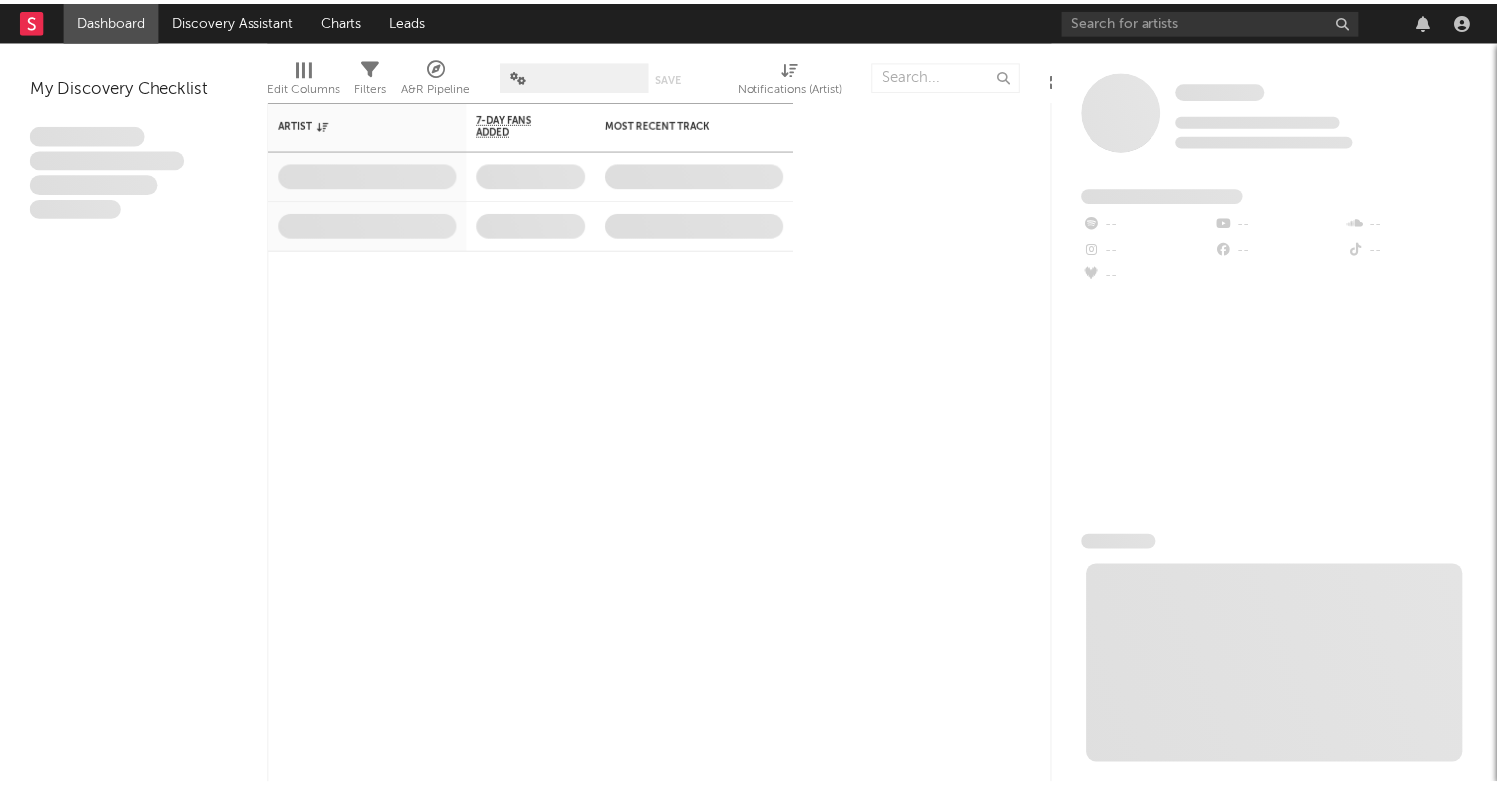 scroll, scrollTop: 0, scrollLeft: 0, axis: both 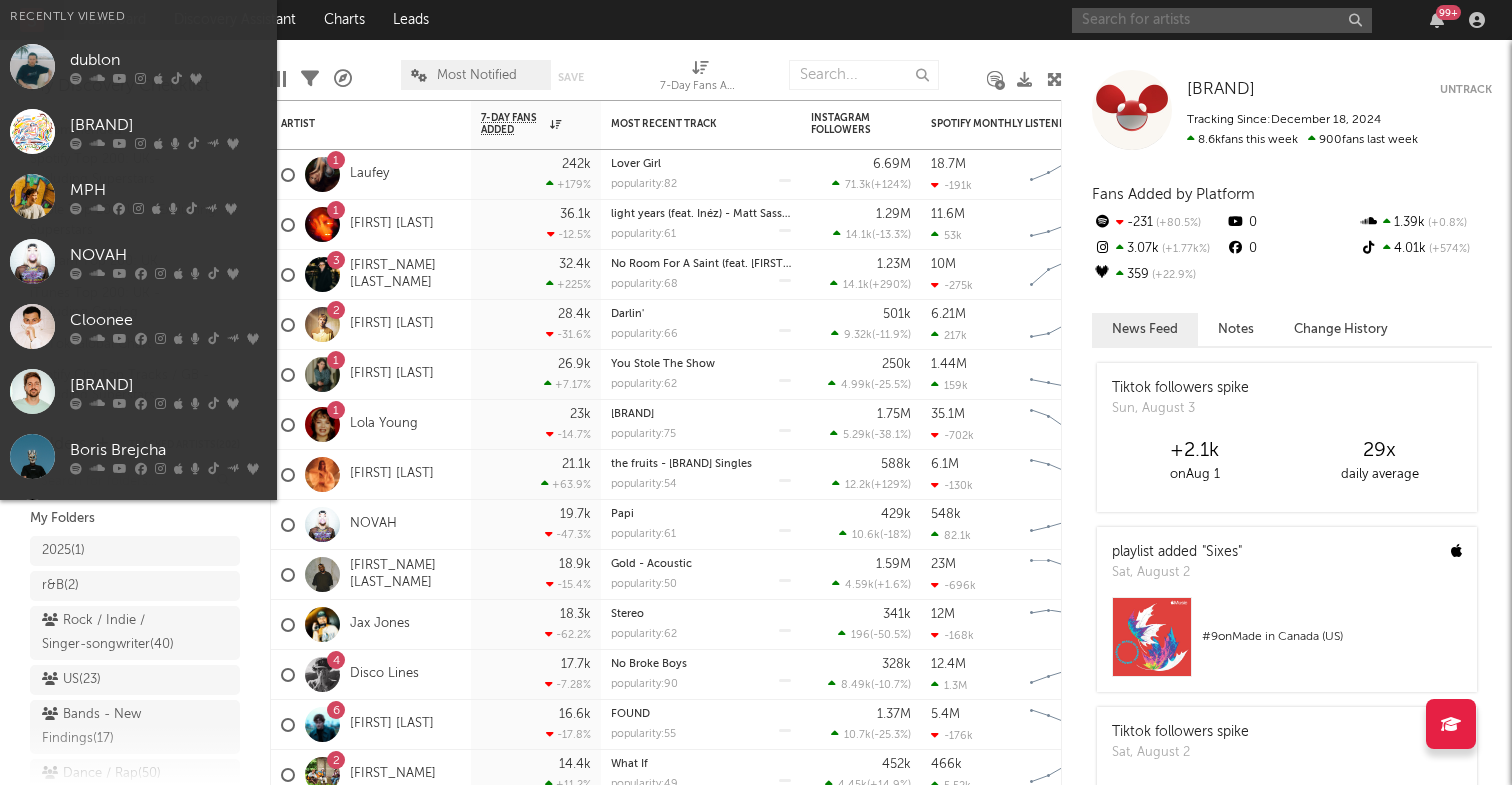 click at bounding box center (1222, 20) 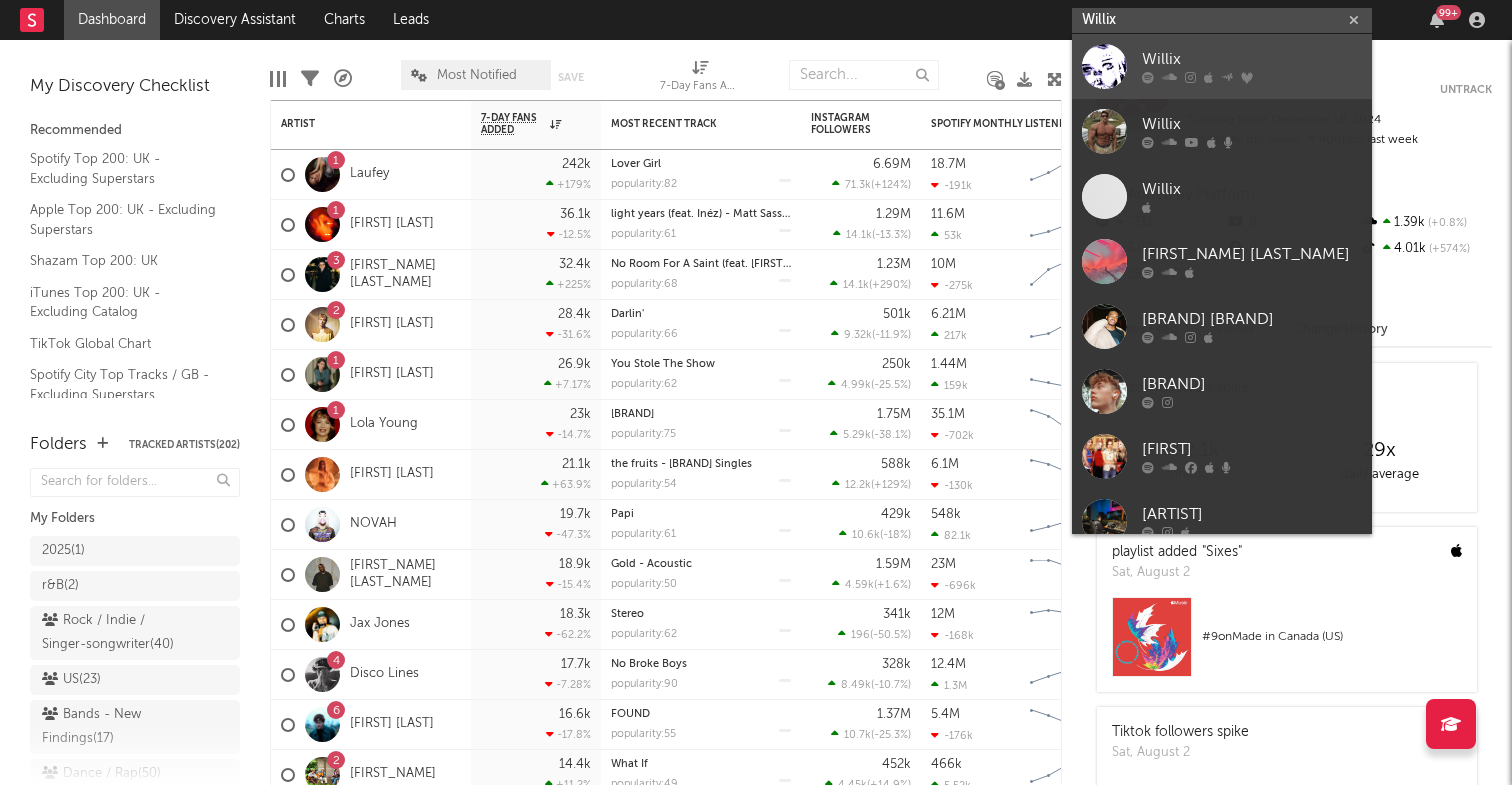 type on "Willix" 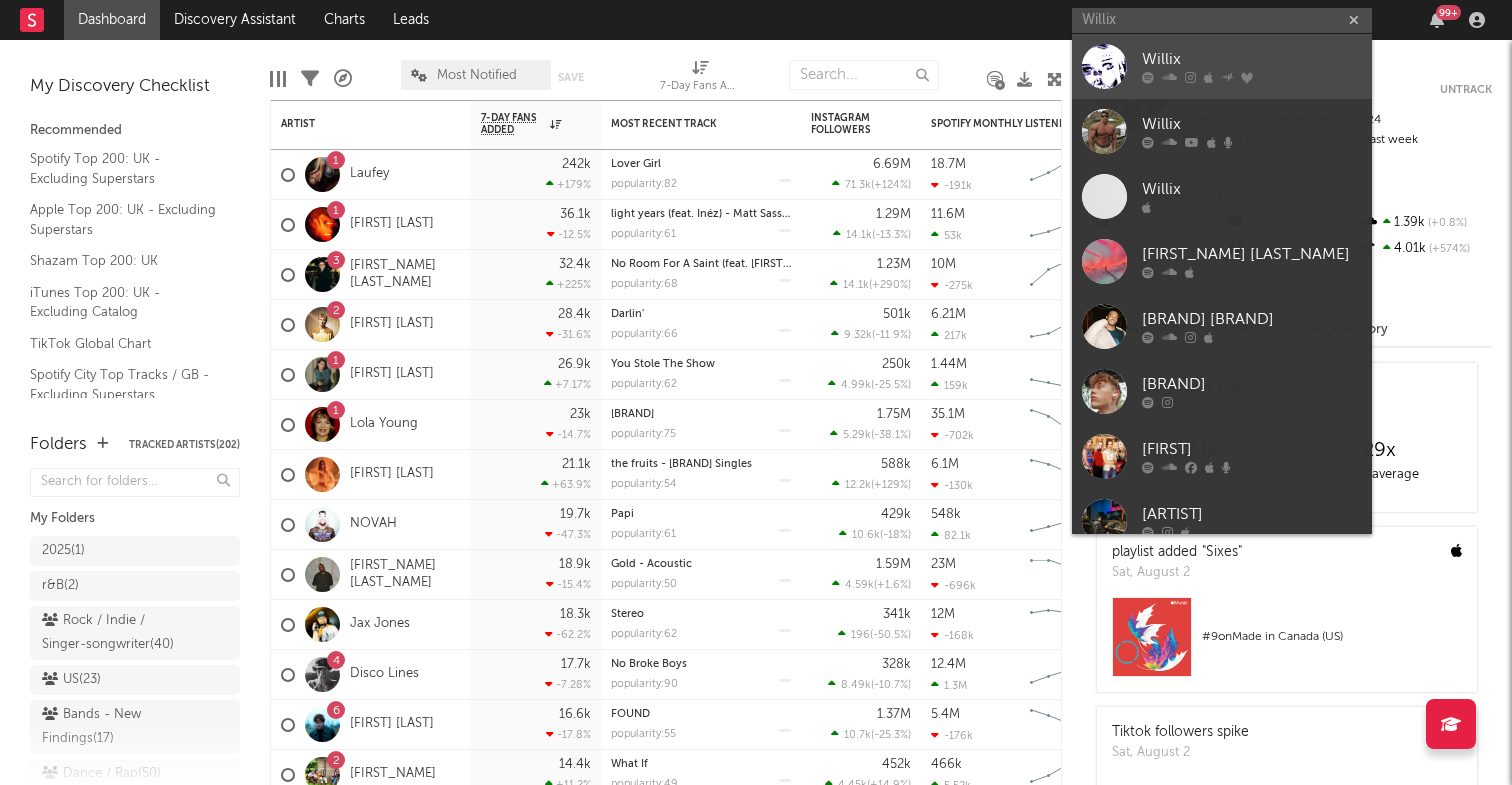 click on "Willix" at bounding box center [1252, 60] 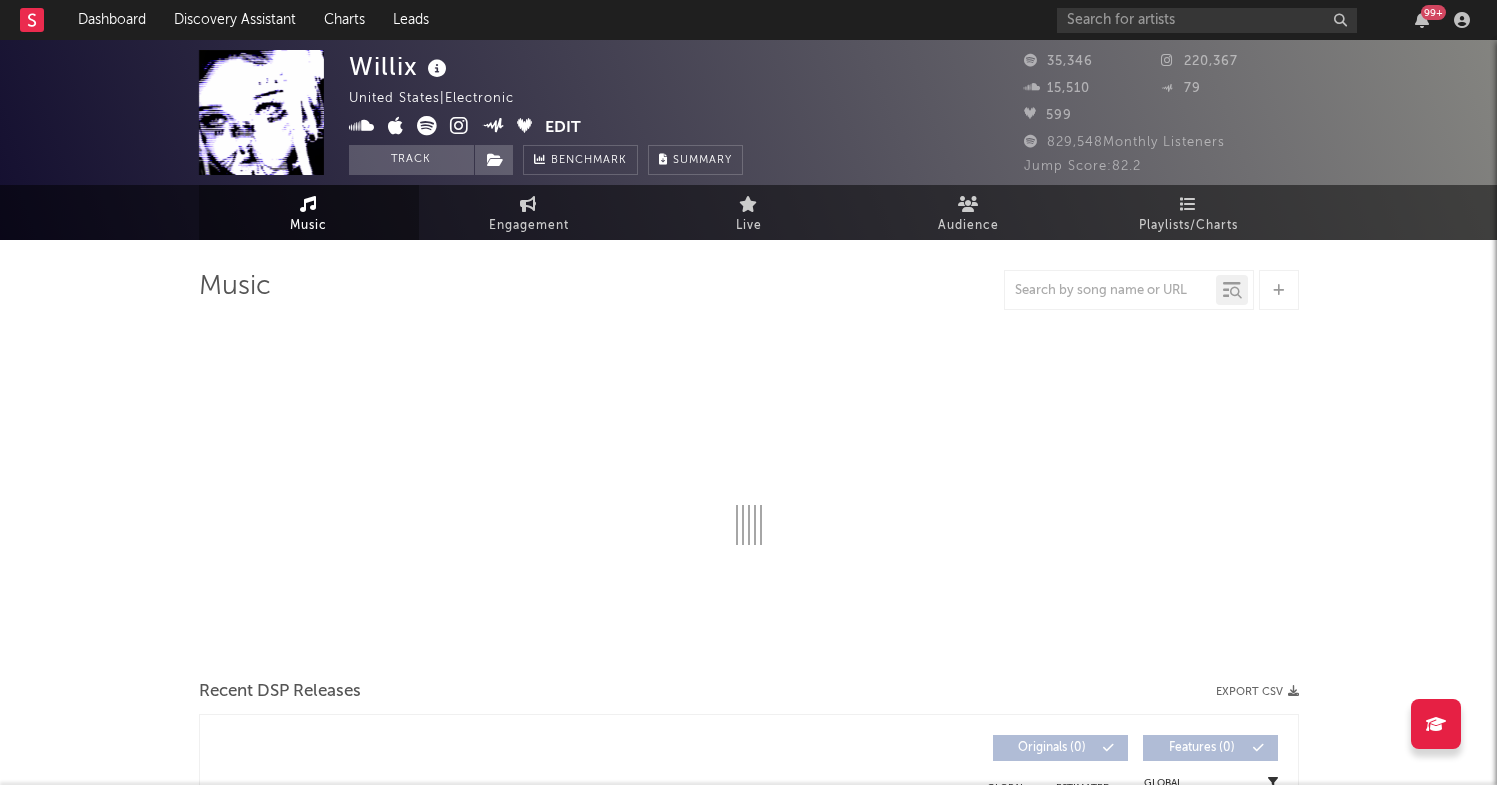 select on "6m" 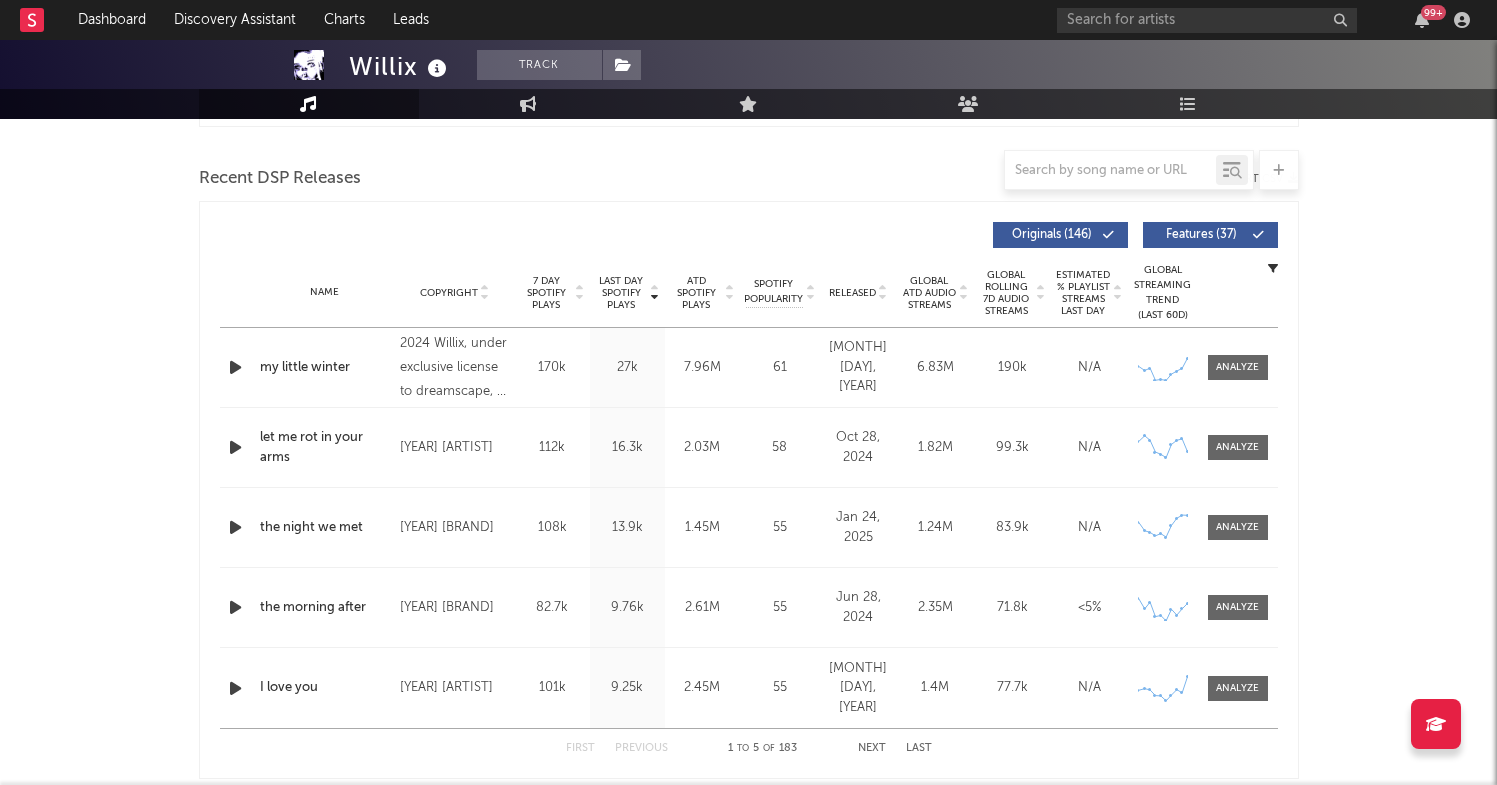 scroll, scrollTop: 709, scrollLeft: 0, axis: vertical 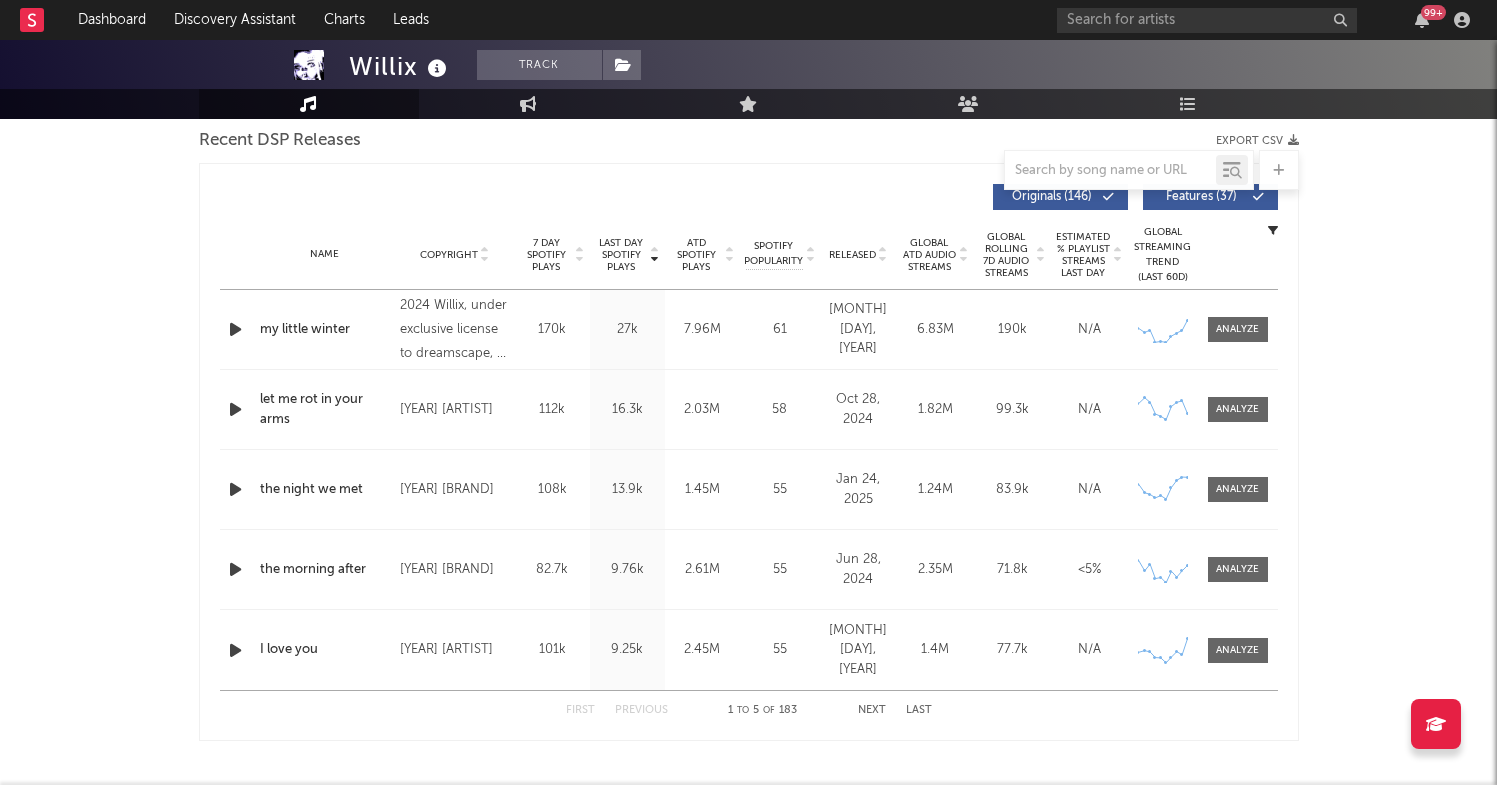click on "Next" at bounding box center [872, 710] 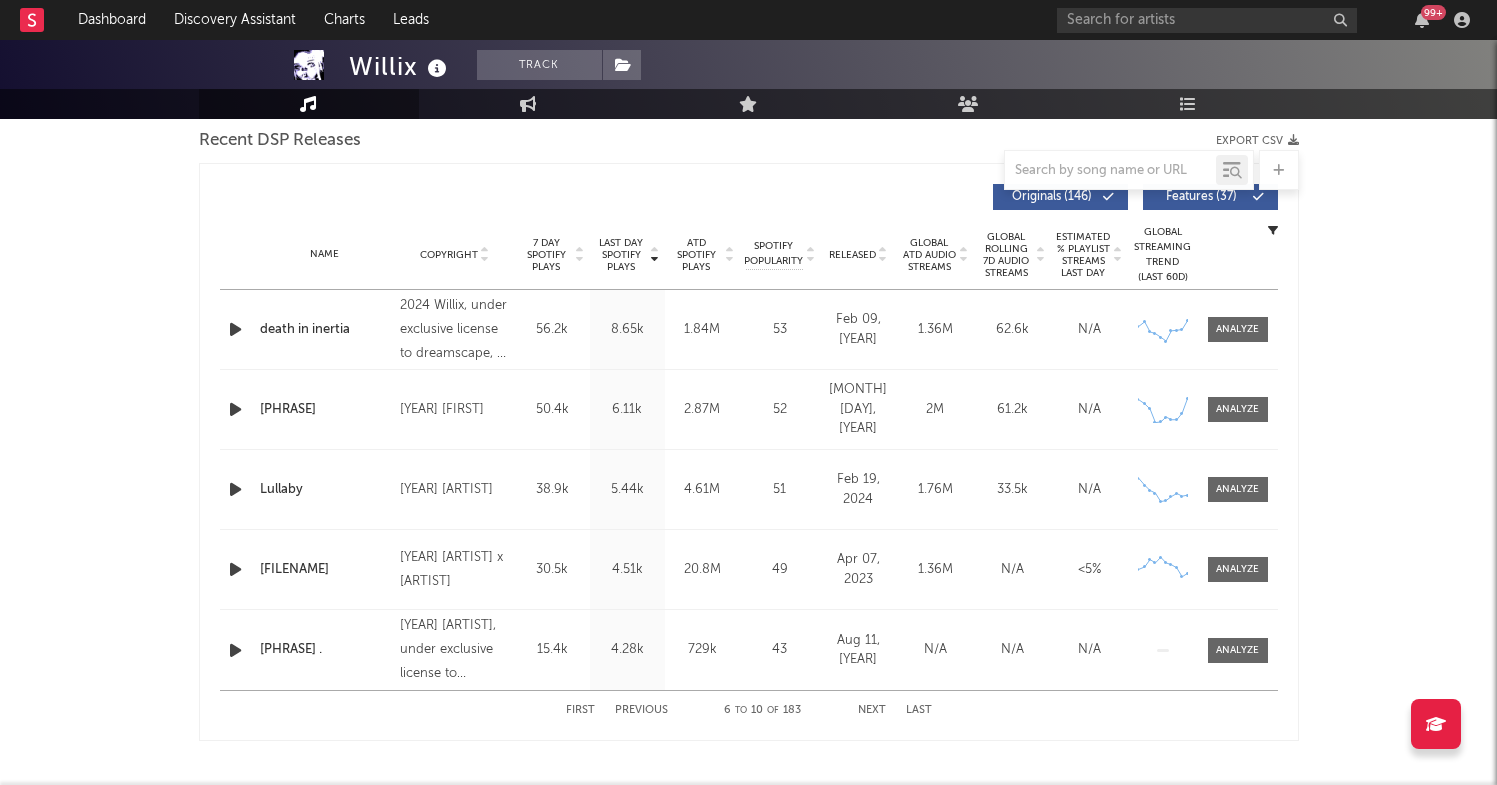 click on "Next" at bounding box center [872, 710] 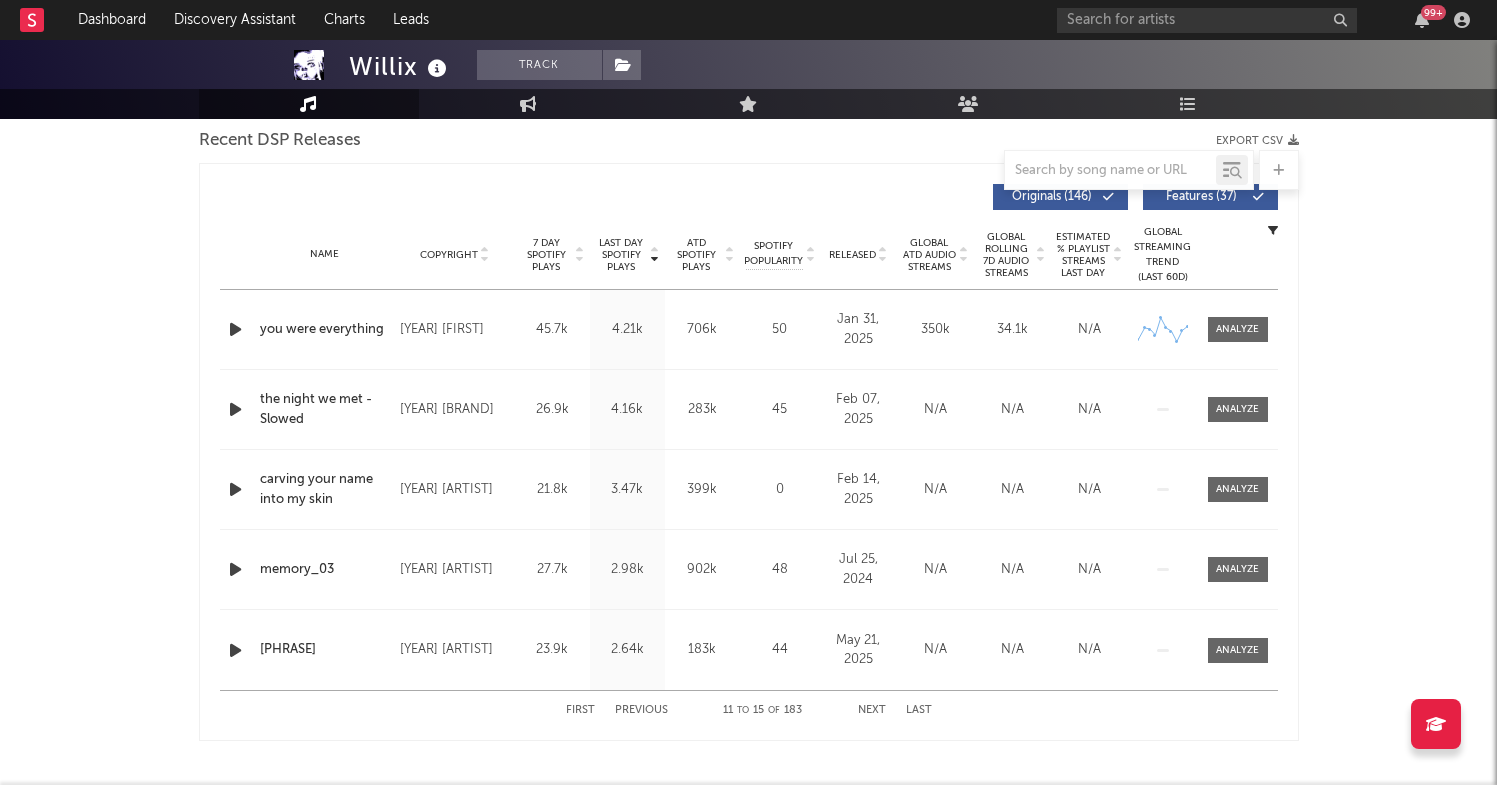 click on "Next" at bounding box center [872, 710] 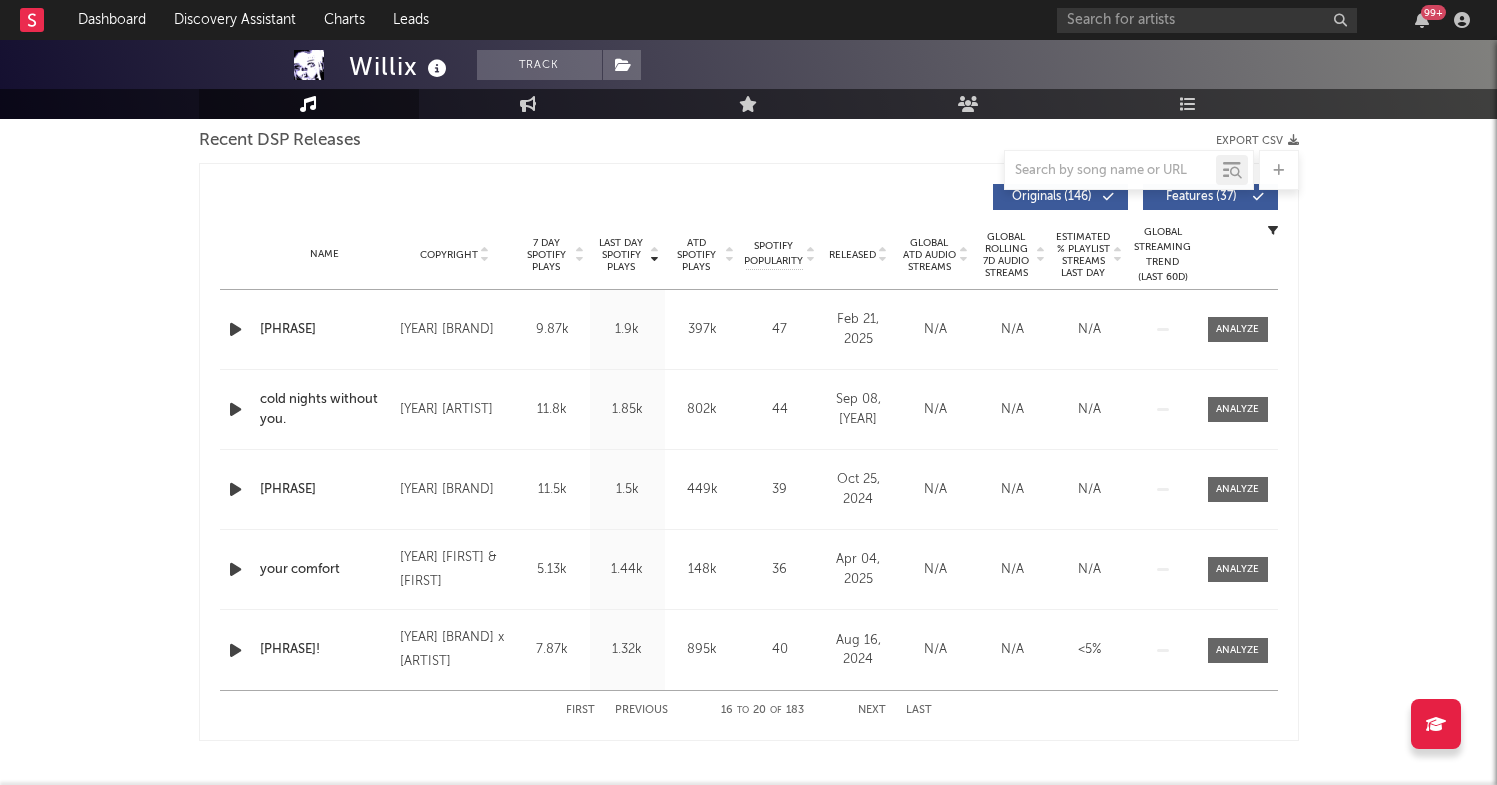 click on "Next" at bounding box center [872, 710] 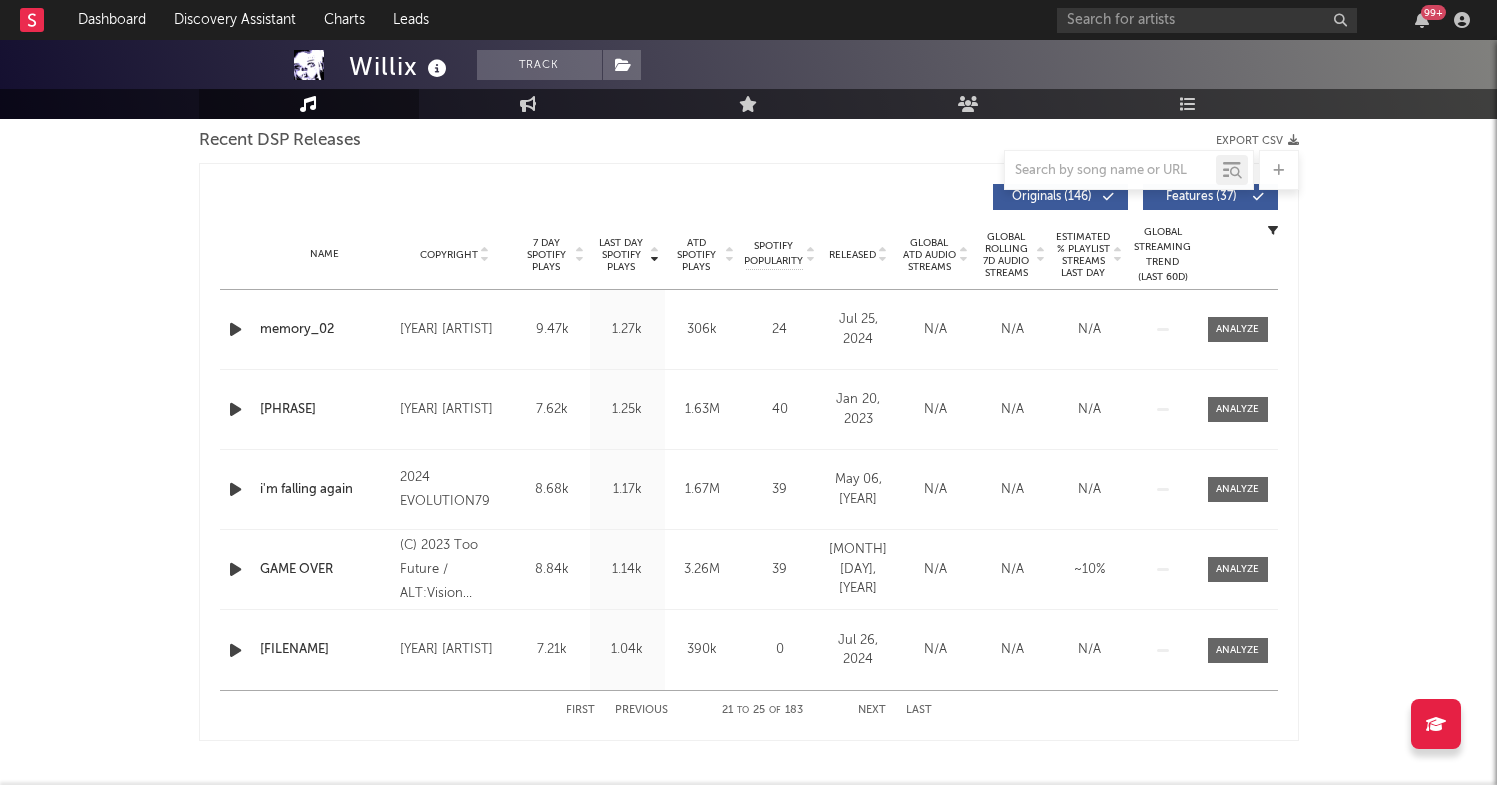 click on "First Previous [NUMBER]   to   [NUMBER]   of   [NUMBER] Next Last" at bounding box center (749, 710) 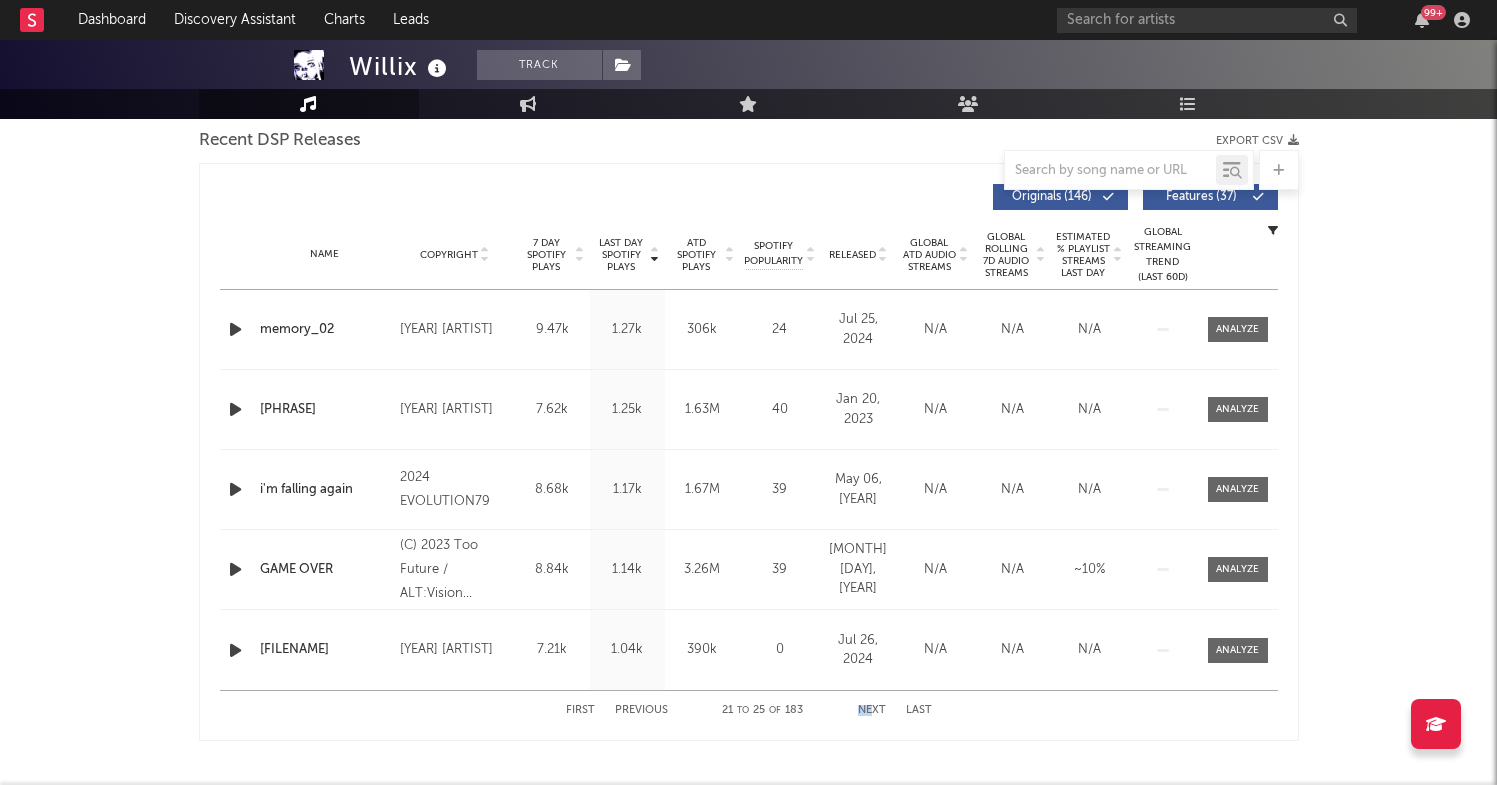 click on "First Previous [NUMBER]   to   [NUMBER]   of   [NUMBER] Next Last" at bounding box center [749, 710] 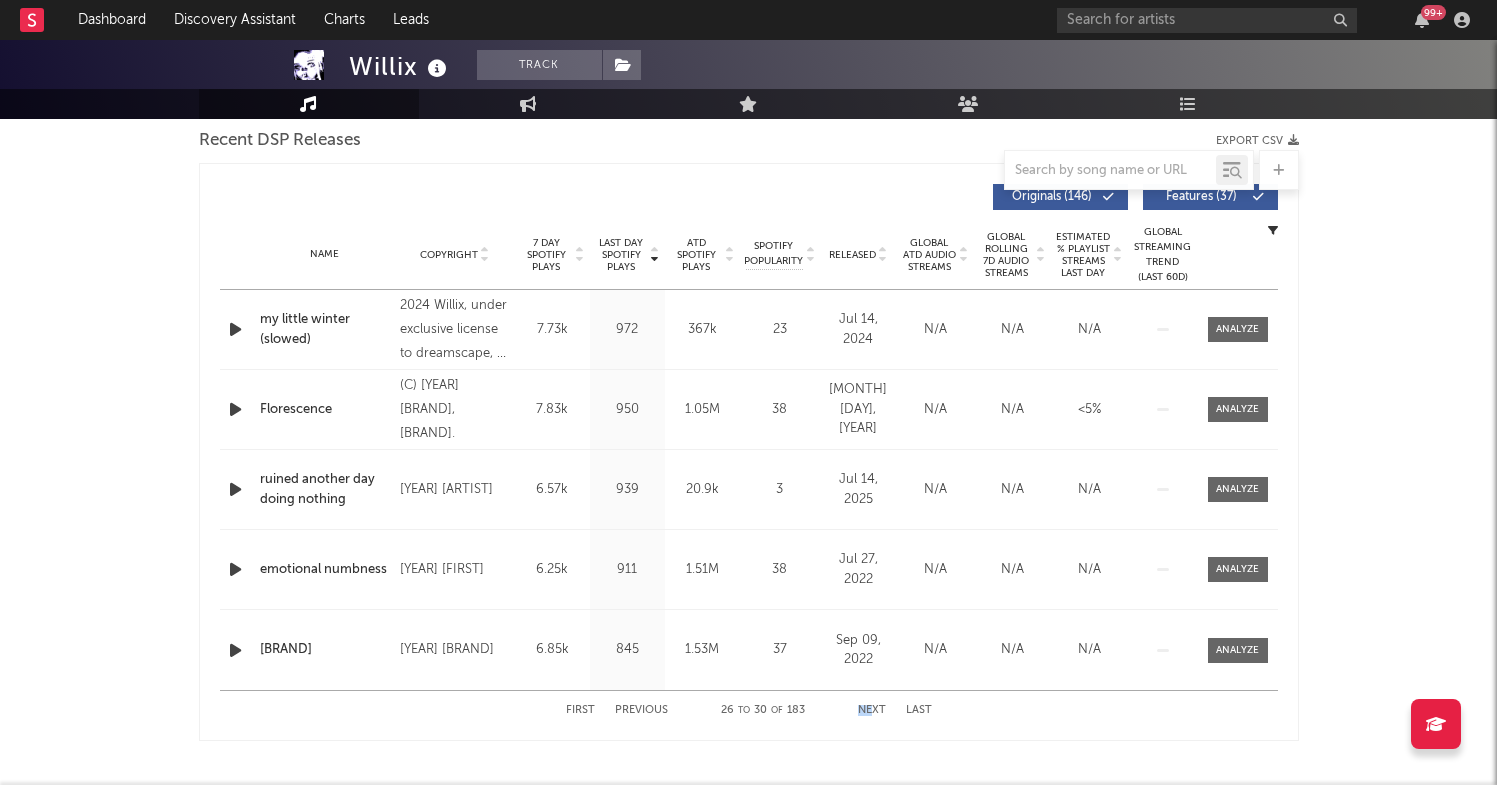 click on "Next" at bounding box center [872, 710] 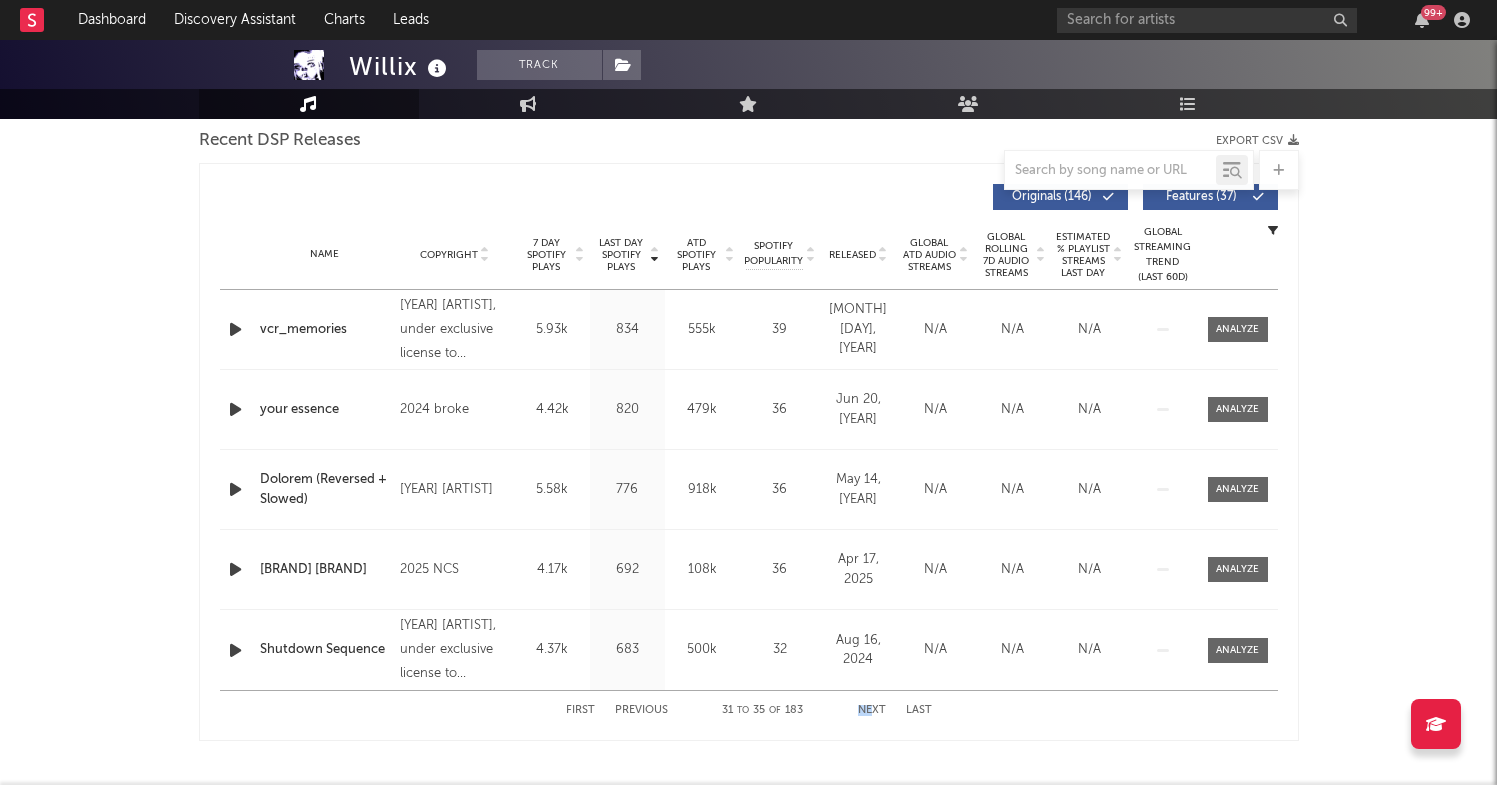click on "Next" at bounding box center [872, 710] 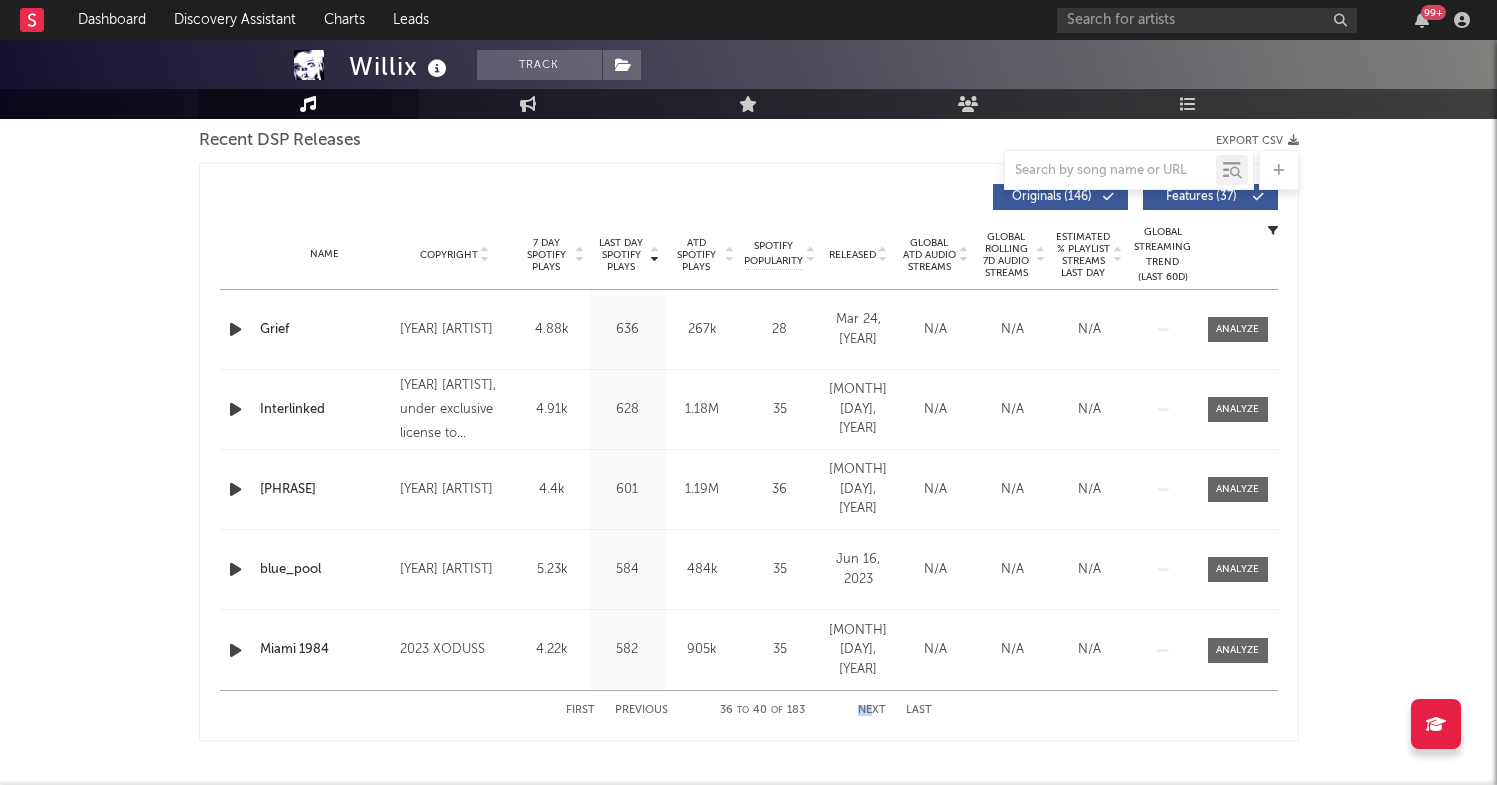 click on "Next" at bounding box center (872, 710) 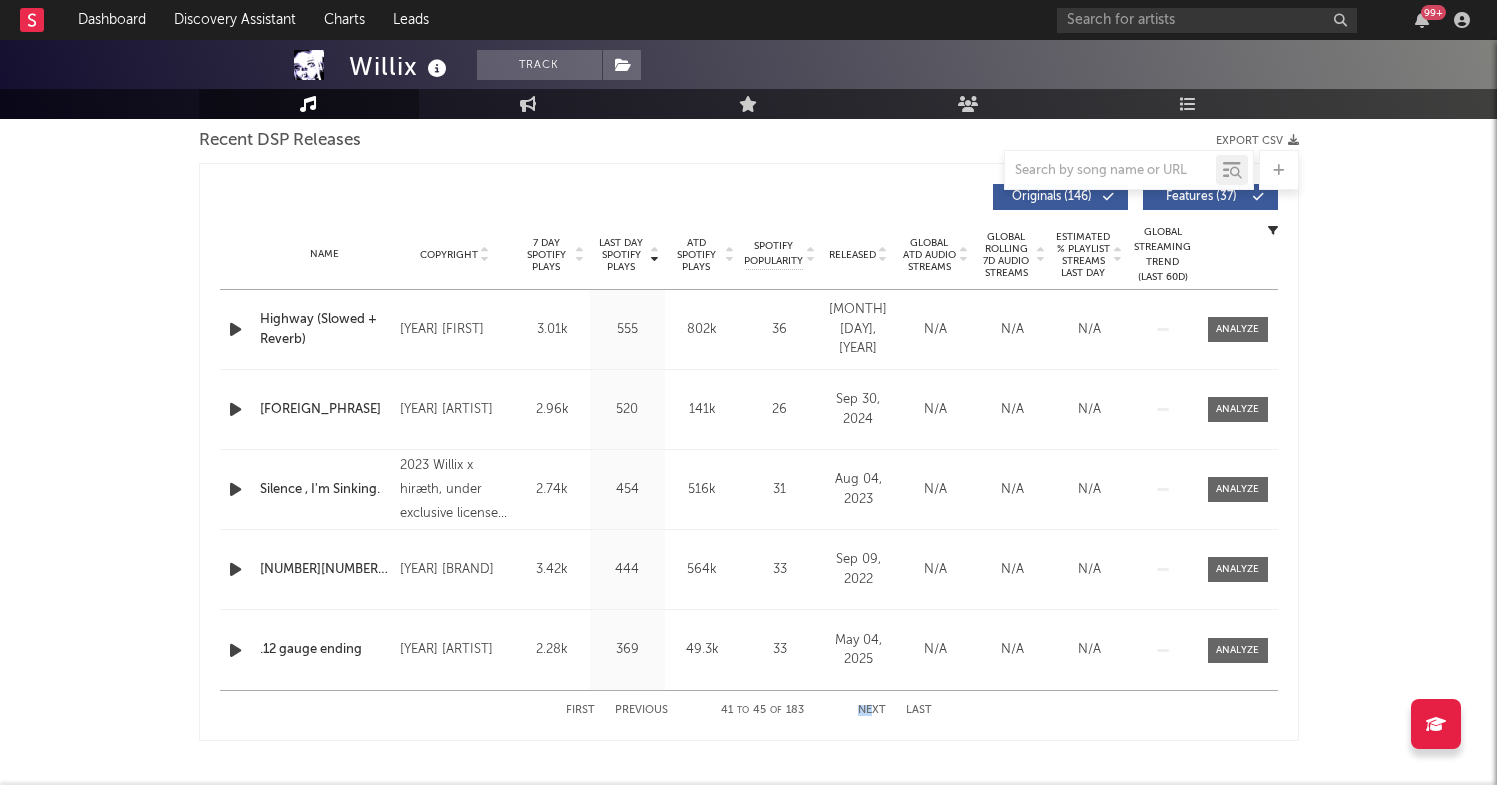 click on "Next" at bounding box center [872, 710] 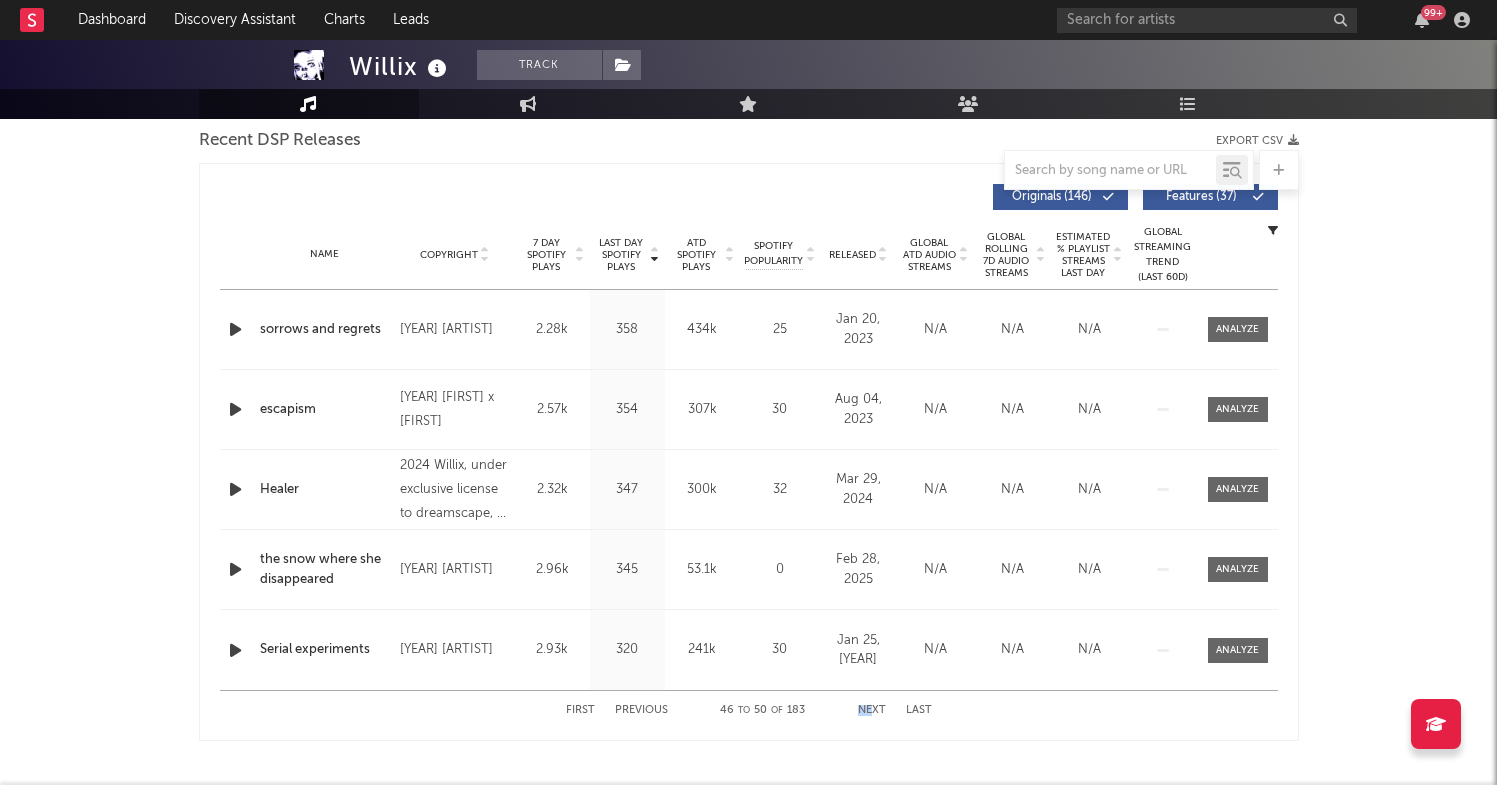 click on "Next" at bounding box center (872, 710) 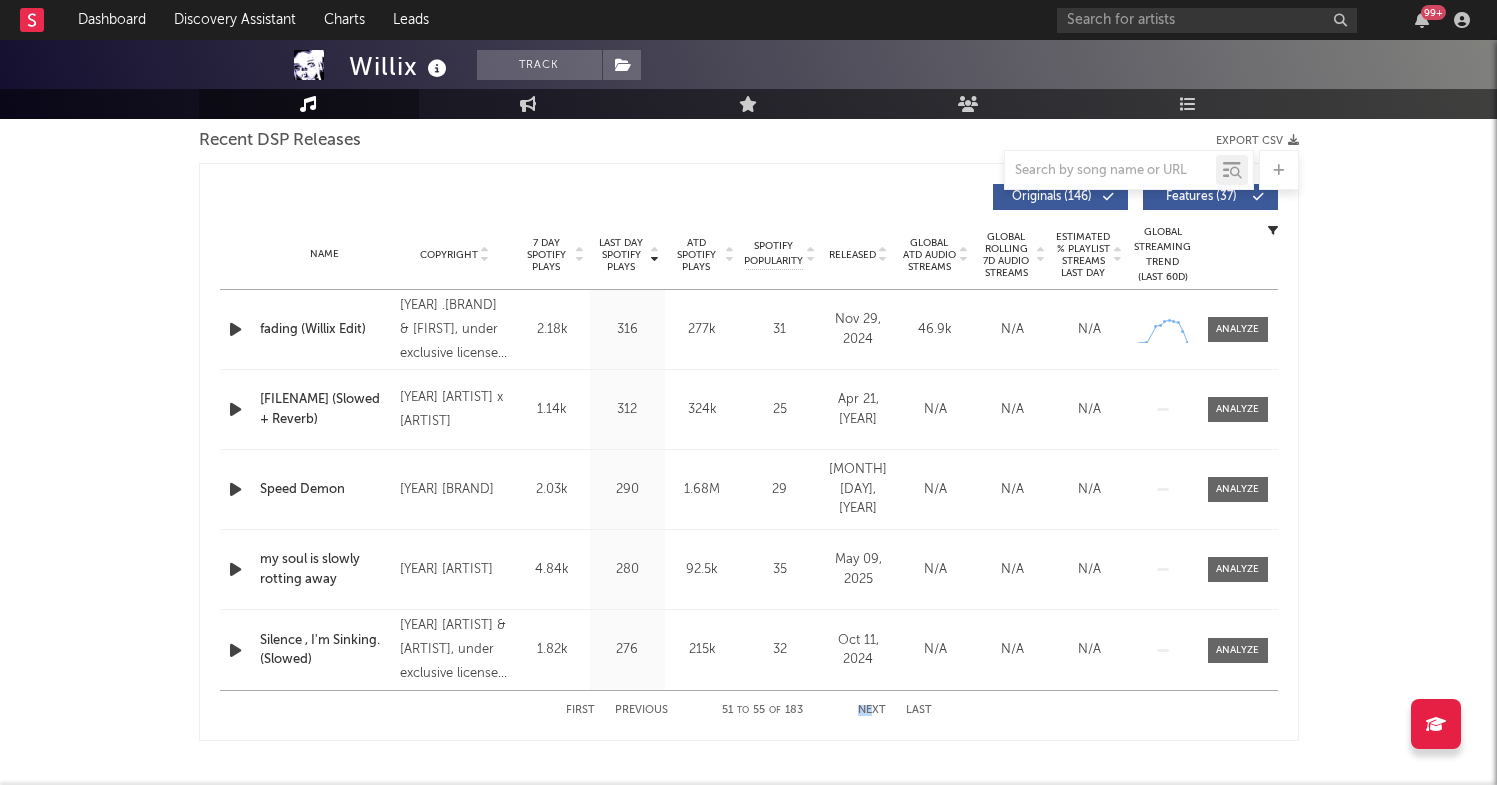 click on "Next" at bounding box center [872, 710] 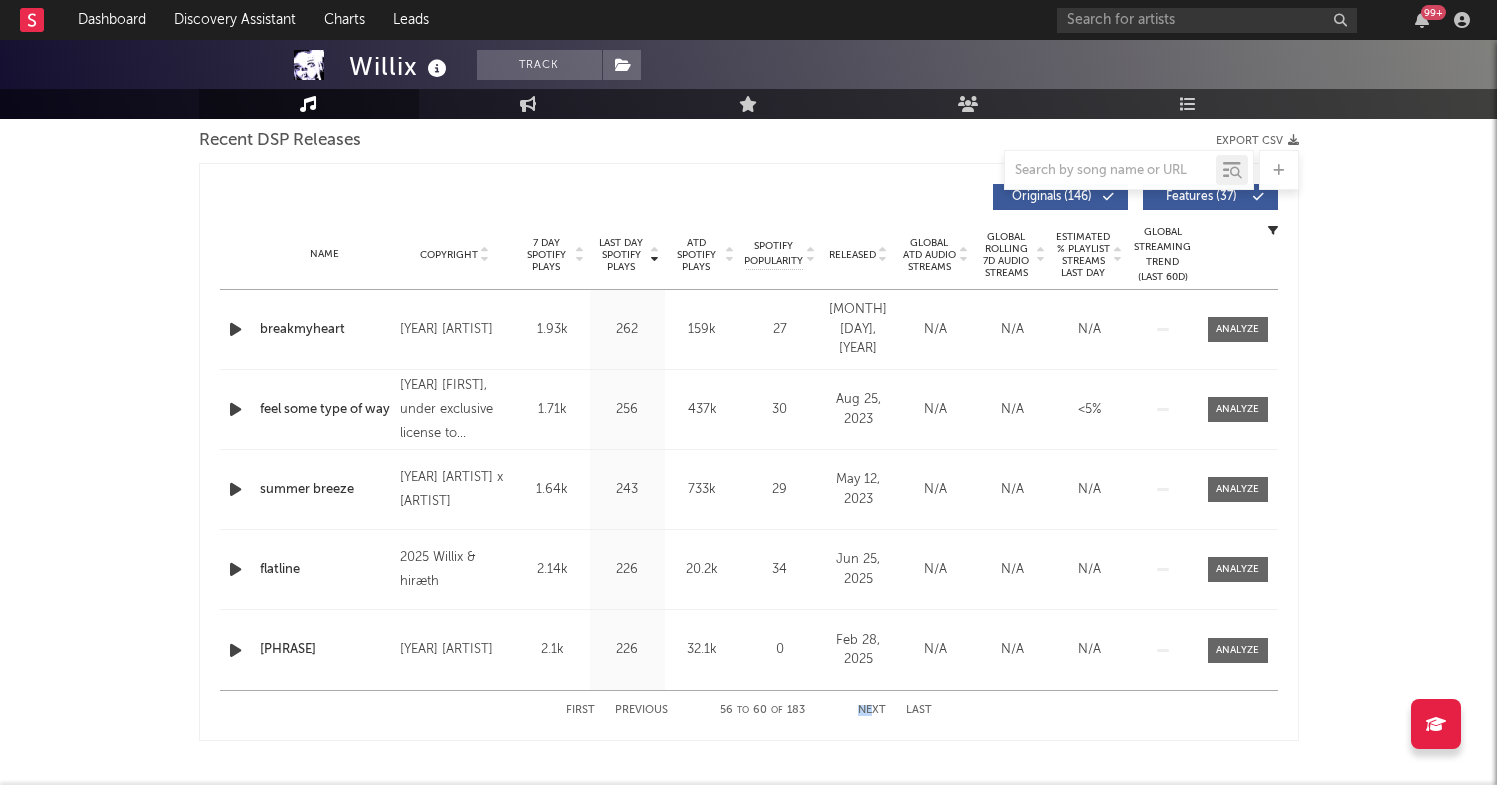 click on "Next" at bounding box center [872, 710] 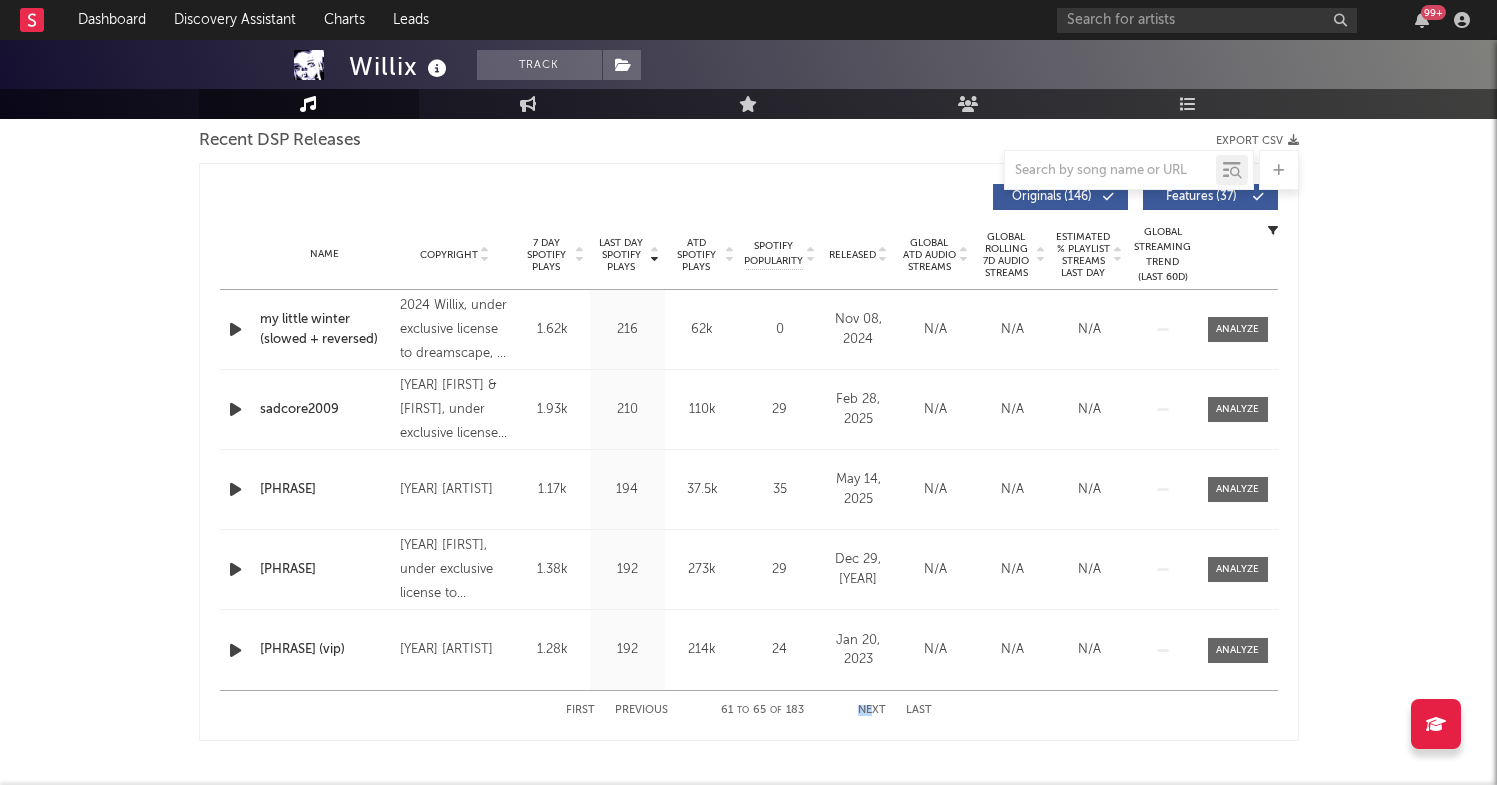click on "Next" at bounding box center (872, 710) 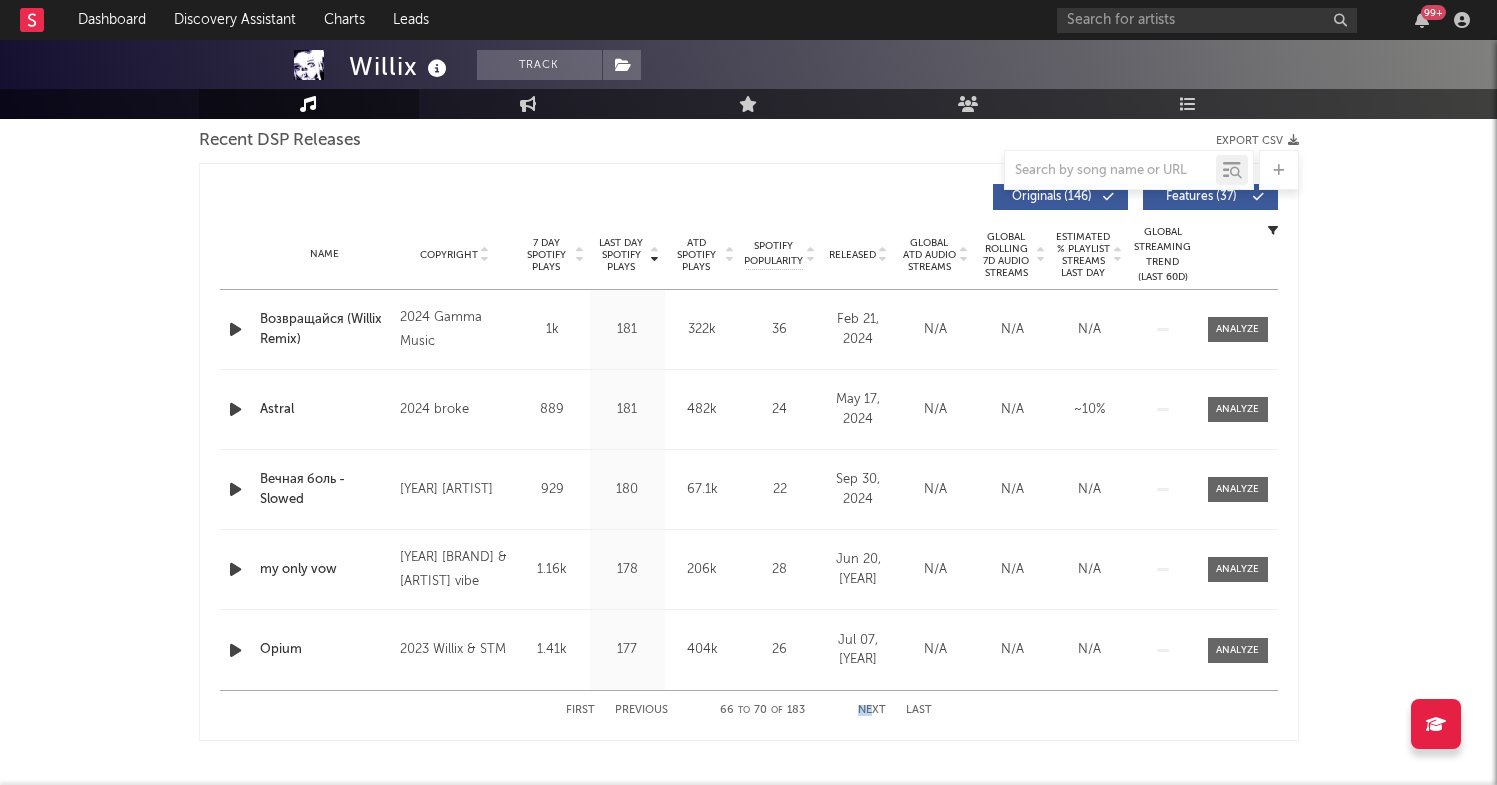 click on "Next" at bounding box center [872, 710] 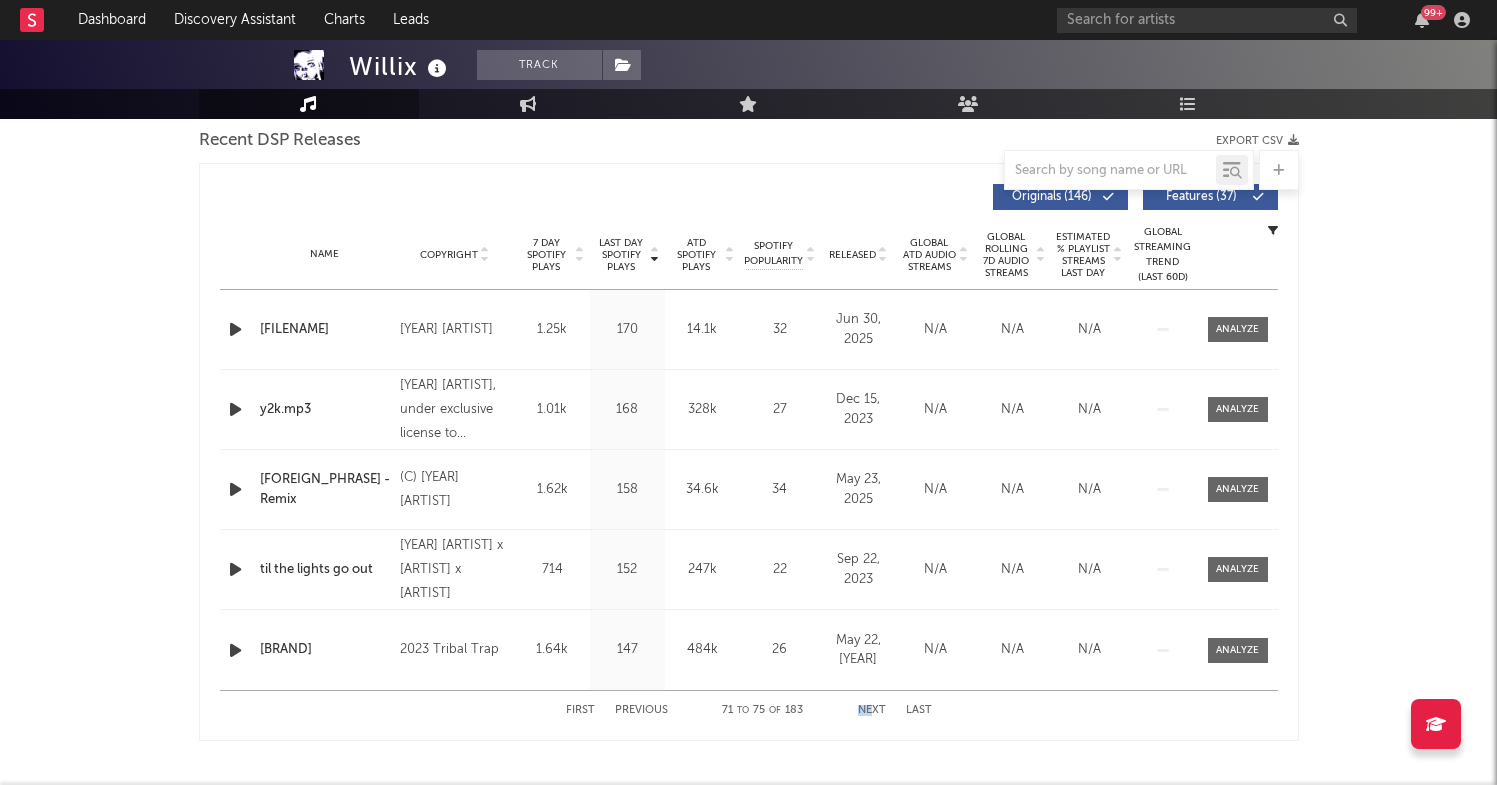 click on "Next" at bounding box center (872, 710) 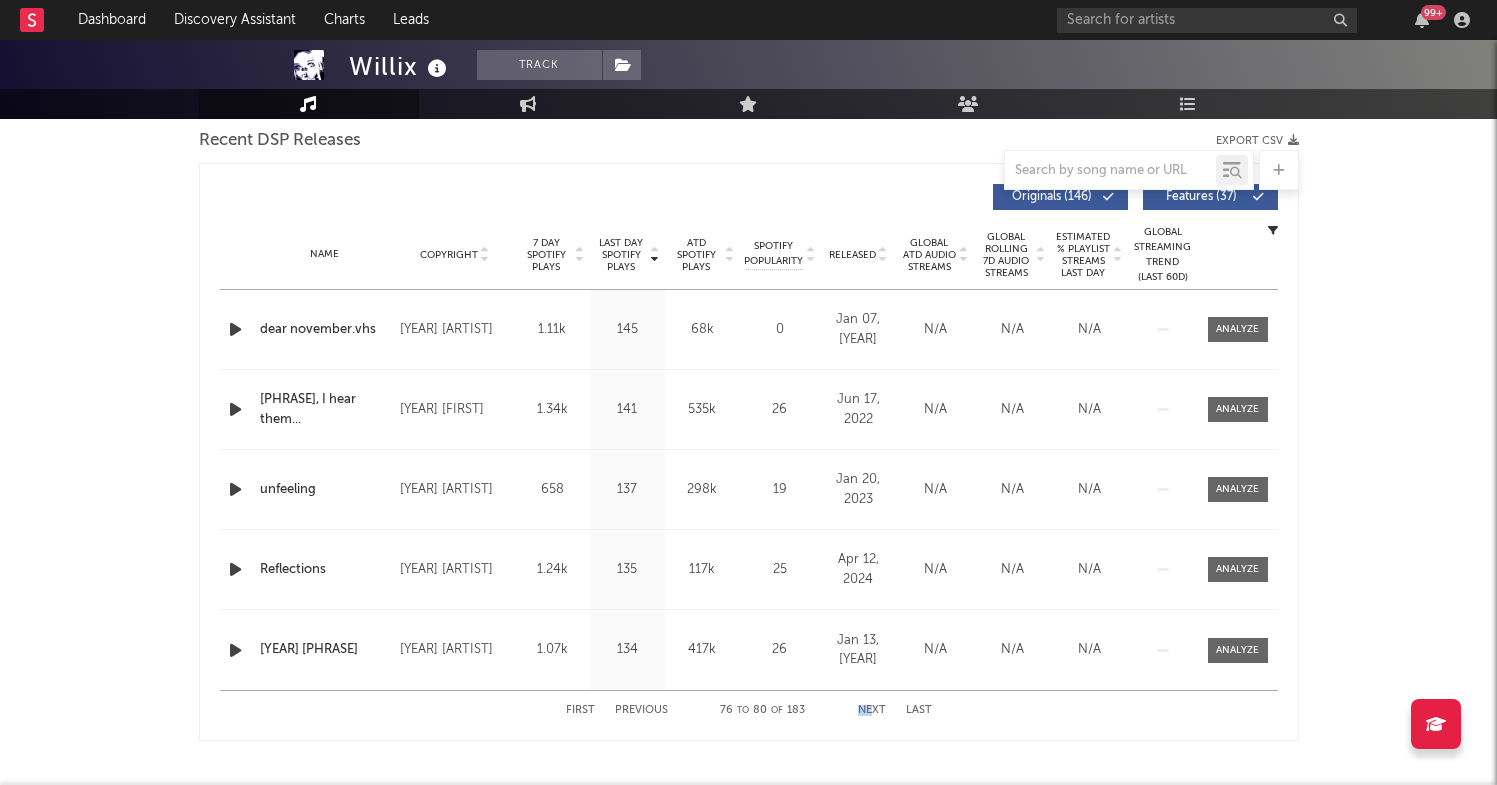 click on "Next" at bounding box center (872, 710) 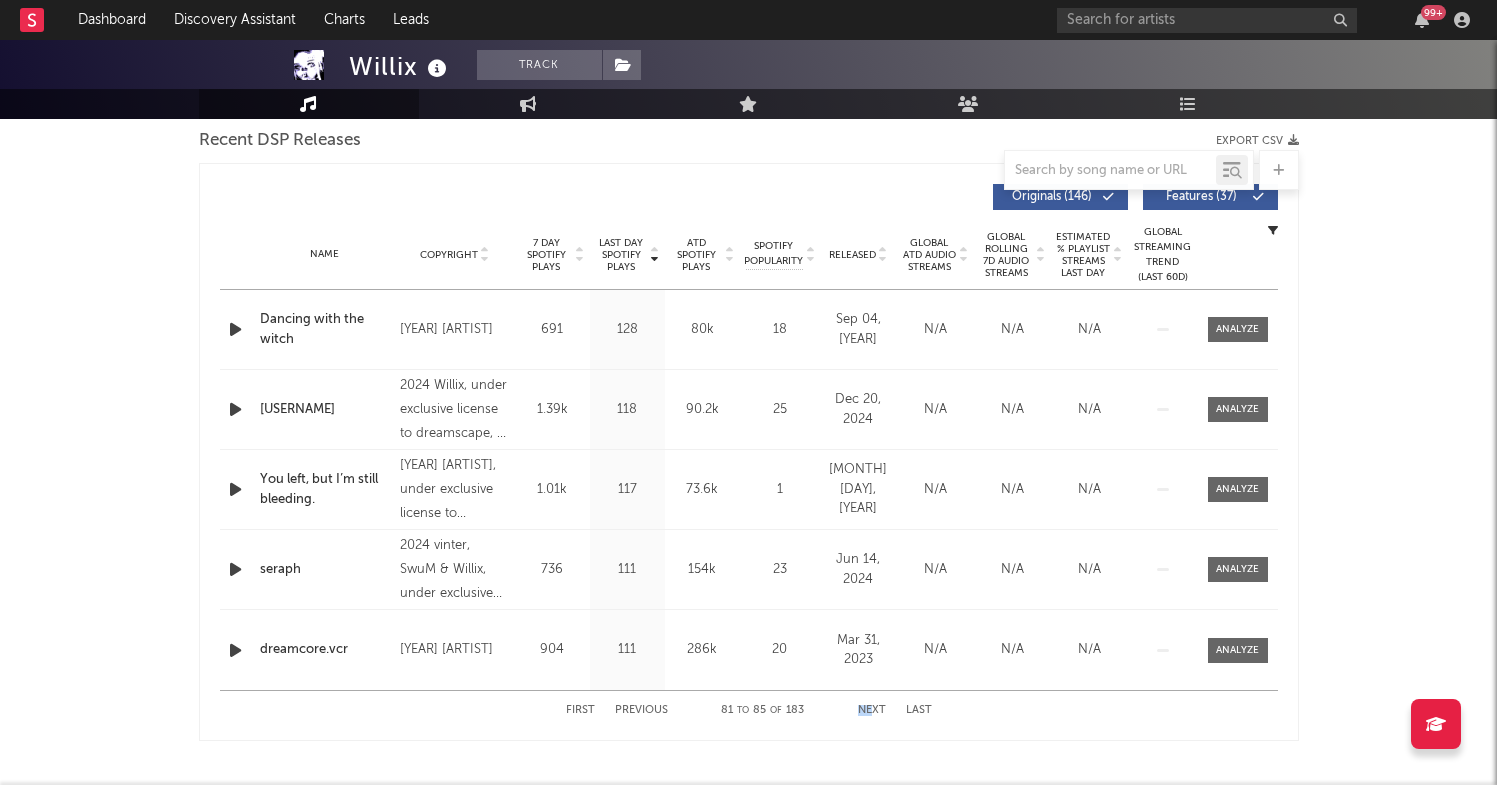 click on "Next" at bounding box center (872, 710) 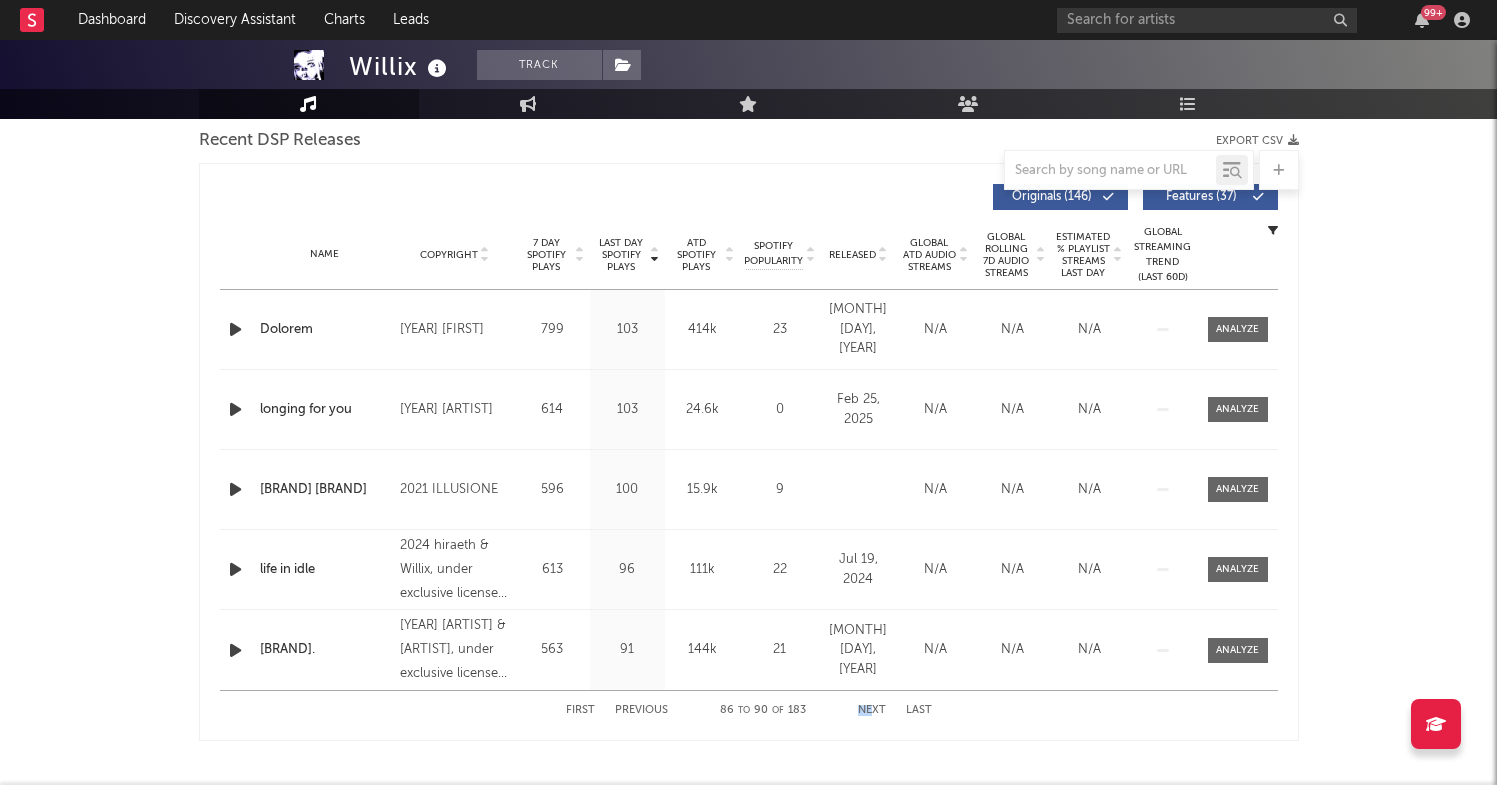click on "Next" at bounding box center (872, 710) 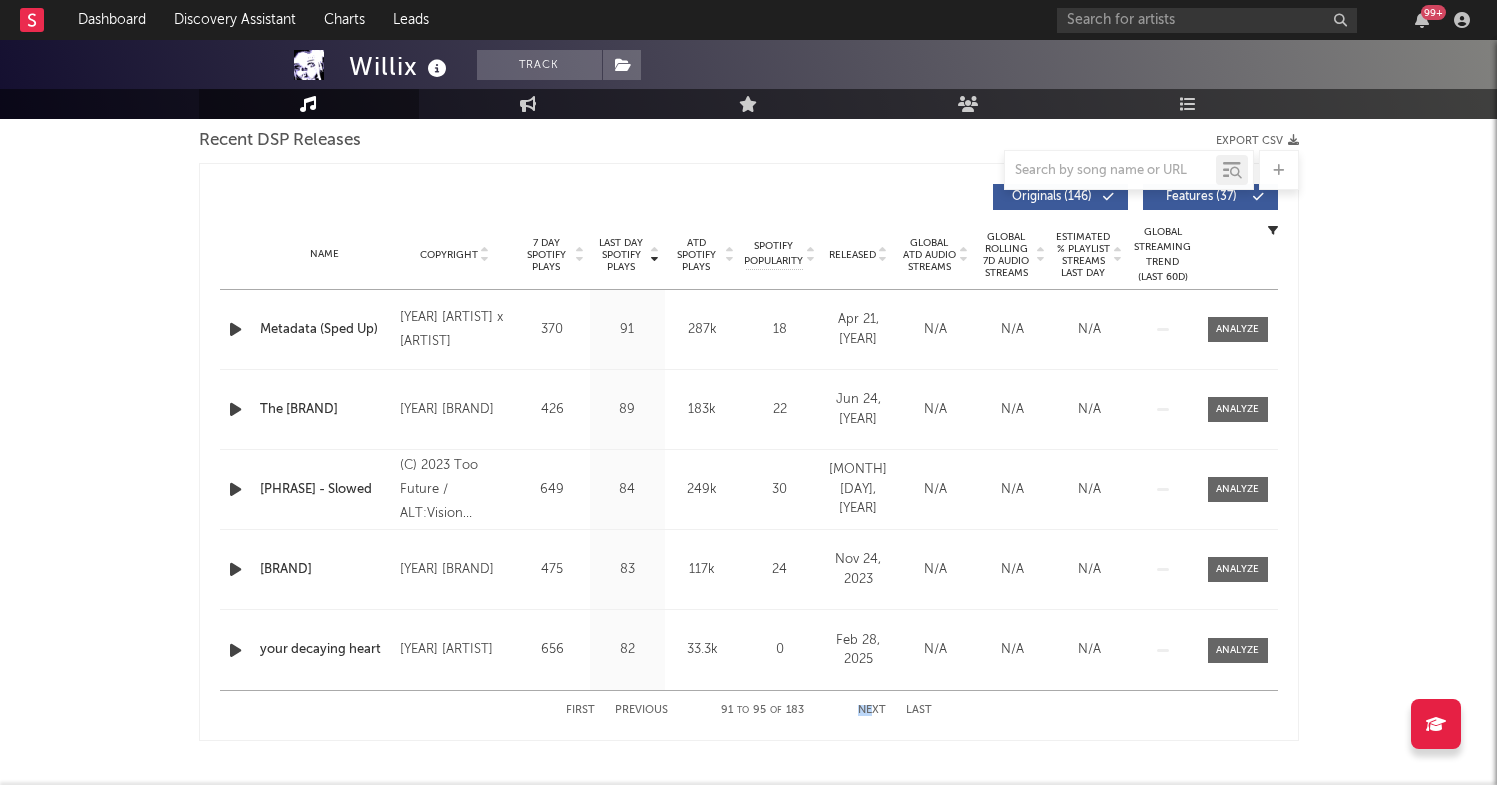 click on "Next" at bounding box center (872, 710) 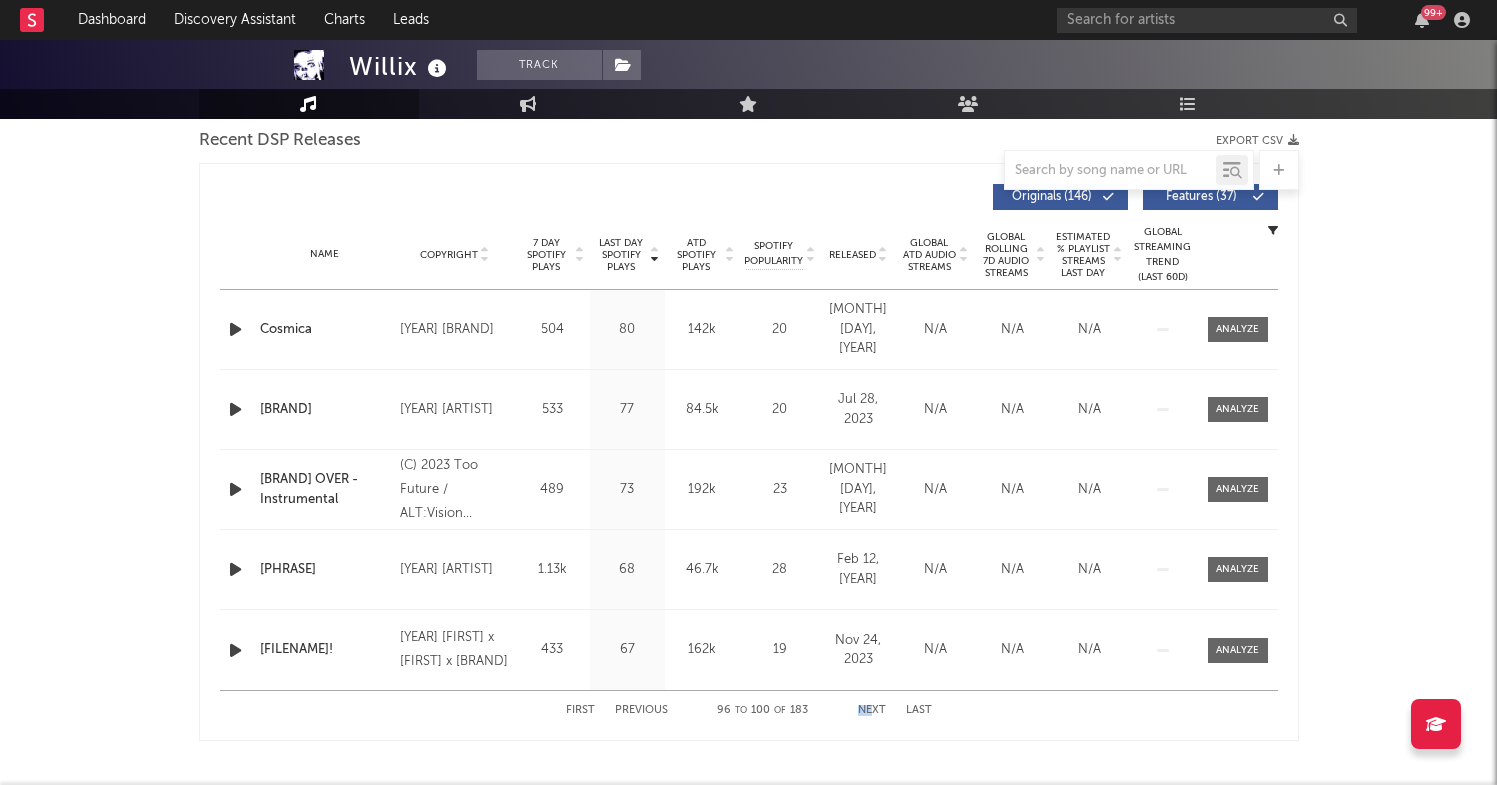 click on "Next" at bounding box center [872, 710] 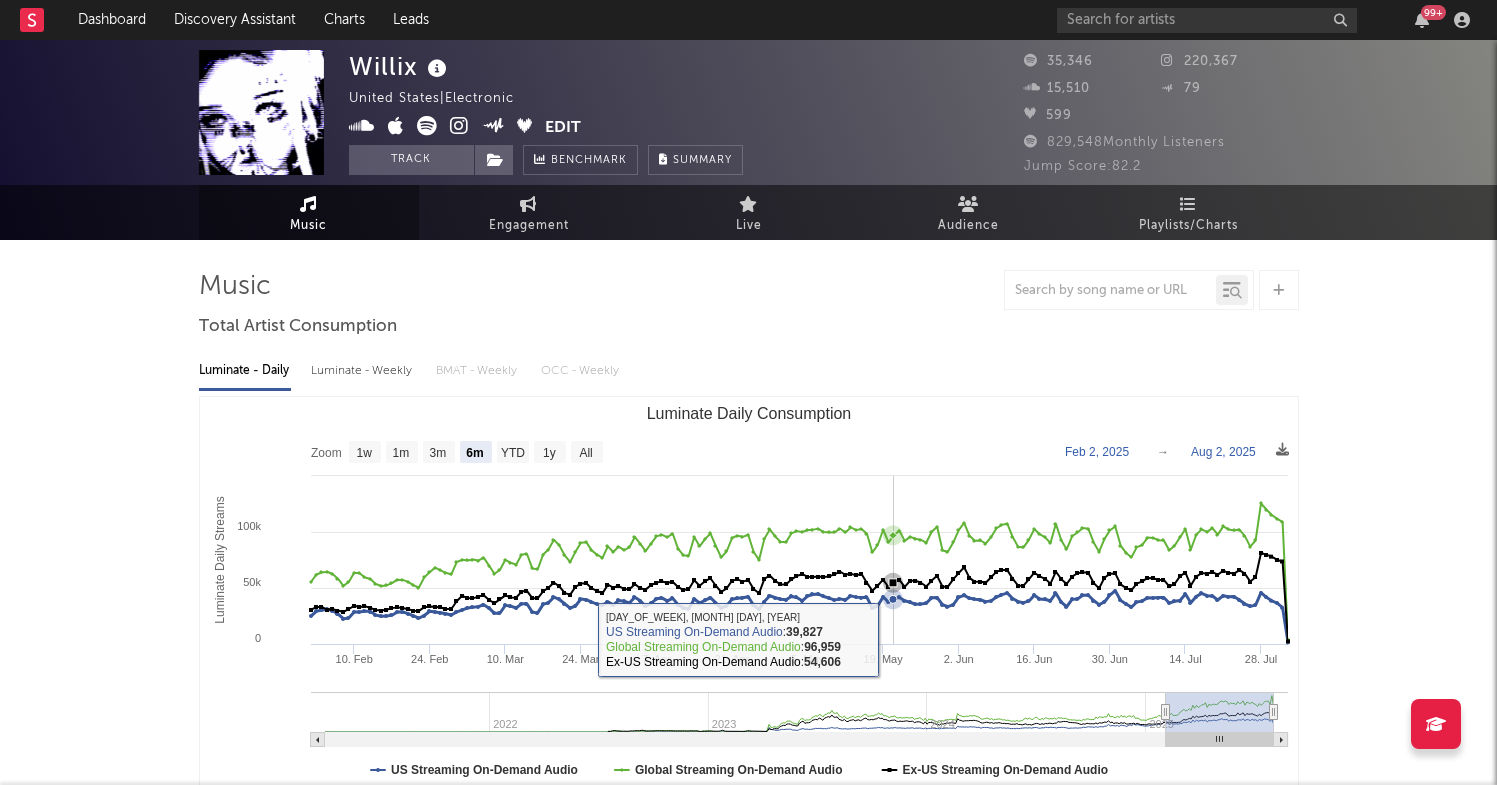 scroll, scrollTop: 0, scrollLeft: 0, axis: both 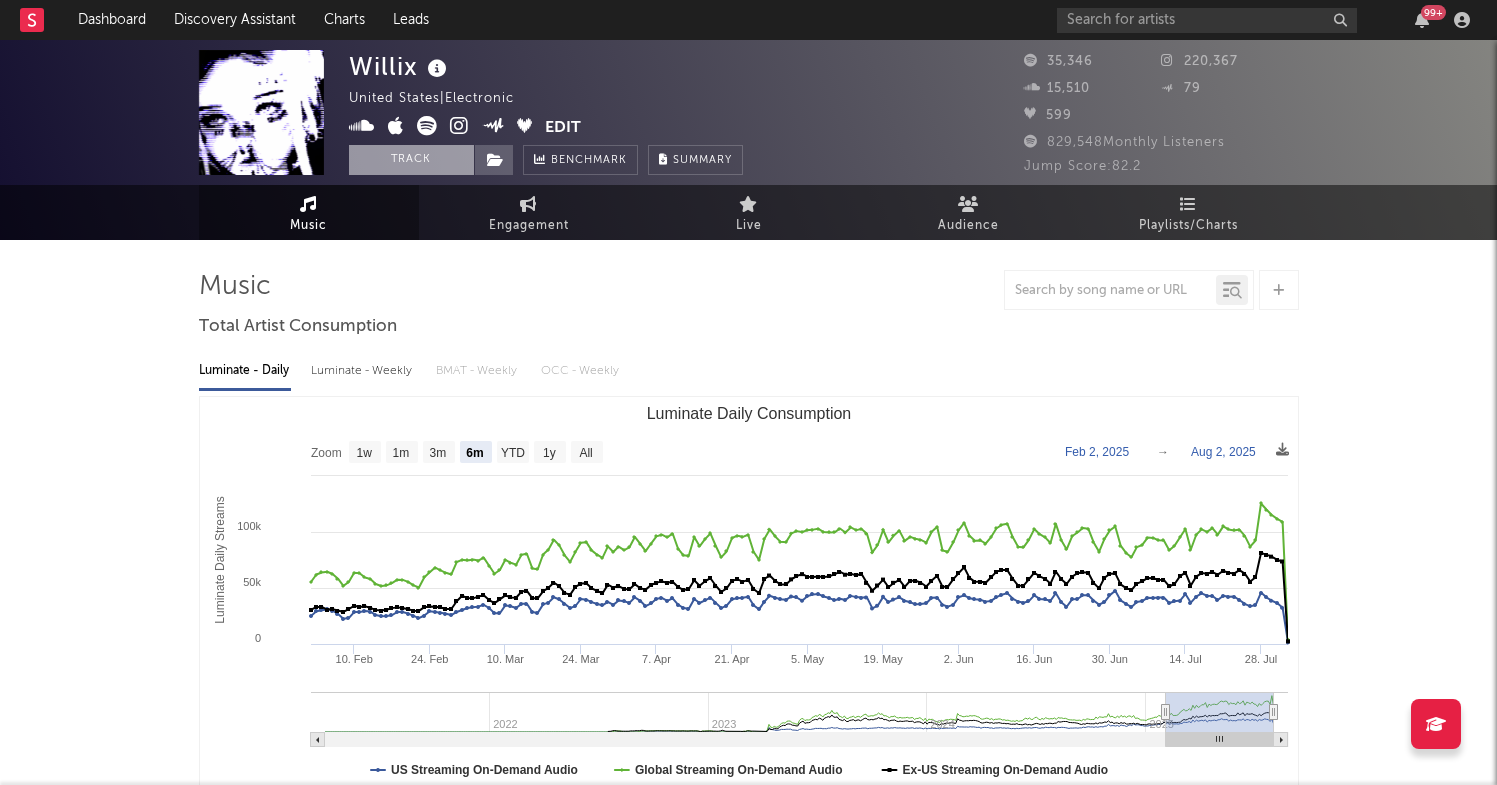 click on "Track" at bounding box center [411, 160] 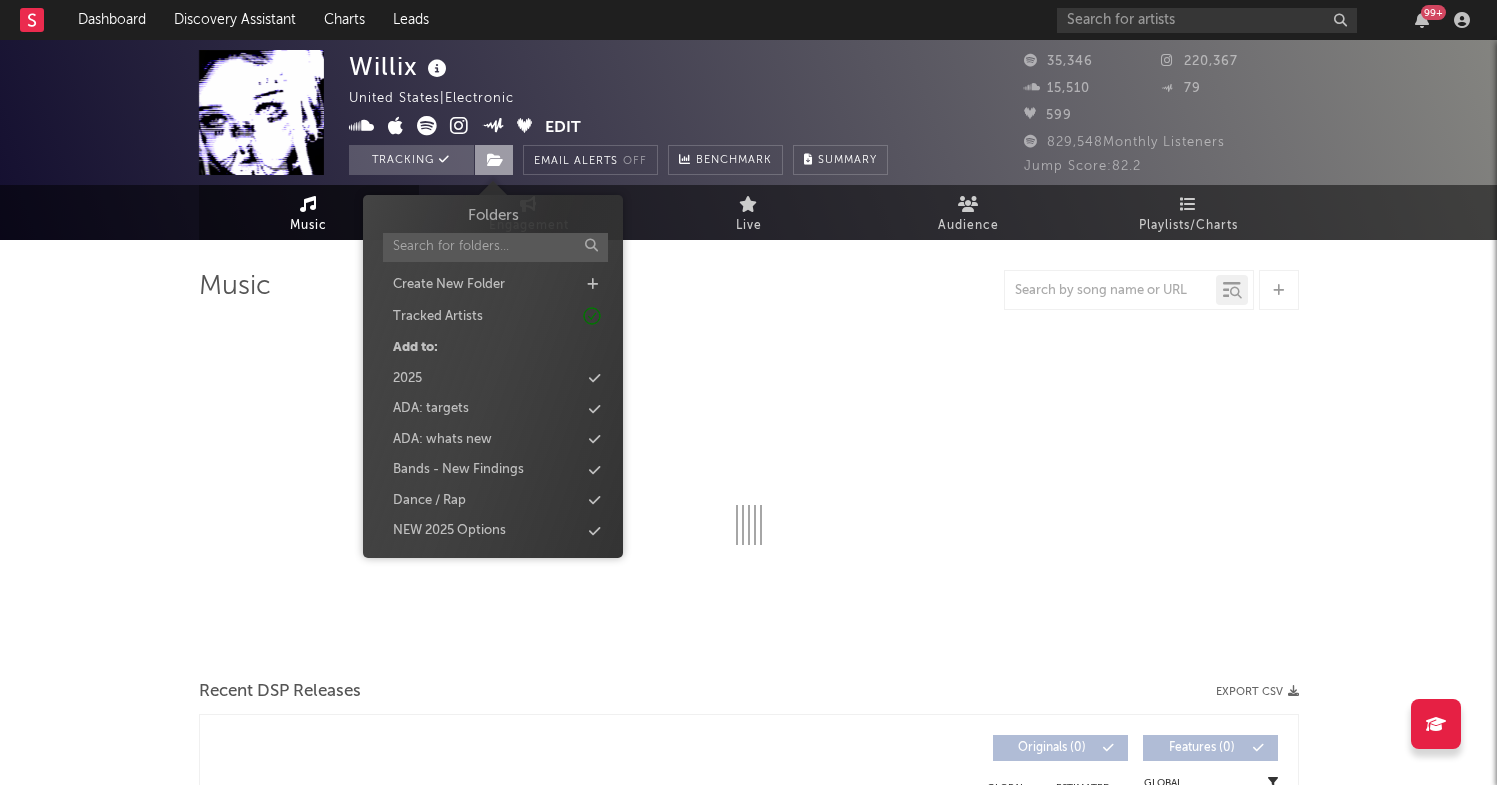 click at bounding box center (494, 160) 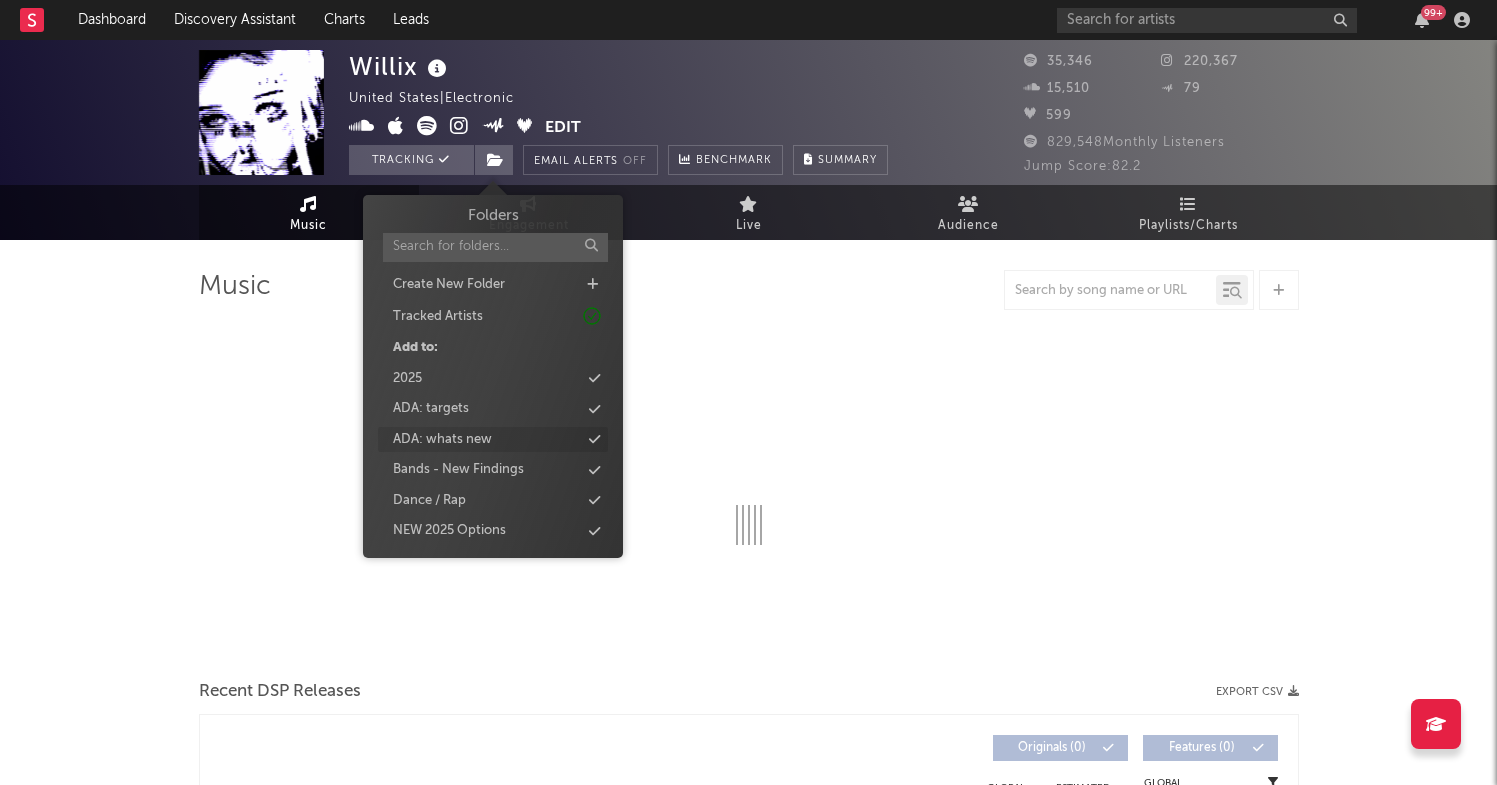 click on "ADA: whats new" at bounding box center [493, 440] 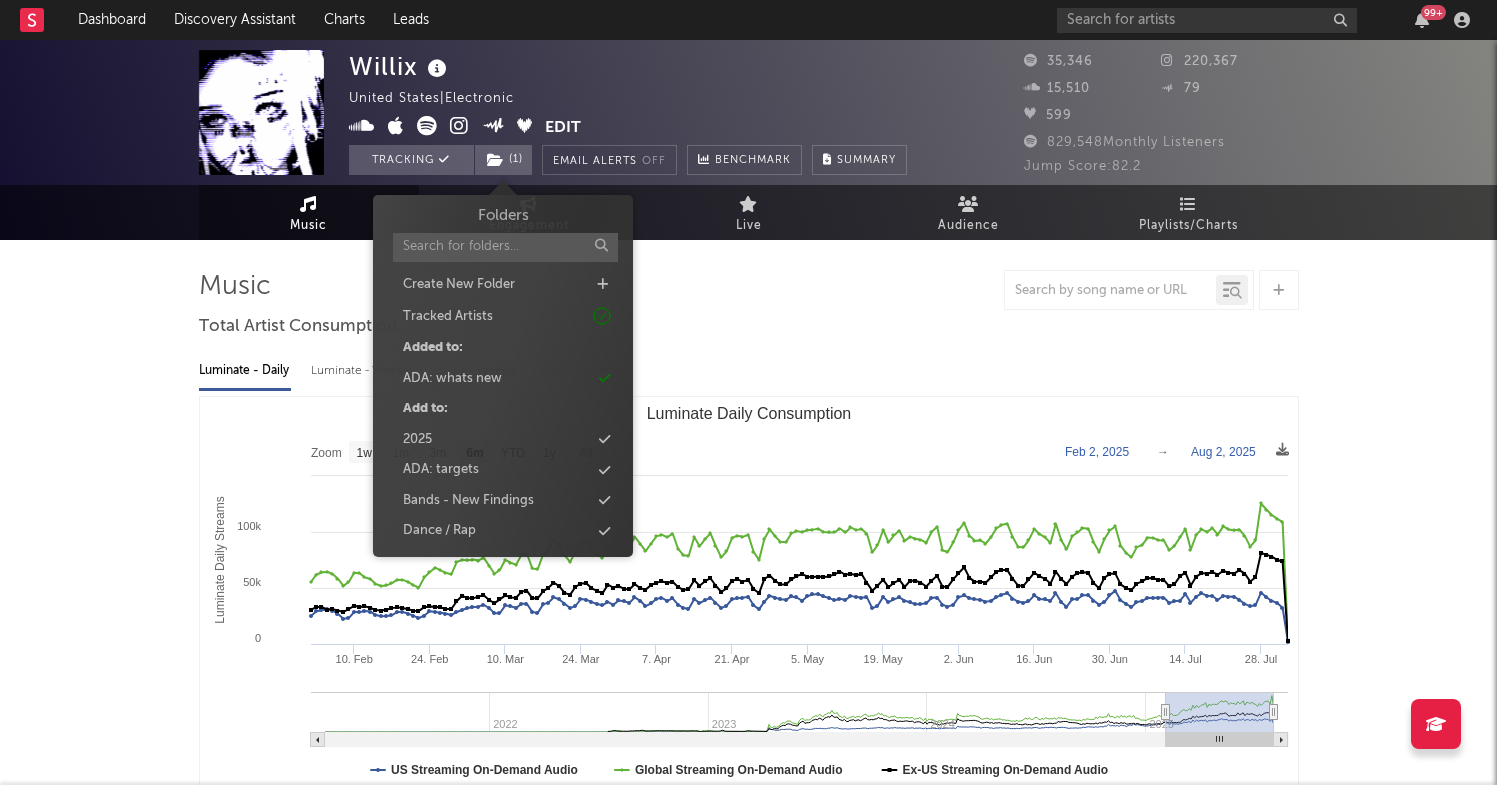 click on "Music Total Artist Consumption Luminate - Daily Luminate - Weekly BMAT - Weekly OCC - Weekly Zoom 1w 1m 3m 6m YTD 1y All [YEAR]-[MONTH]-[DAY] [YEAR]-[MONTH]-[DAY] Created with Highcharts 10.3.3 Luminate Daily Streams Luminate Daily Consumption 10. [MONTH] [DAY]. [MONTH] 10. [MONTH] 24. [MONTH] 7. [MONTH] 21. [MONTH] 5. [MONTH] 19. [MONTH] 2. [MONTH] 16. [MONTH] 30. [MONTH] 14. [MONTH] [YEAR] [YEAR] [YEAR] [YEAR] 0 50k 100k 150k Zoom 1w 1m 3m 6m YTD 1y All [MONTH] [DAY], [YEAR] → [MONTH] [DAY], [YEAR] US Streaming On-Demand Audio Global Streaming On-Demand Audio Ex-US Streaming On-Demand Audio Recent DSP Releases Export CSV Last Day Spotify Plays Copyright 7 Day Spotify Plays Last Day Spotify Plays ATD Spotify Plays Spotify Popularity Released Global ATD Audio Streams Global Rolling 7D Audio Streams Estimated % Playlist Streams Last Day Spotify Popularity Streams / 7d Growth Originals ( [NUMBER] ) Features ( [NUMBER] ) Name Copyright Label Album Names Composer Names 7 Day Spotify Plays Last Day Spotify Plays ATD Spotify Plays Spotify Popularity Total US Streams Total US SES Total UK Streams Released" at bounding box center [749, 1590] 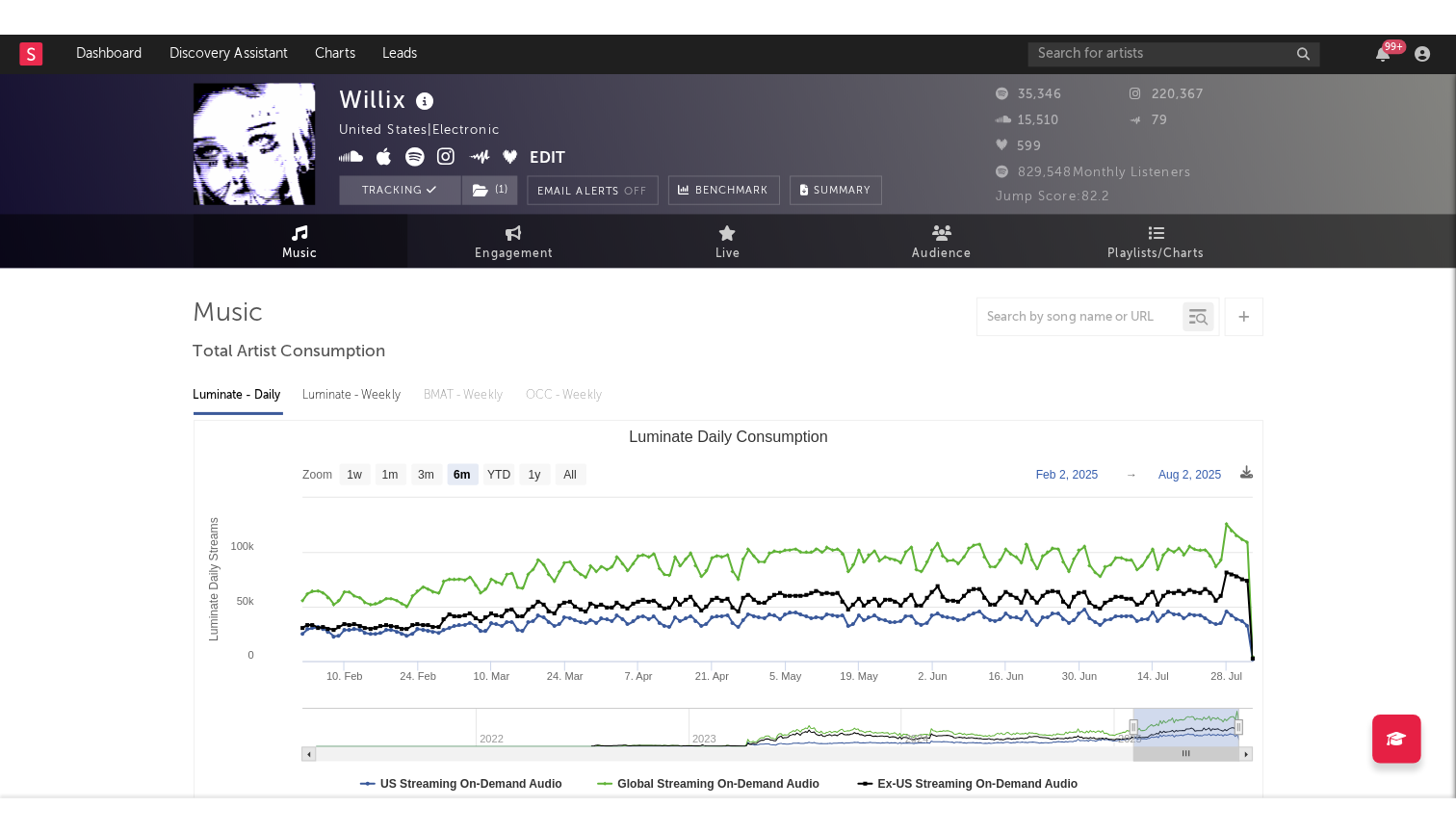 scroll, scrollTop: 0, scrollLeft: 0, axis: both 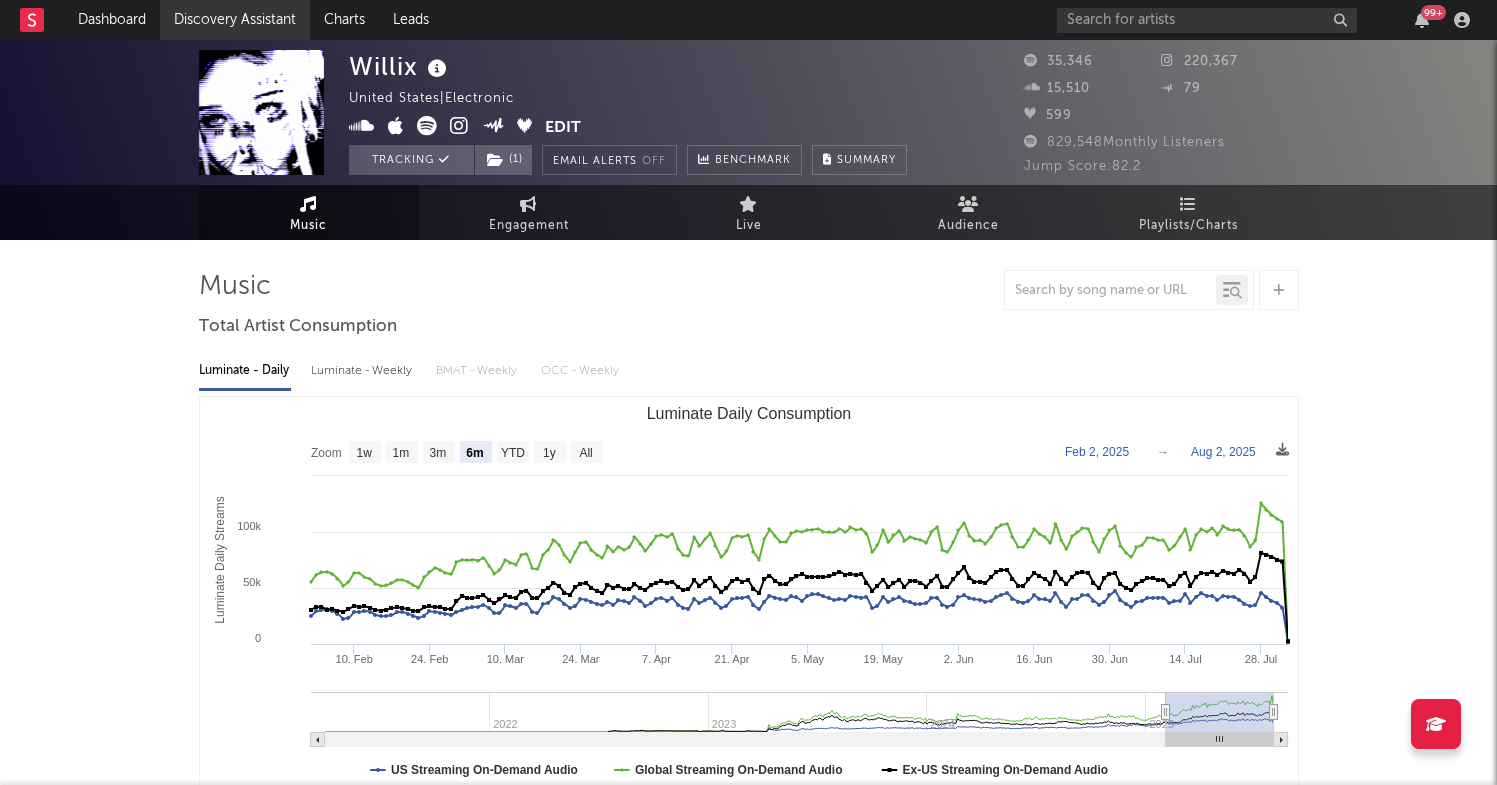 click on "Discovery Assistant" at bounding box center [235, 20] 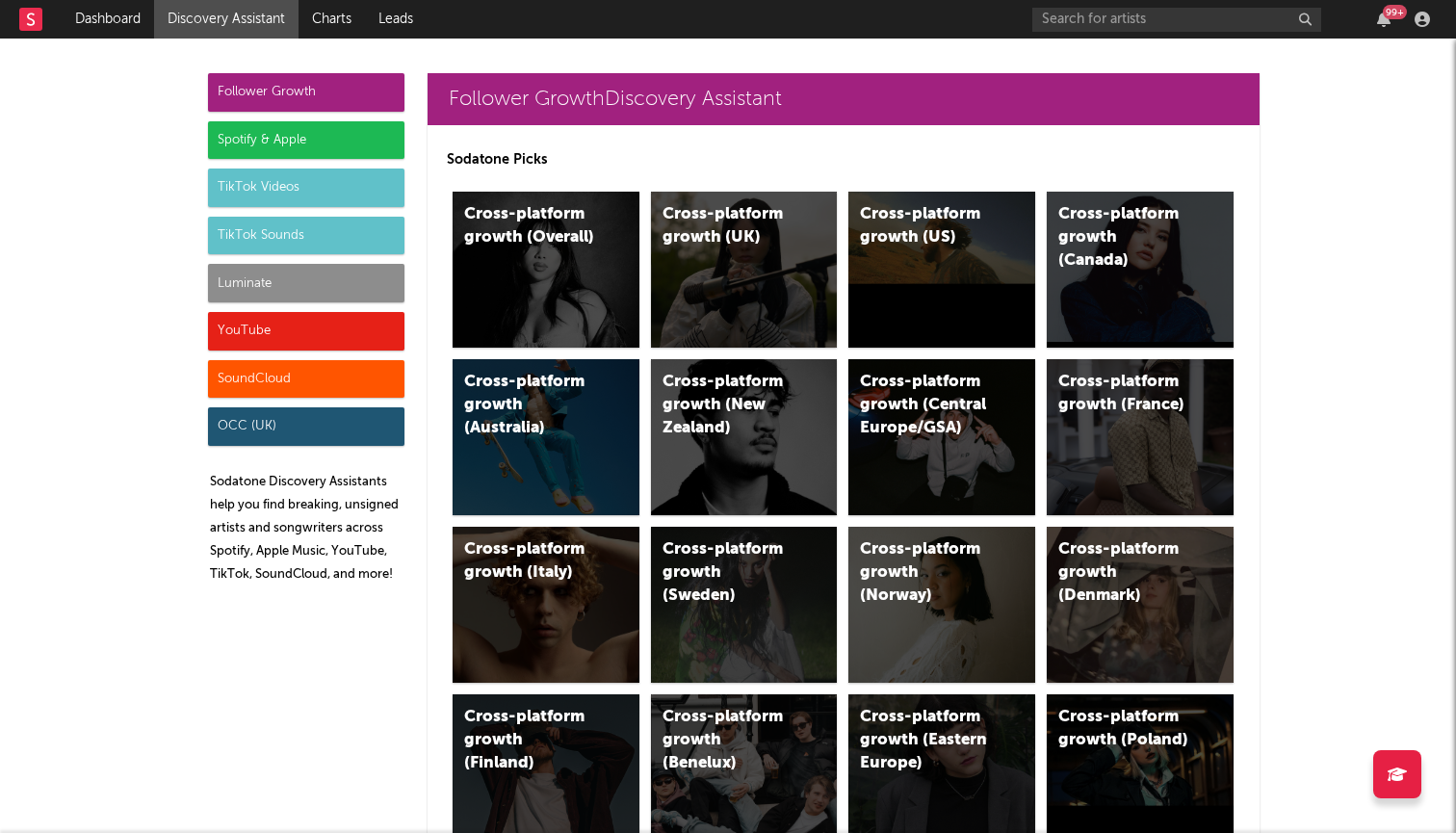 click on "TikTok Sounds" at bounding box center [306, 236] 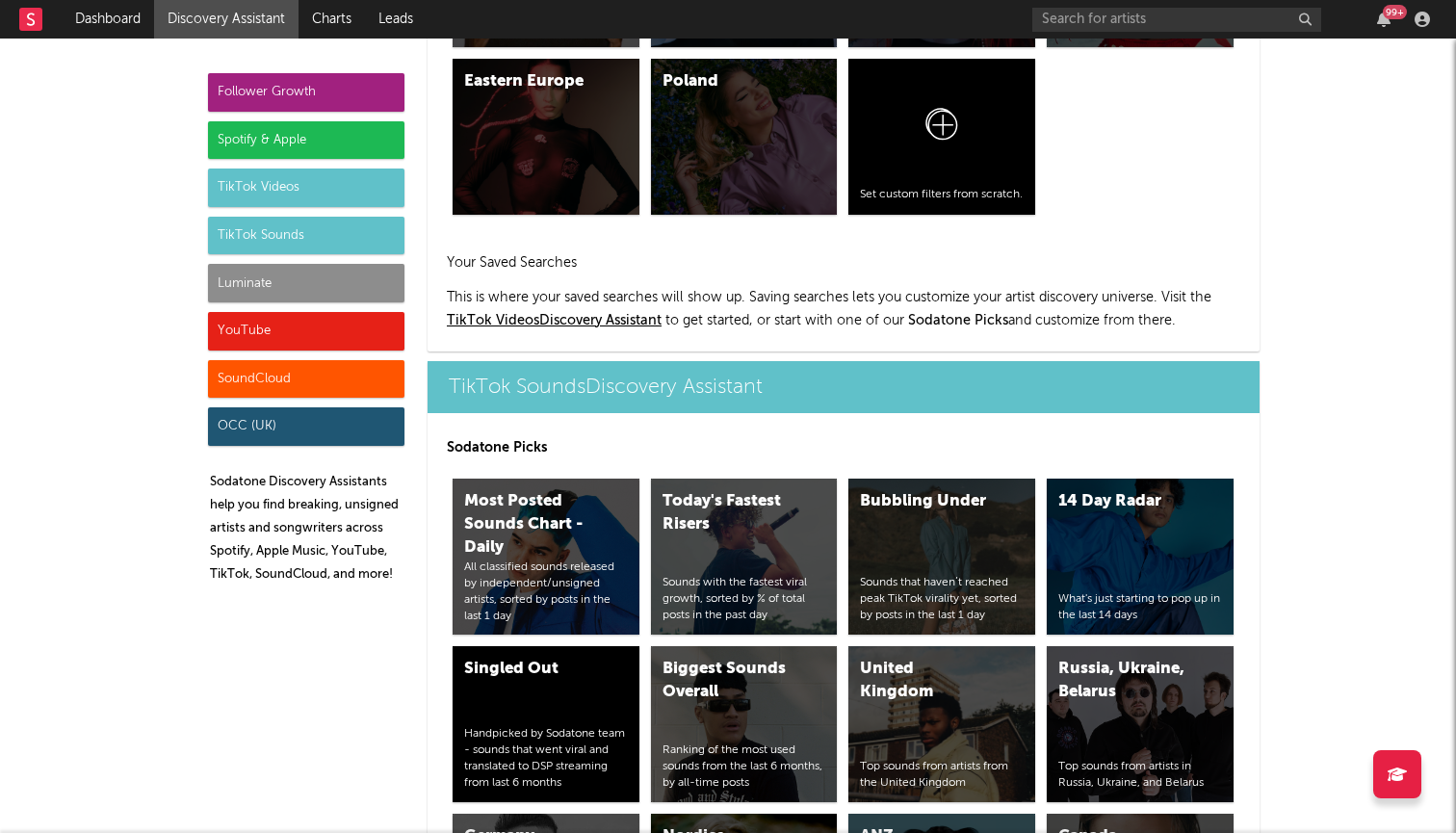 scroll, scrollTop: 6815, scrollLeft: 0, axis: vertical 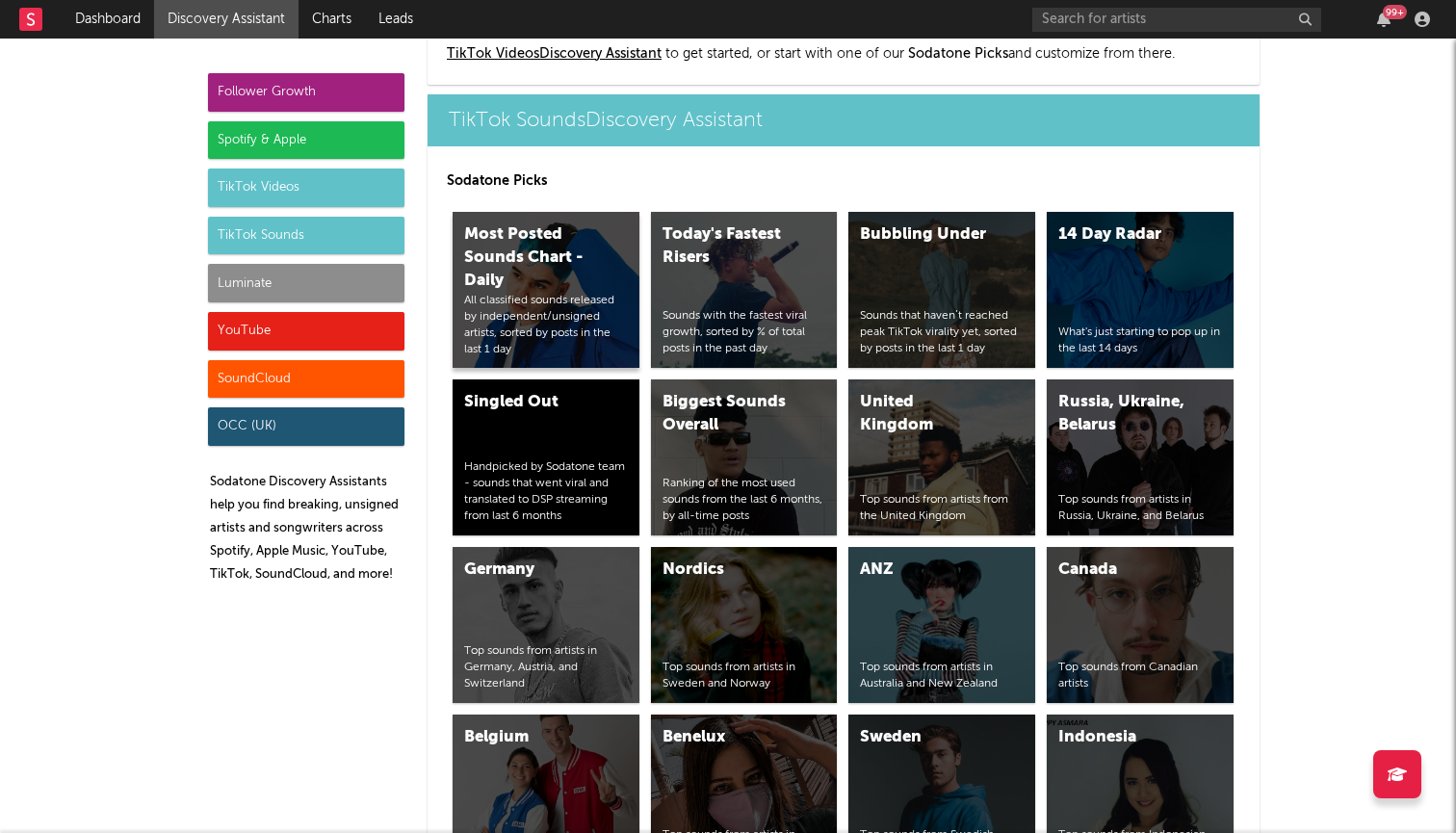 click on "Most Posted Sounds Chart - Daily" at bounding box center (530, 258) 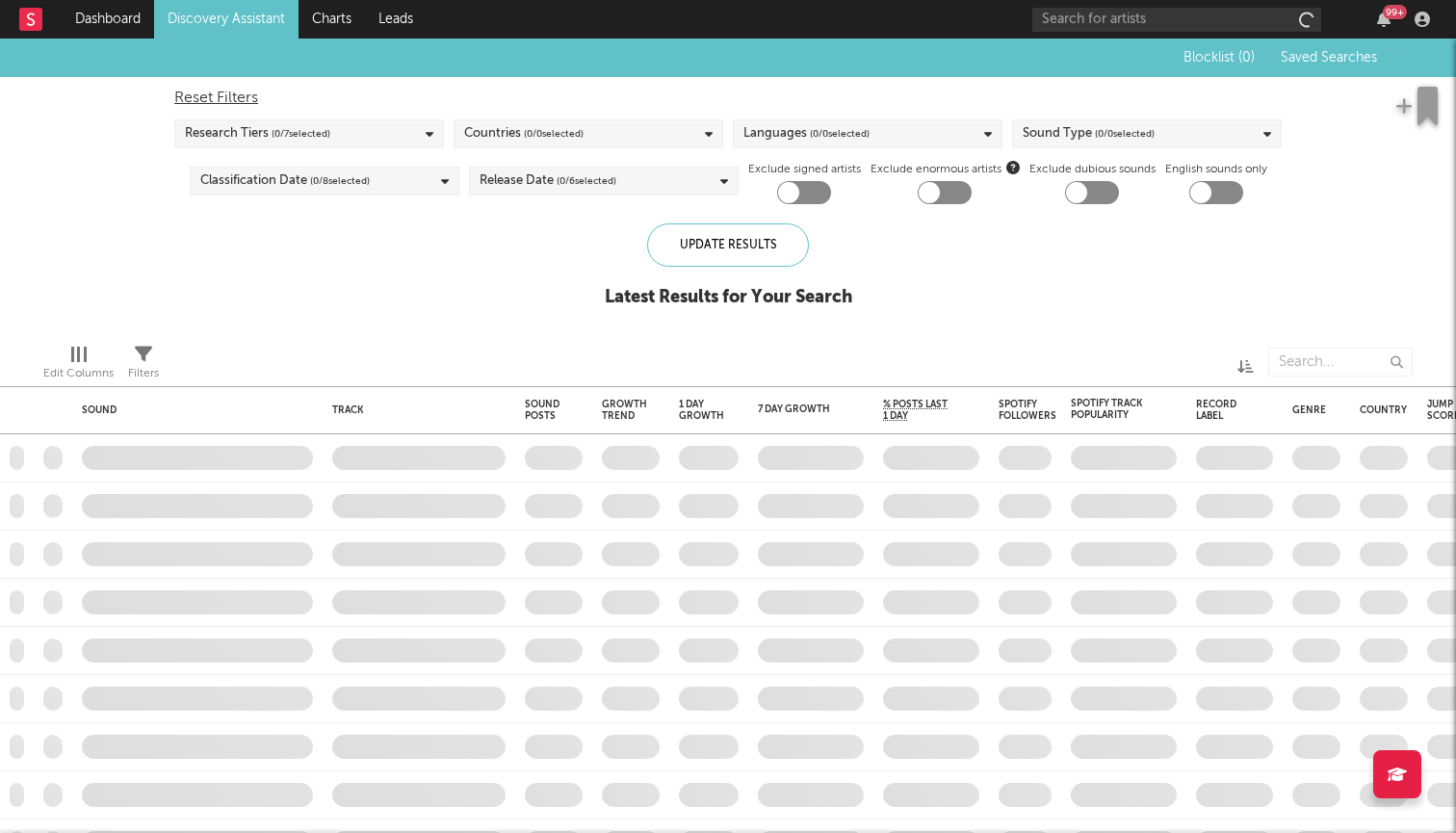 checkbox on "true" 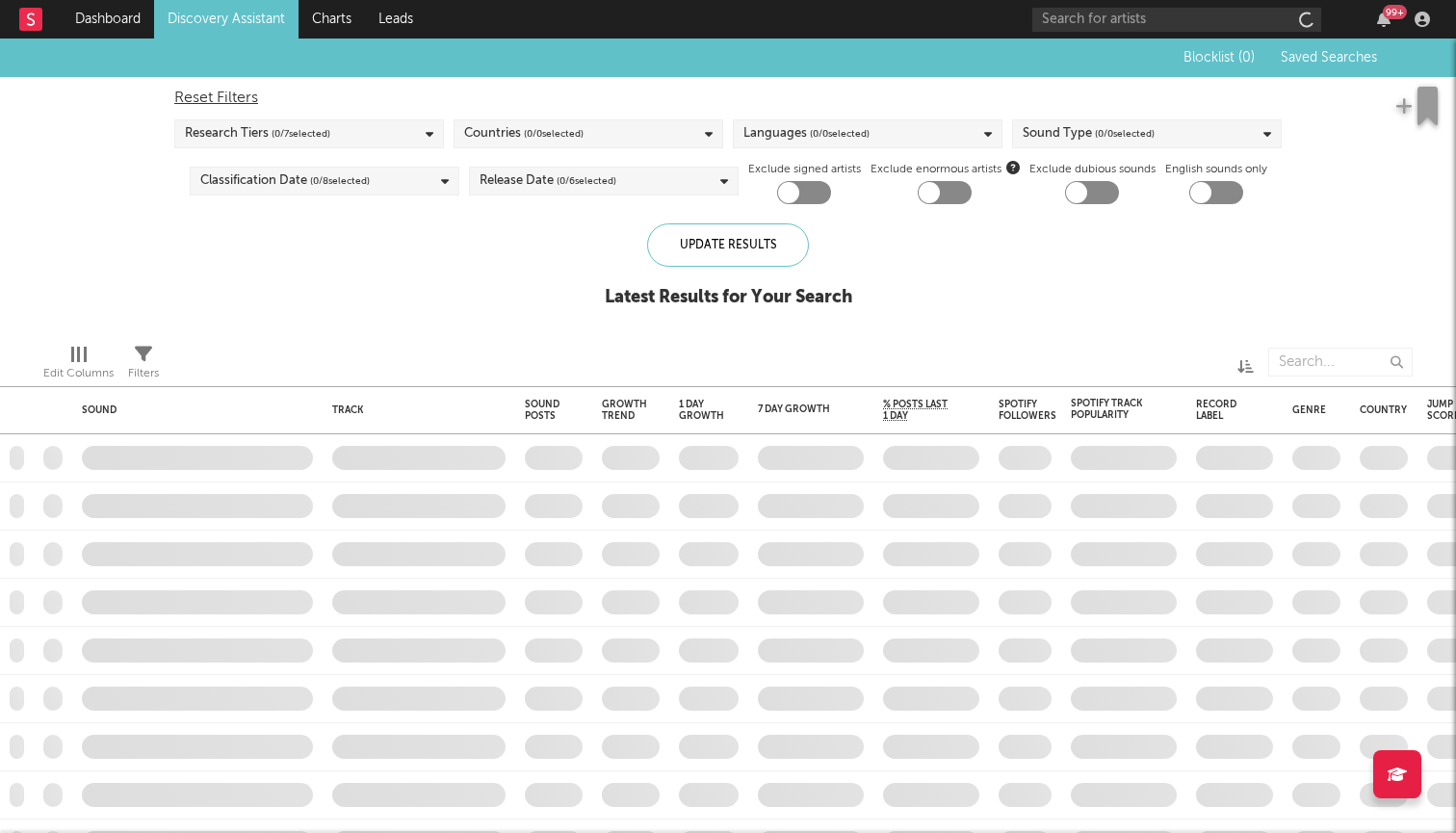 checkbox on "true" 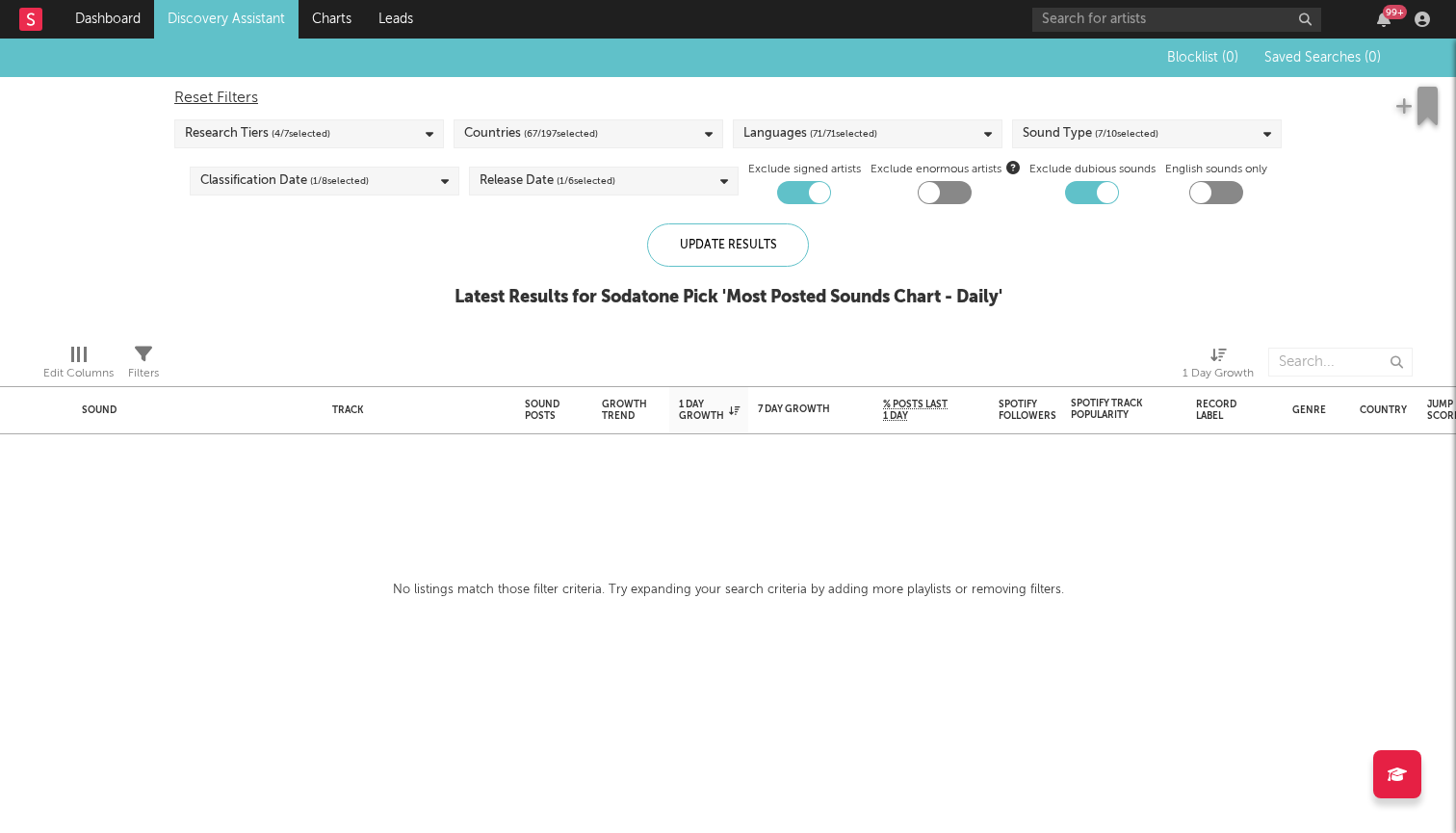 click on "Research Tiers ( 4 / 7 selected)" at bounding box center [309, 134] 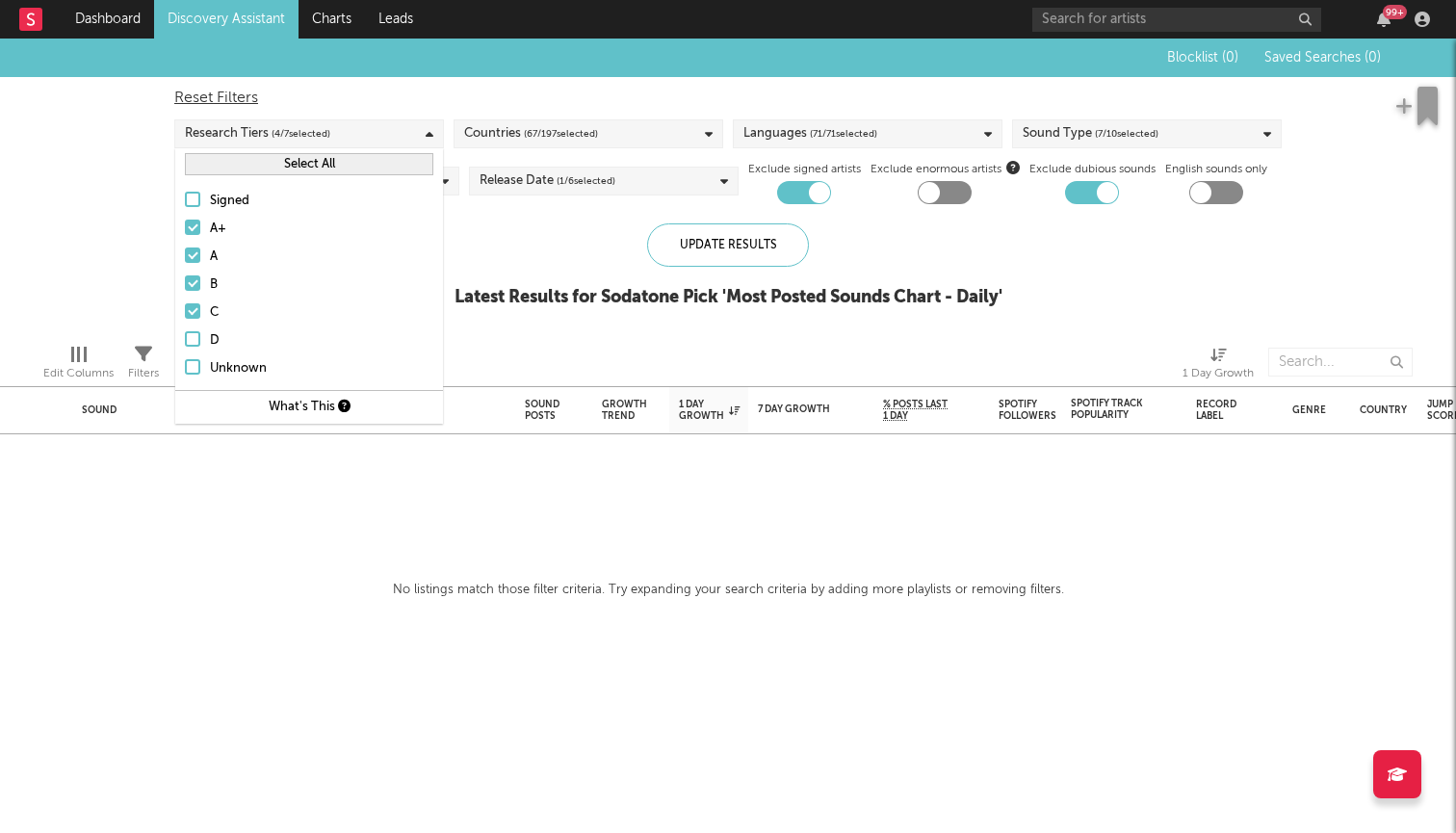 click on "Blocklist   ( 0 ) Saved Searches   ( 0 ) Reset Filters Research Tiers ( 4 / 7  selected) Countries ( 67 / 197  selected) Languages ( 71 / 71  selected) Sound Type ( 7 / 10  selected) Classification Date ( 1 / 8  selected) Release Date ( 1 / 6  selected) Exclude signed artists Exclude enormous artists   Exclude dubious sounds English sounds only Update Results Latest Results for Sodatone Pick ' Most Posted Sounds Chart - Daily '" at bounding box center (728, 183) 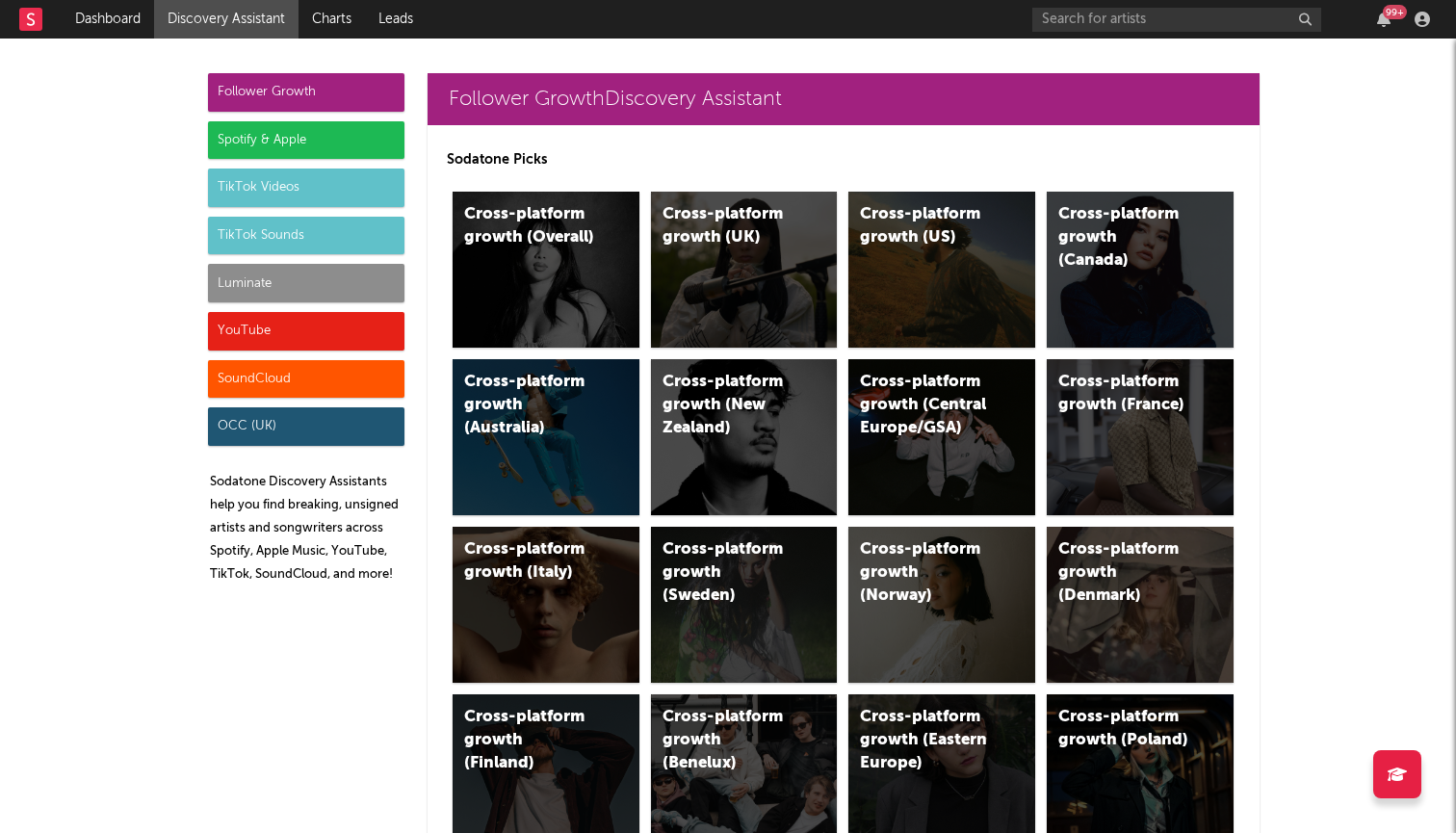 click on "TikTok Sounds" at bounding box center (306, 236) 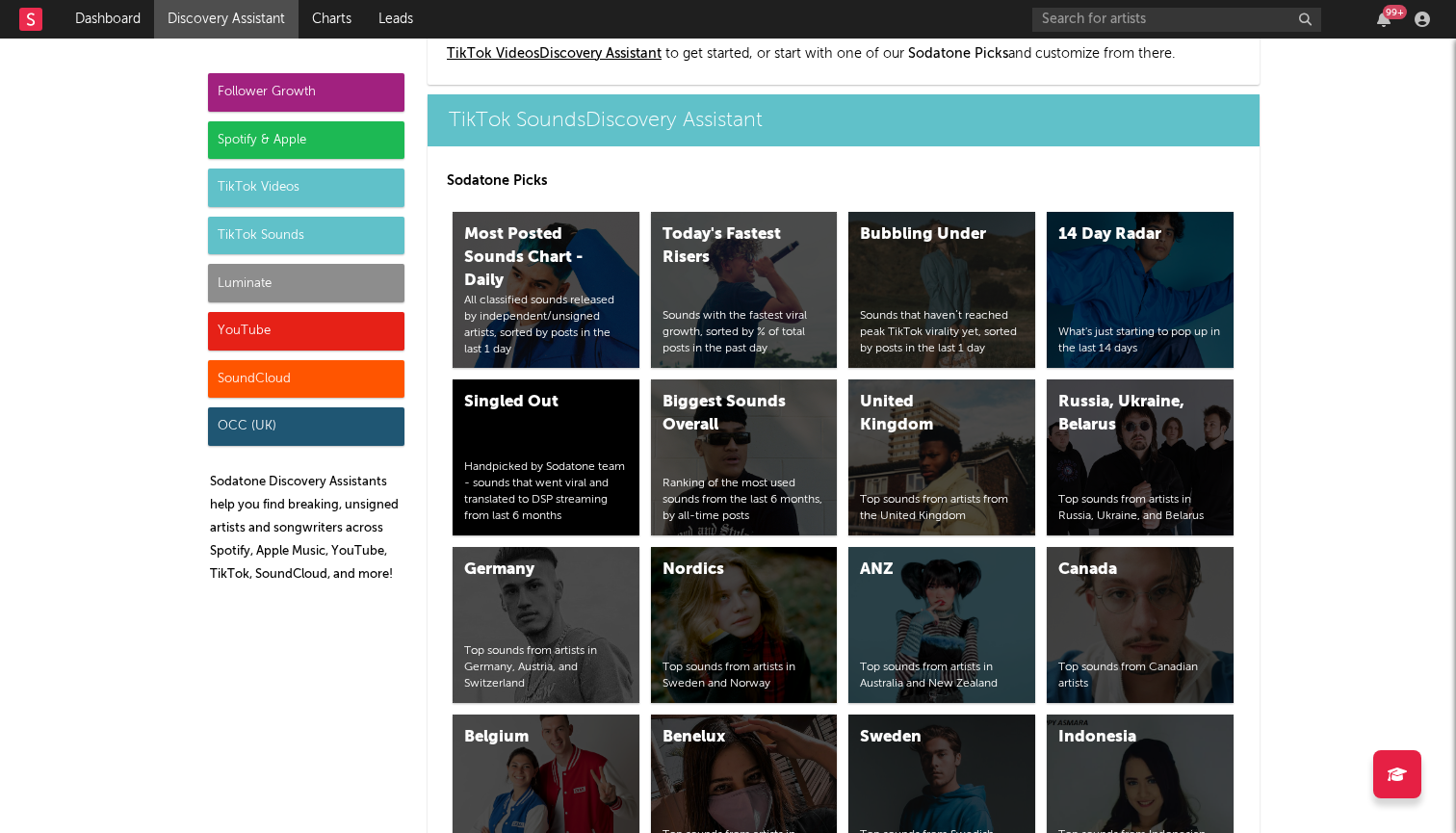 scroll, scrollTop: 6815, scrollLeft: 0, axis: vertical 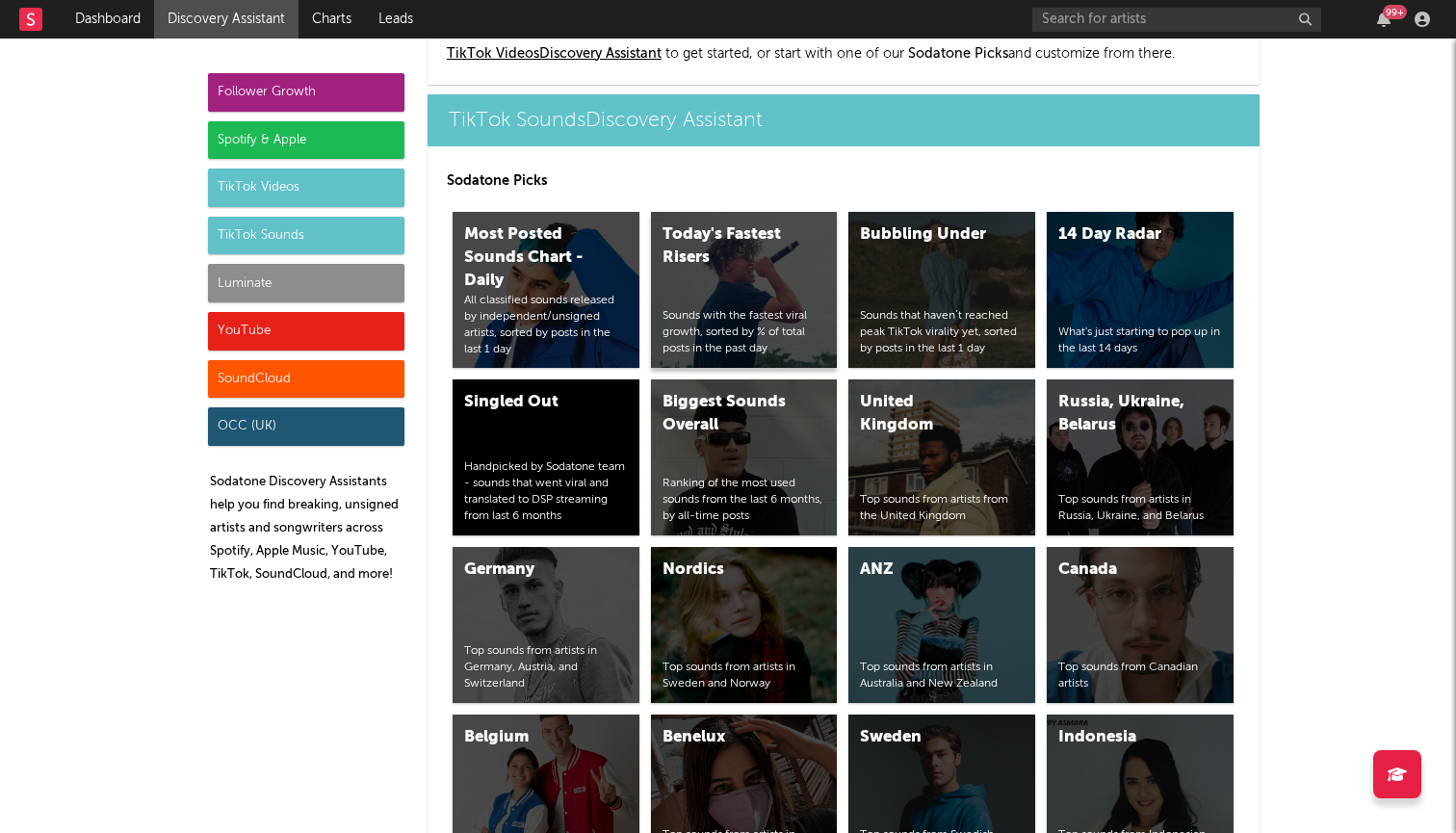 click on "Today's Fastest Risers" at bounding box center (728, 247) 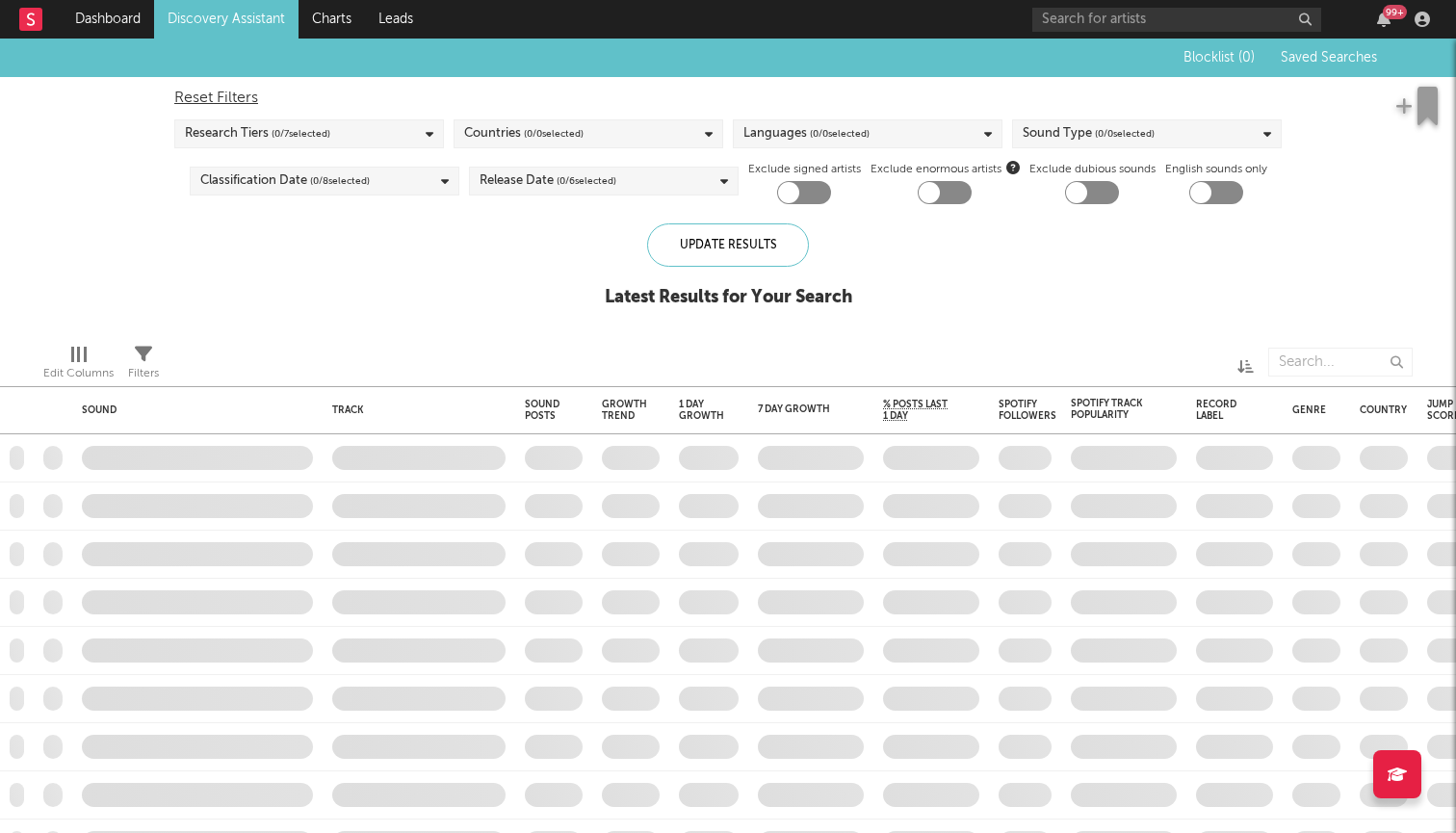 checkbox on "true" 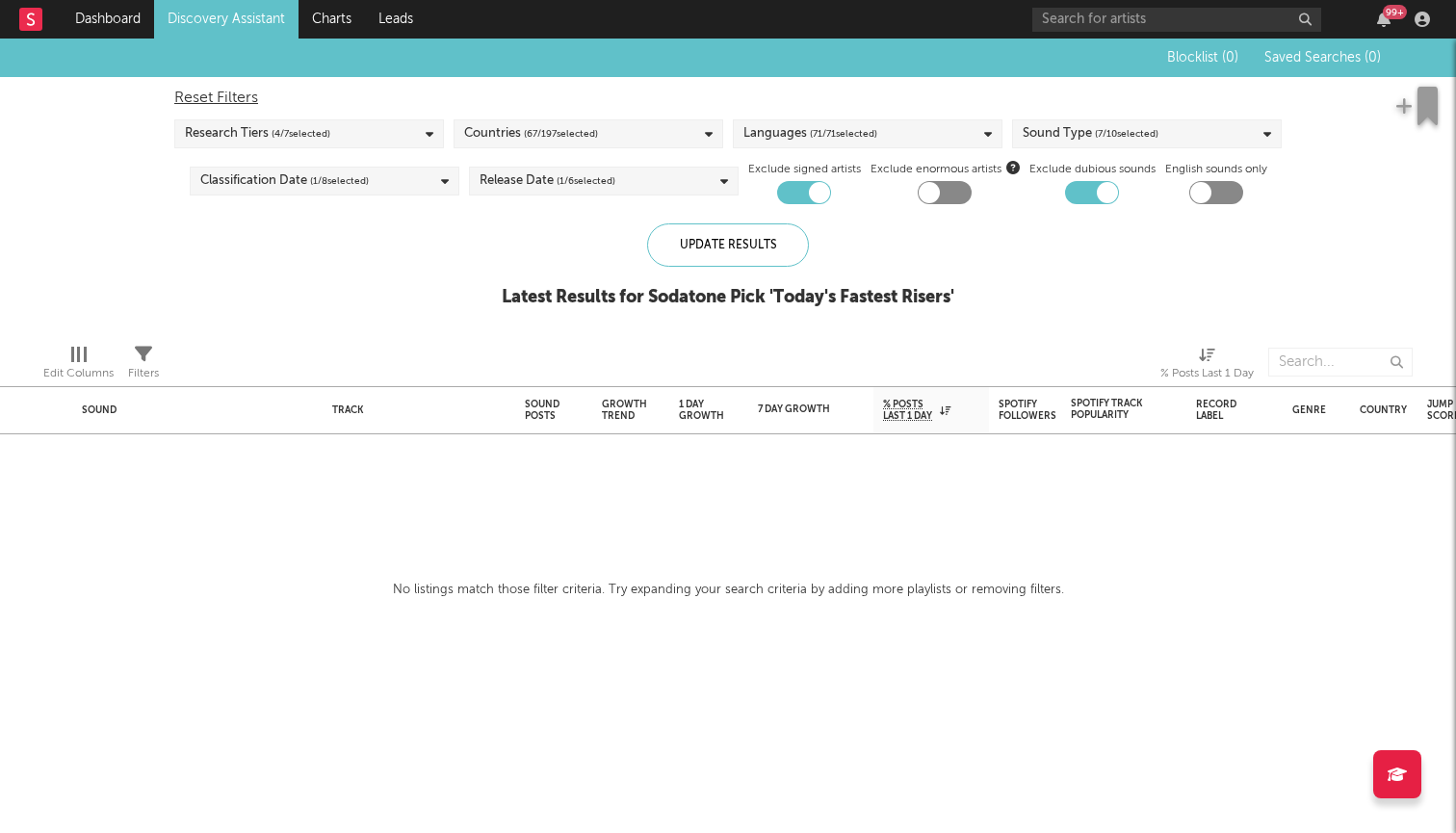 click on "Exclude signed artists" at bounding box center [804, 169] 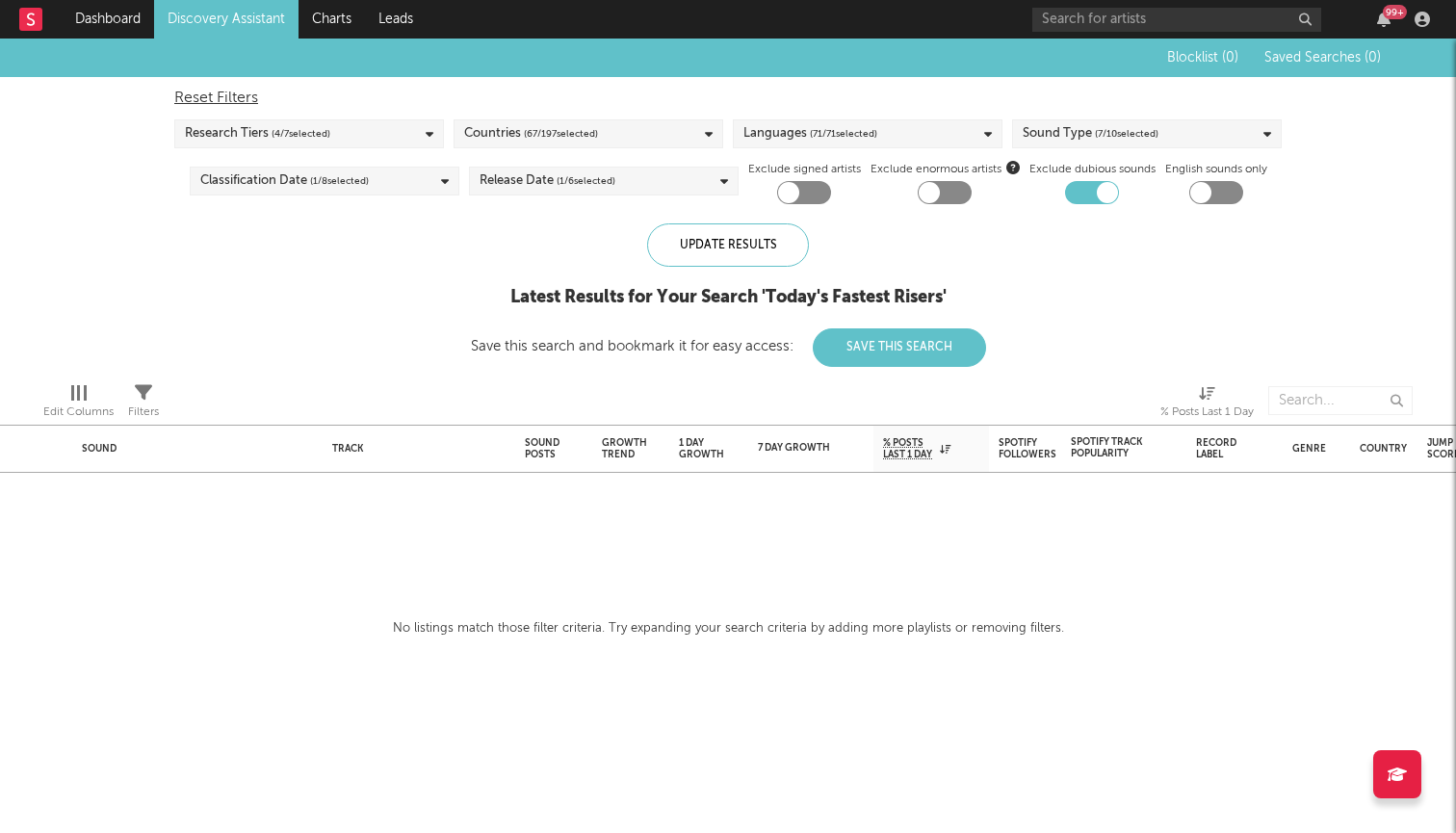 click on "Spotify/Apple Discovery Assistant Blocklist ( 0 ) Saved Searches ( 0 ) Reset Filters Research Tiers ( 4 / 7 selected) Countries ( 67 / 197 selected) Languages ( 71 / 71 selected) Sound Type ( 7 / 10 selected) Classification Date ( 1 / 8 selected) Release Date ( 1 / 6 selected) Exclude signed artists Exclude enormous artists Exclude dubious sounds English sounds only Update Results Latest Results for Your Search ' Today's Fastest Risers ' Save this search and bookmark it for easy access: Save This Search" at bounding box center [728, 202] 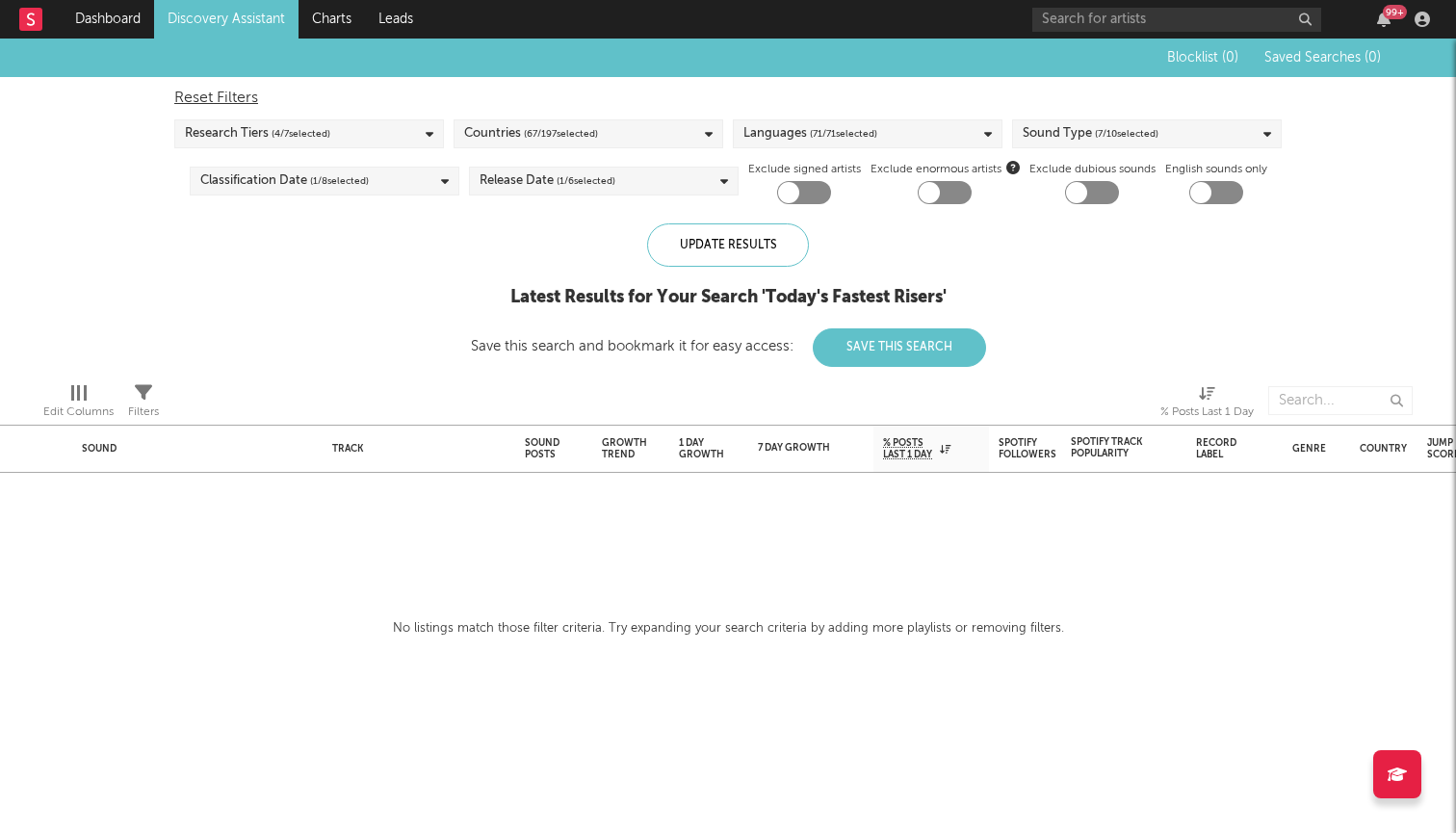 click on "Countries ( 67 / 197 selected)" at bounding box center (588, 134) 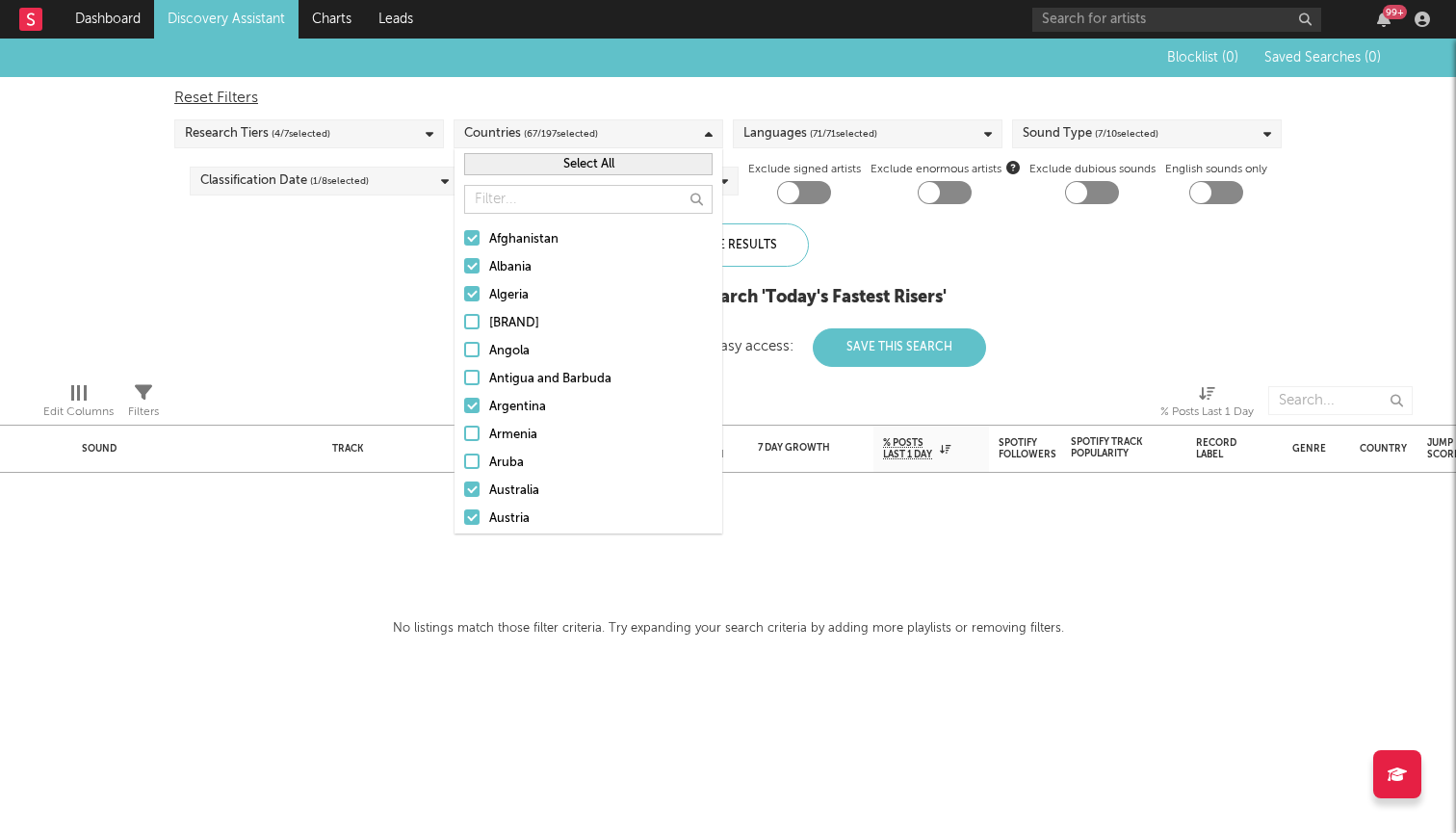 click on "Select All" at bounding box center (588, 164) 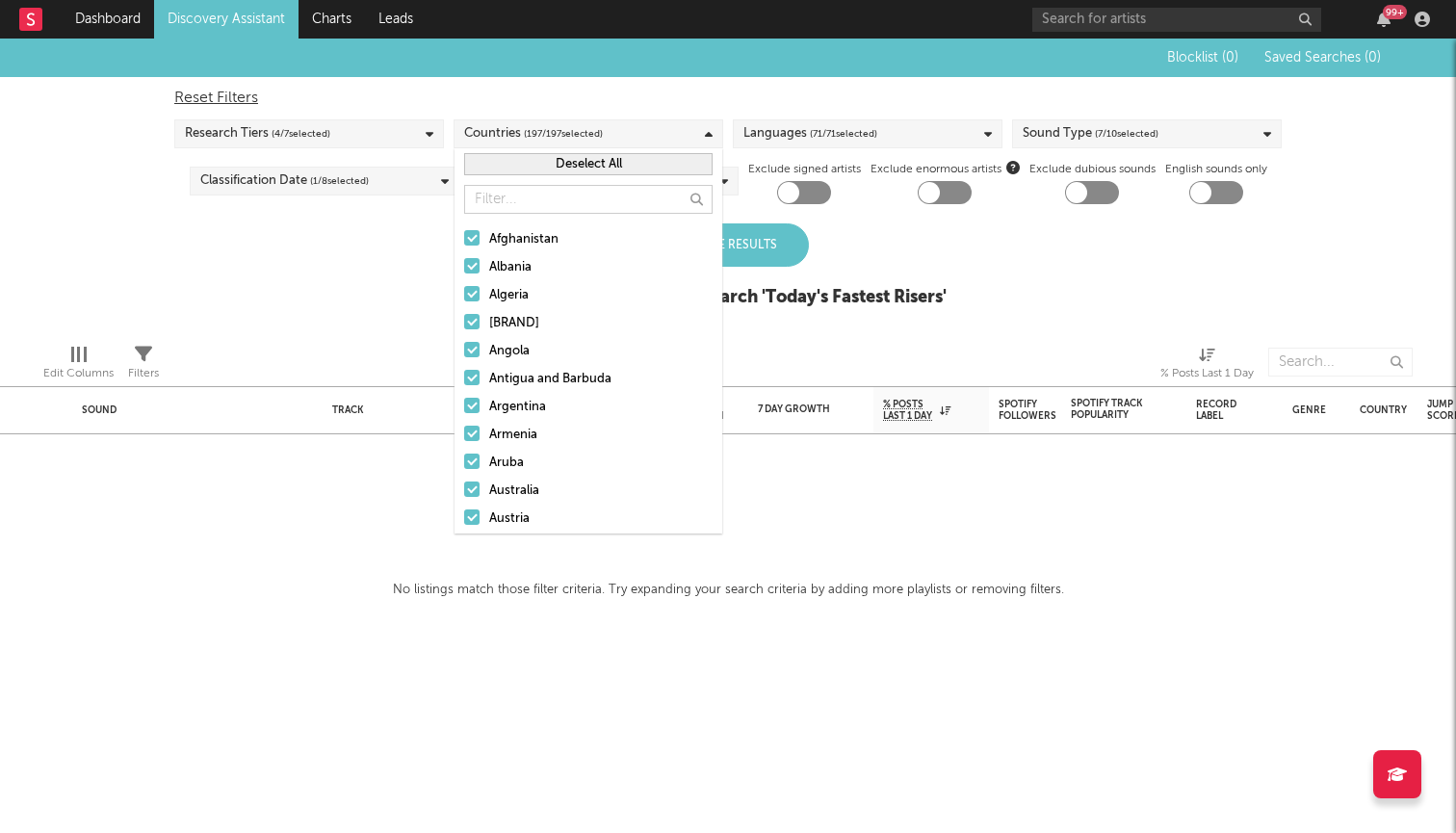 click on "Update Results" at bounding box center [728, 245] 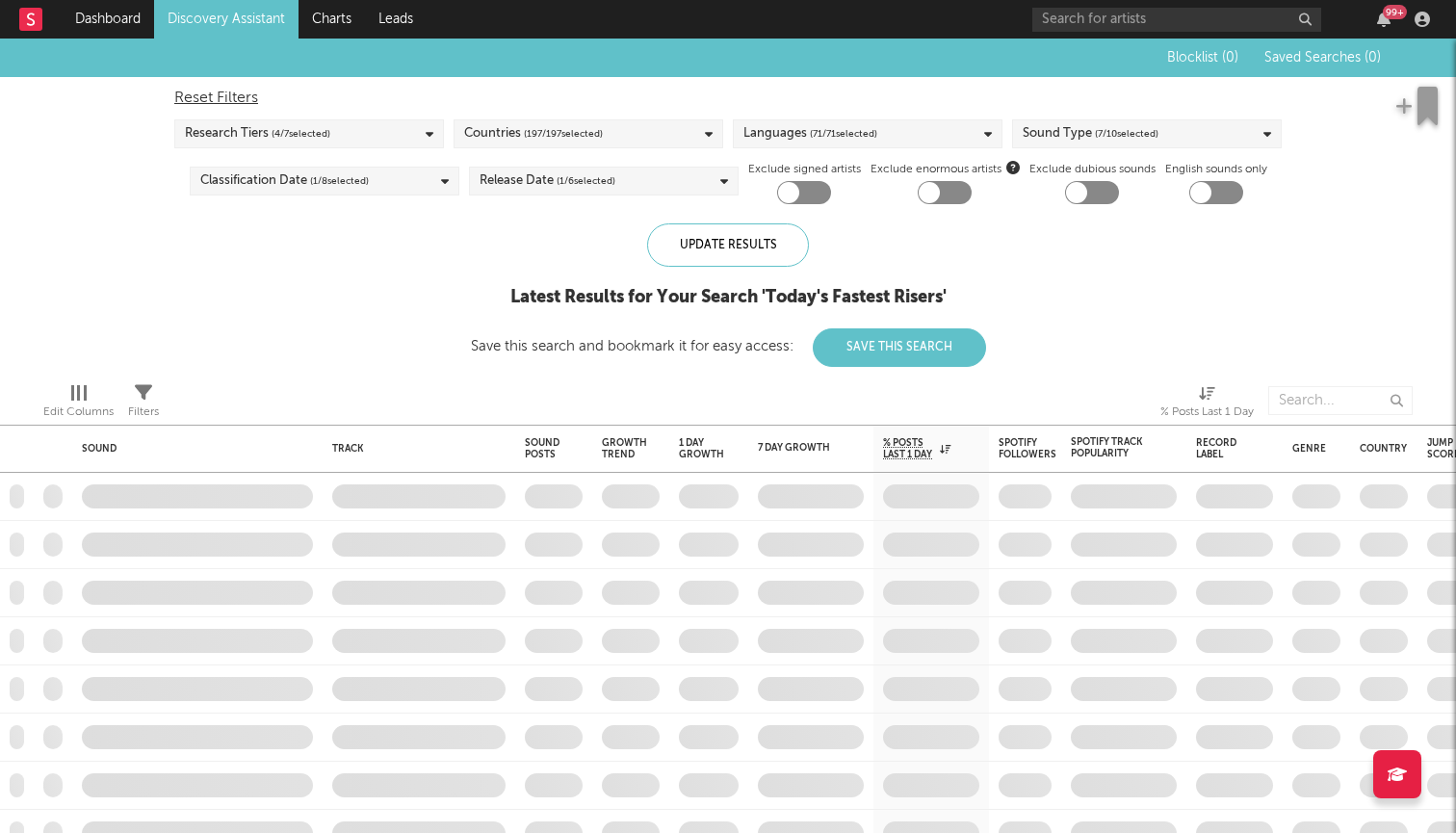 checkbox on "true" 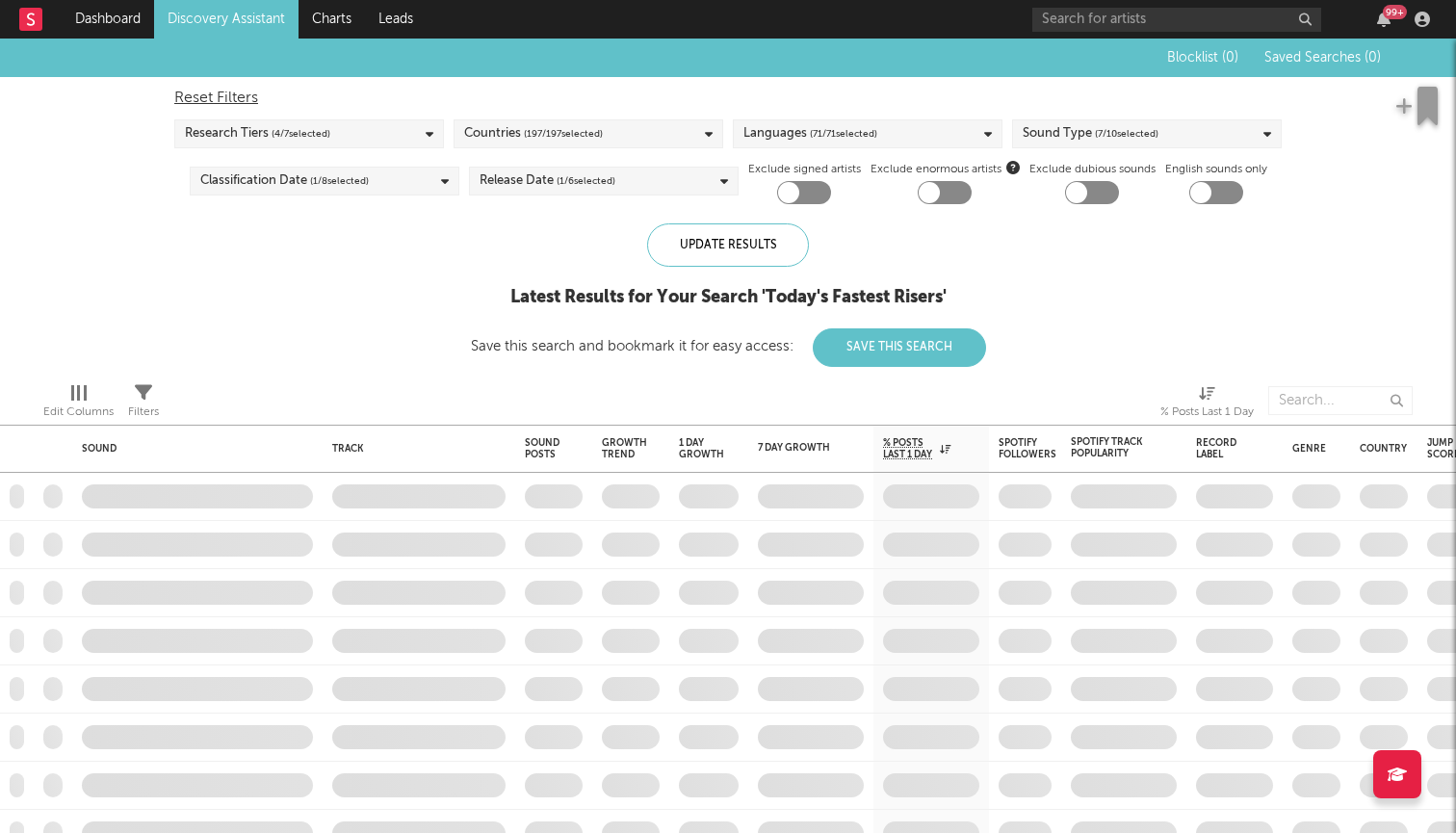 checkbox on "true" 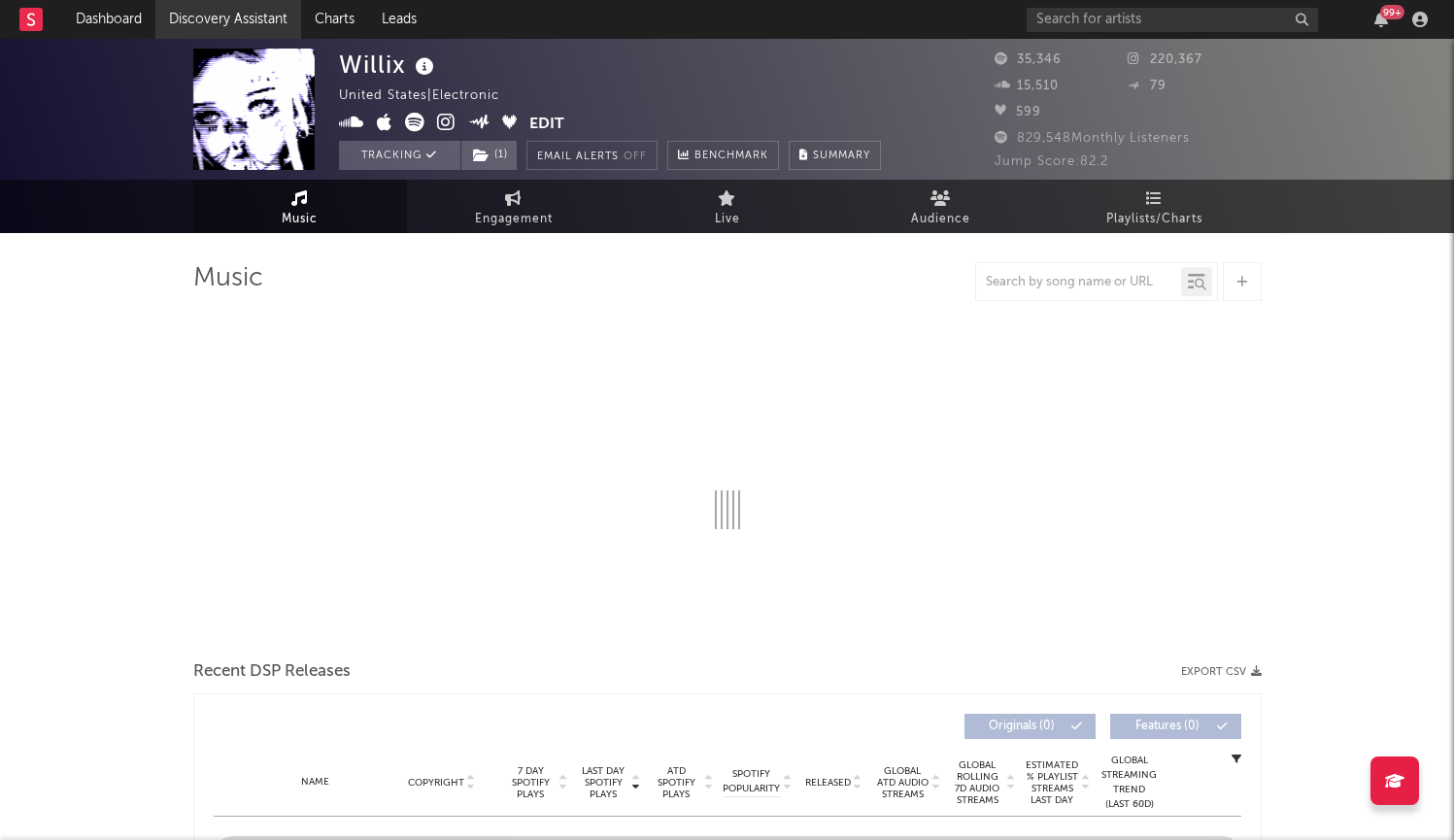 click on "Discovery Assistant" at bounding box center (228, 19) 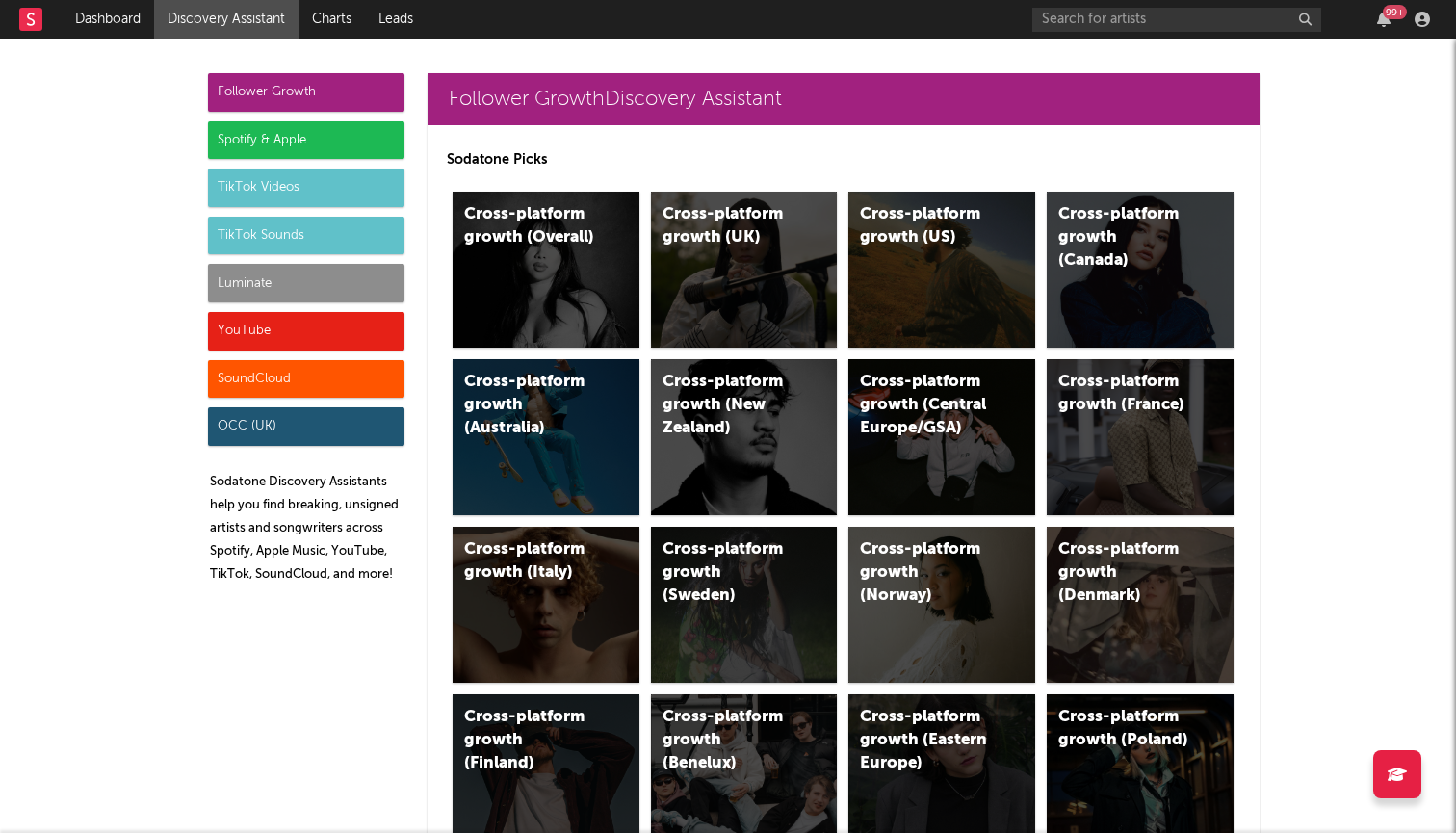click on "Spotify & Apple" at bounding box center (306, 141) 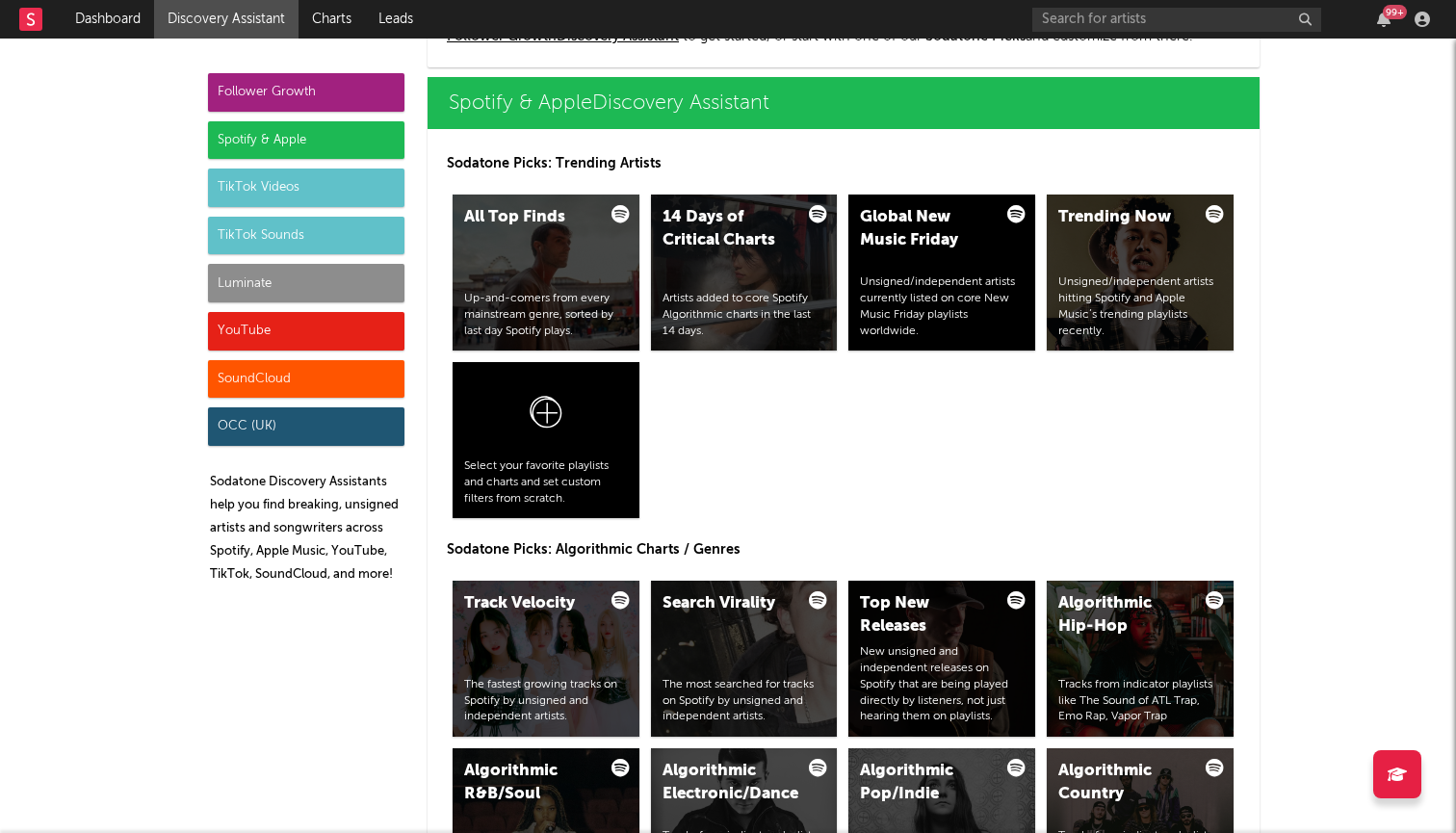 scroll, scrollTop: 1925, scrollLeft: 0, axis: vertical 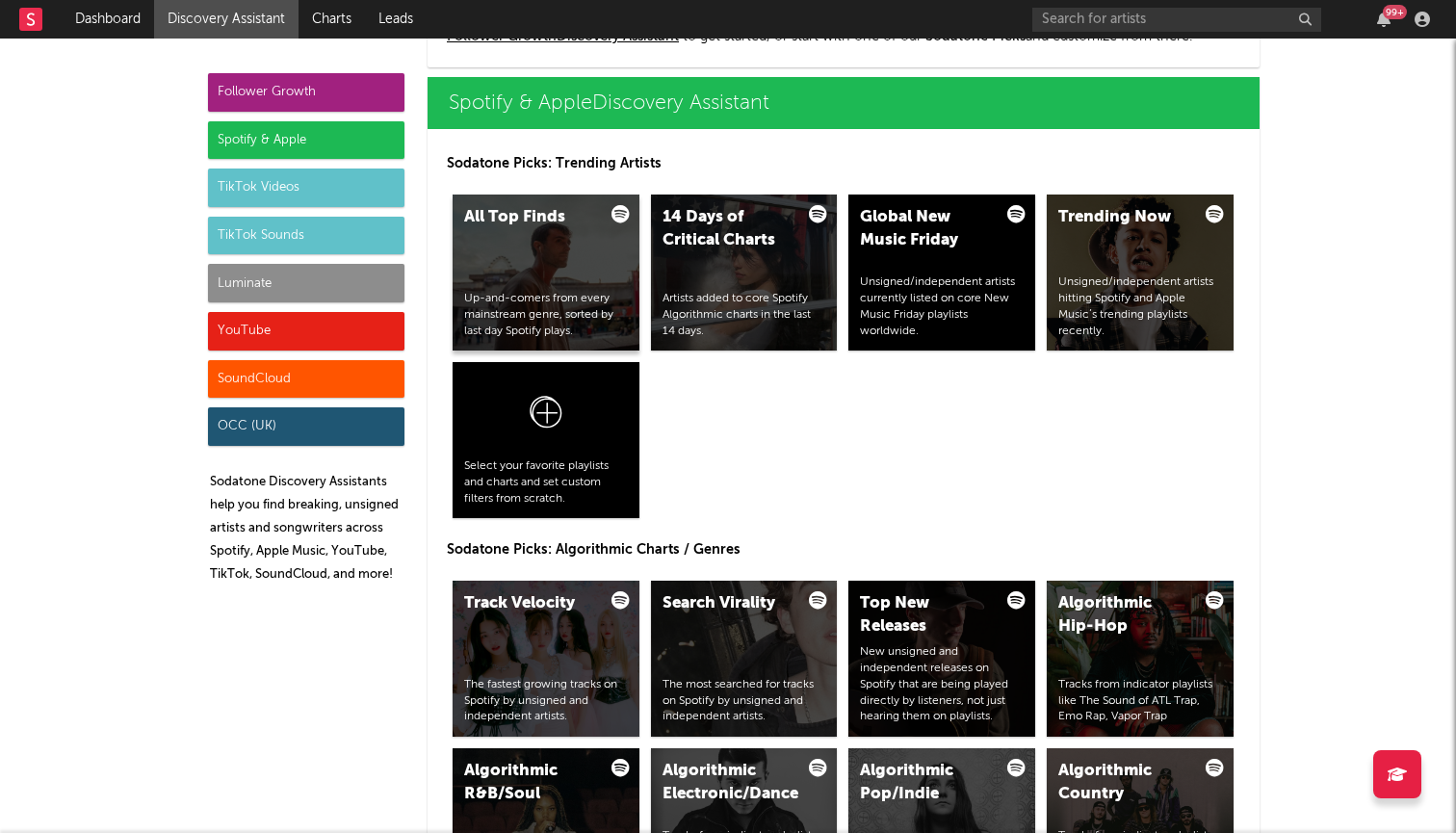 click on "All Top Finds Up-and-comers from every mainstream genre, sorted by last day Spotify plays." at bounding box center [546, 273] 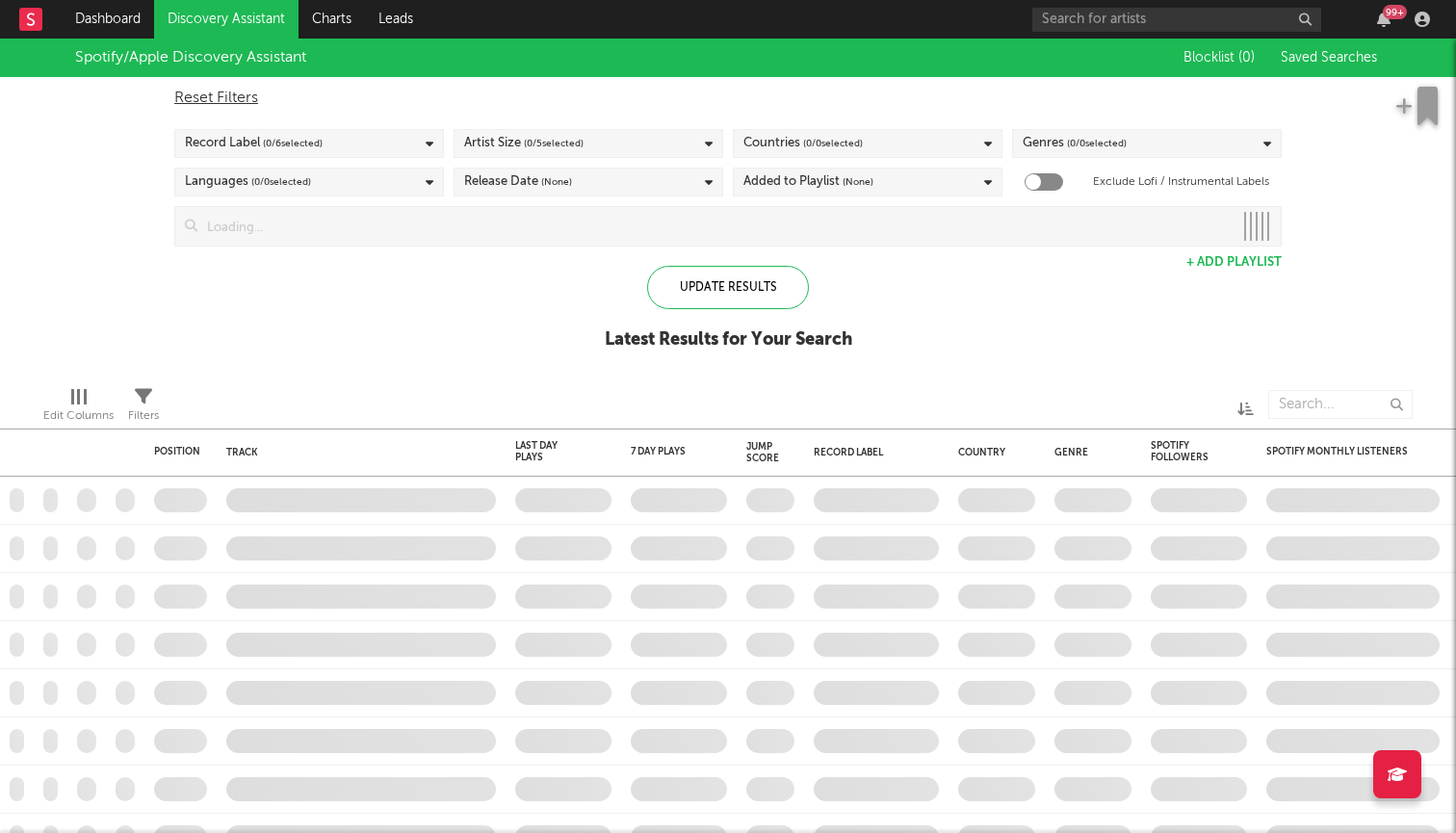 checkbox on "true" 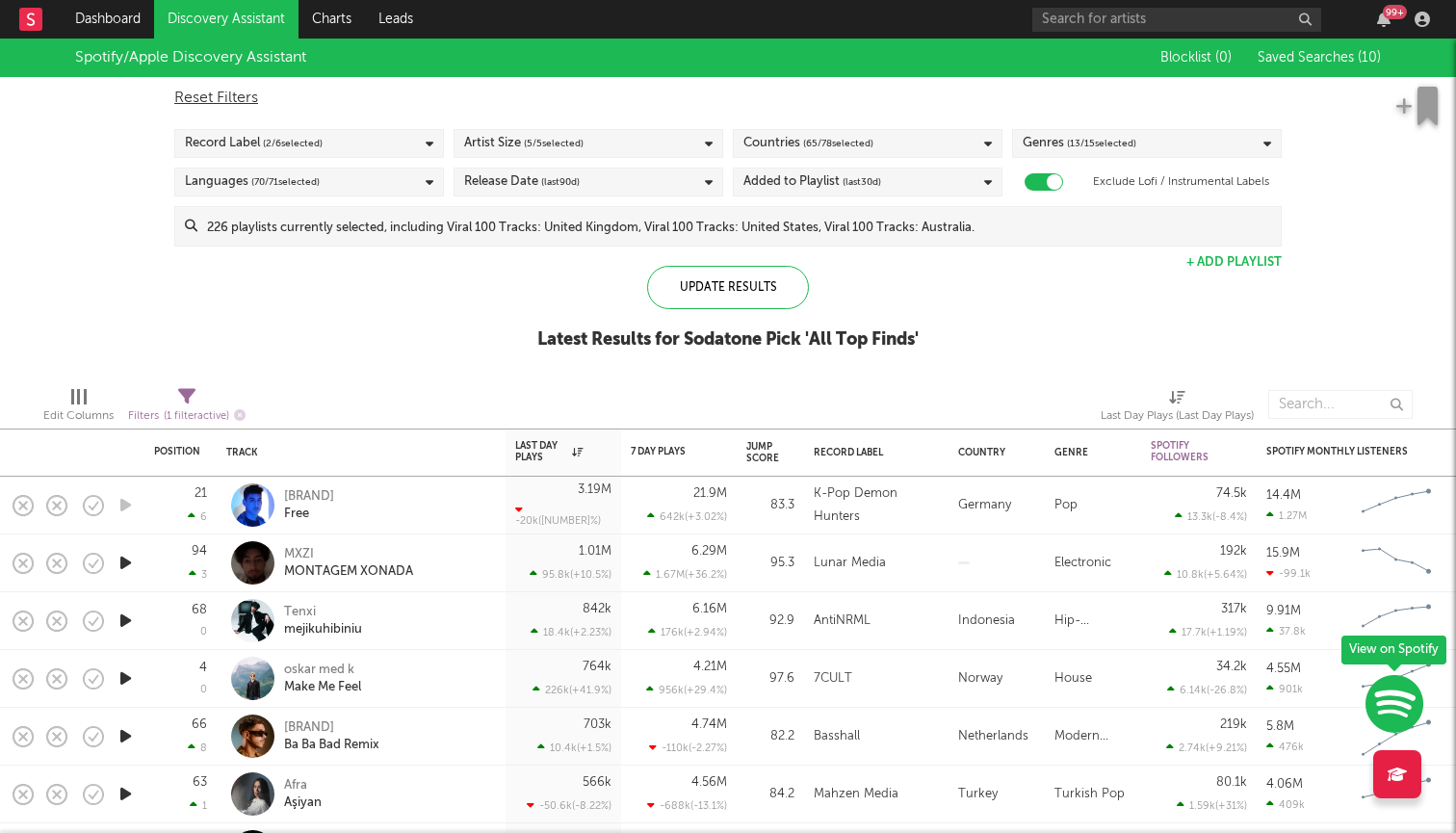 click on "( 5 / 5  selected)" at bounding box center [554, 143] 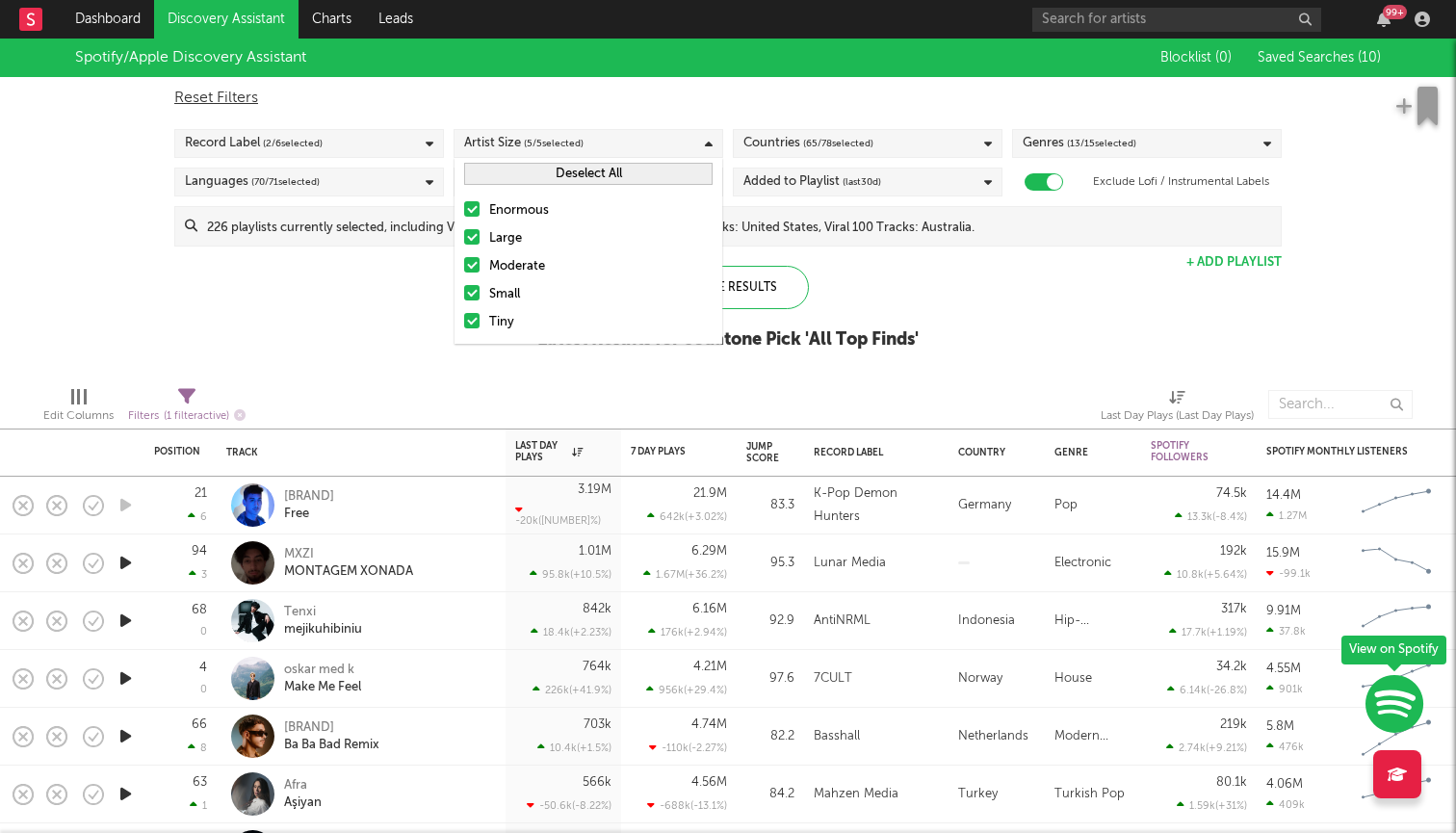 click on "Reset Filters Record Label ( 2 / 6 selected) Artist Size ( 5 / 5 selected) Countries ( 65 / 78 selected) Genres ( 13 / 15 selected) Languages ( 70 / 71 selected) Release Date (last 90 d) Added to Playlist (last 30 d) Exclude Lofi / Instrumental Labels Update Results + Add Playlist" at bounding box center (728, 162) 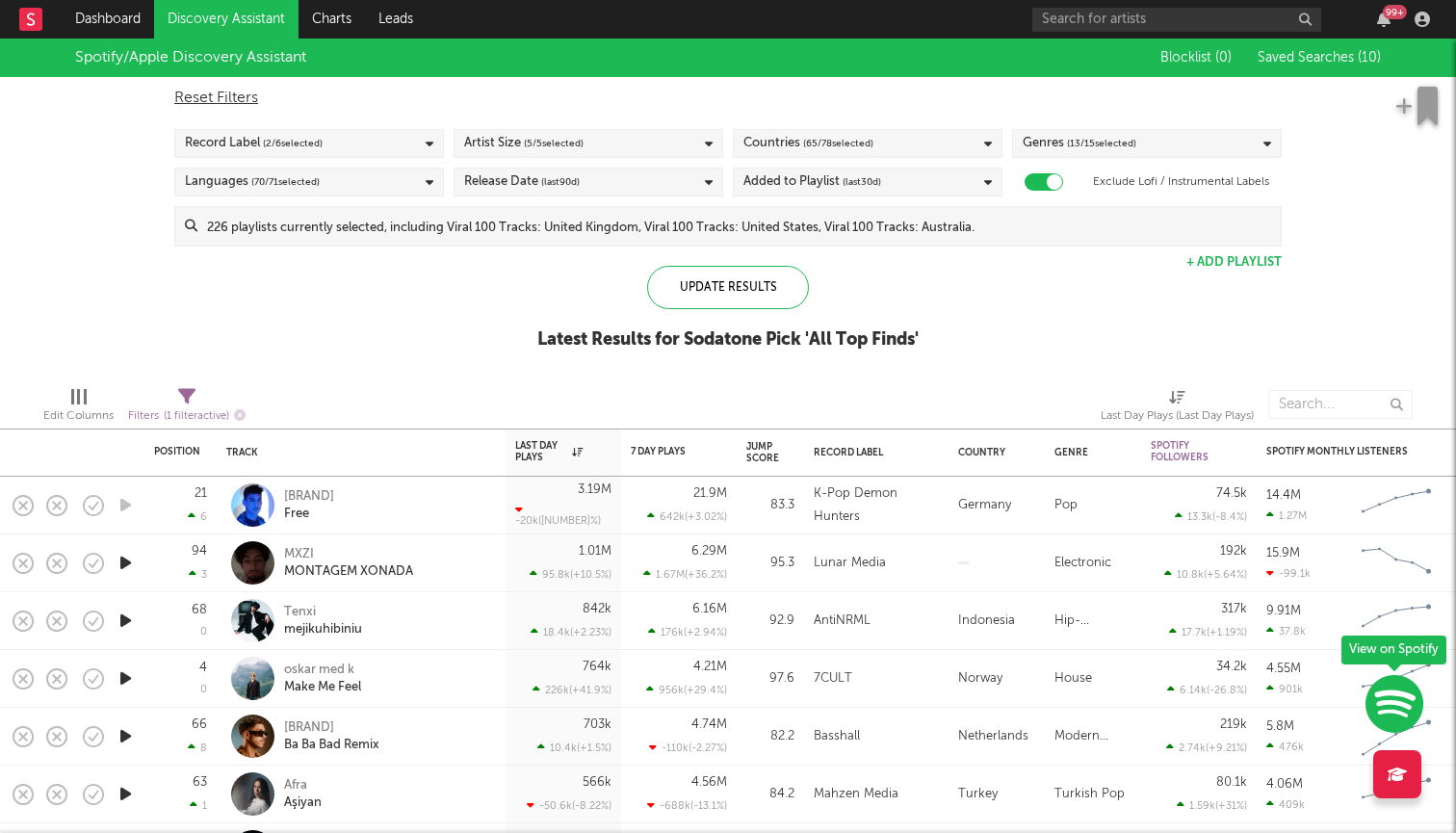 click on "Record Label ( 2 / 6  selected)" at bounding box center (309, 143) 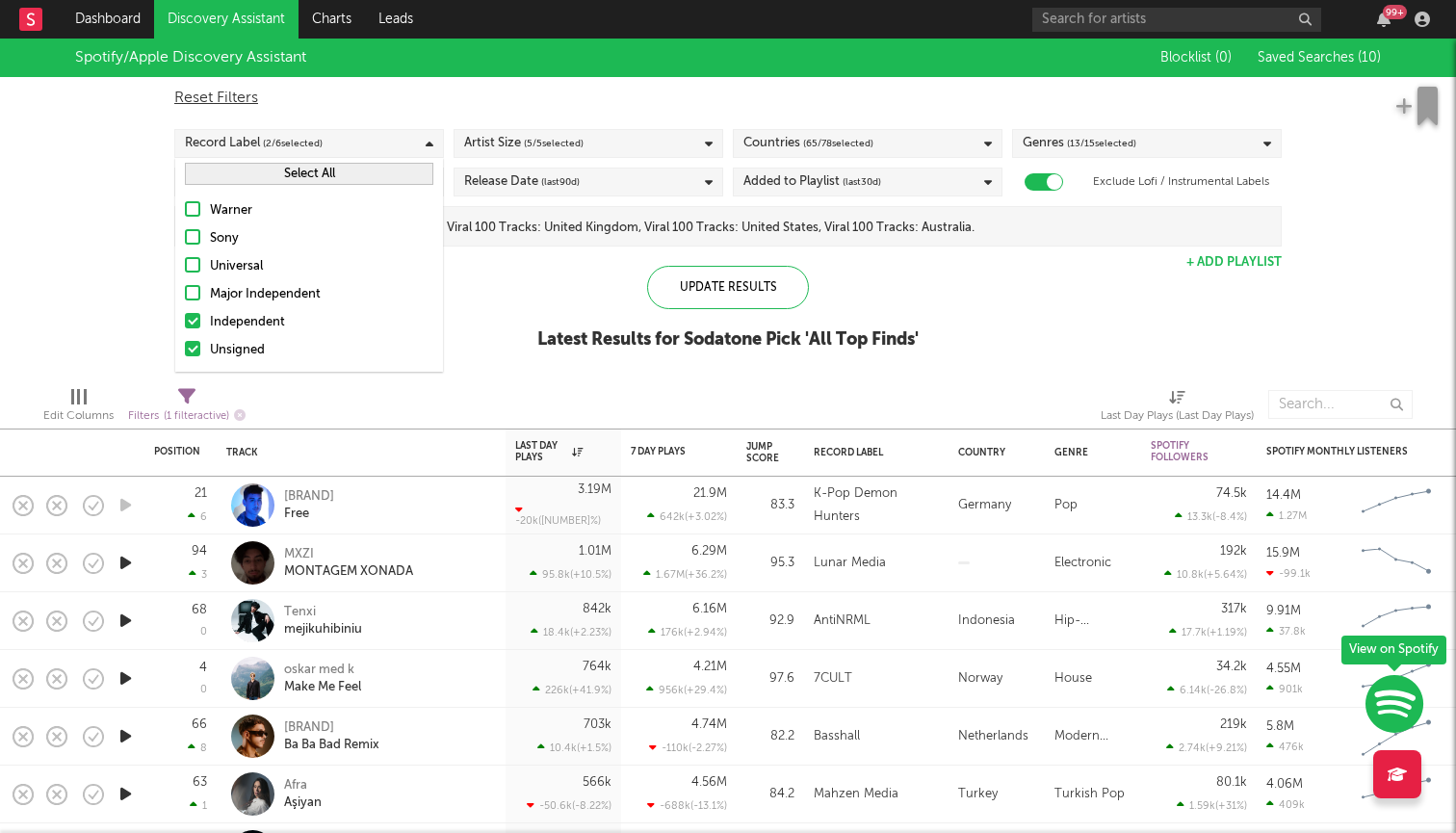 click on "Major Independent" at bounding box center [322, 295] 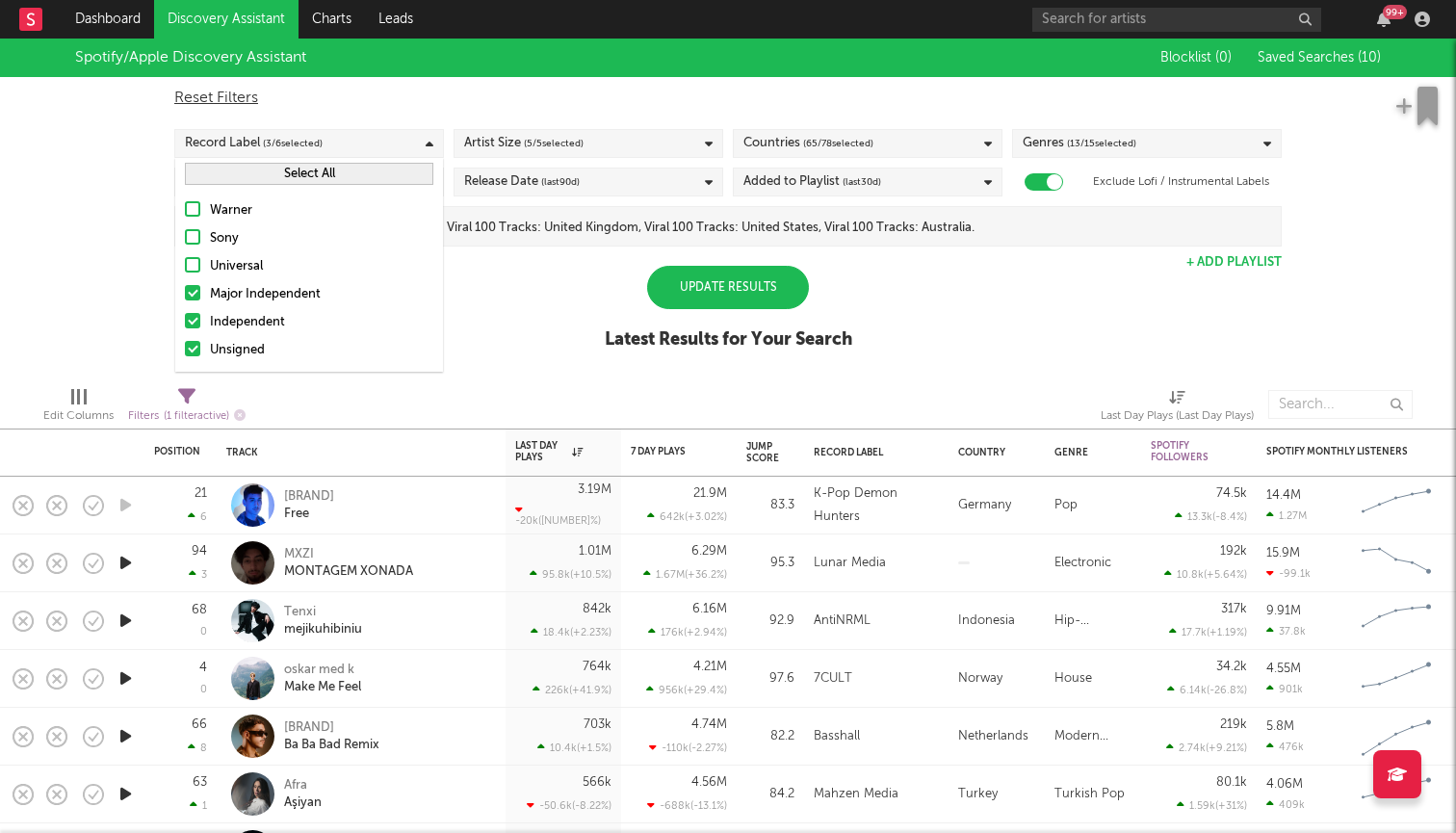 click on "Spotify/Apple Discovery Assistant Blocklist   ( [NUMBER] ) Saved Searches   ( [NUMBER] ) Reset Filters Record Label ( [NUMBER] / [NUMBER]  selected) Artist Size ( [NUMBER] / [NUMBER]  selected) Countries ( [NUMBER] / [NUMBER]  selected) Genres ( [NUMBER] / [NUMBER]  selected) Languages ( [NUMBER] / [NUMBER]  selected) Release Date (last  [NUMBER] d) Added to Playlist (last  [NUMBER] d) Exclude Lofi / Instrumental Labels Update Results + Add Playlist Update Results Latest Results for Your Search" at bounding box center [728, 204] 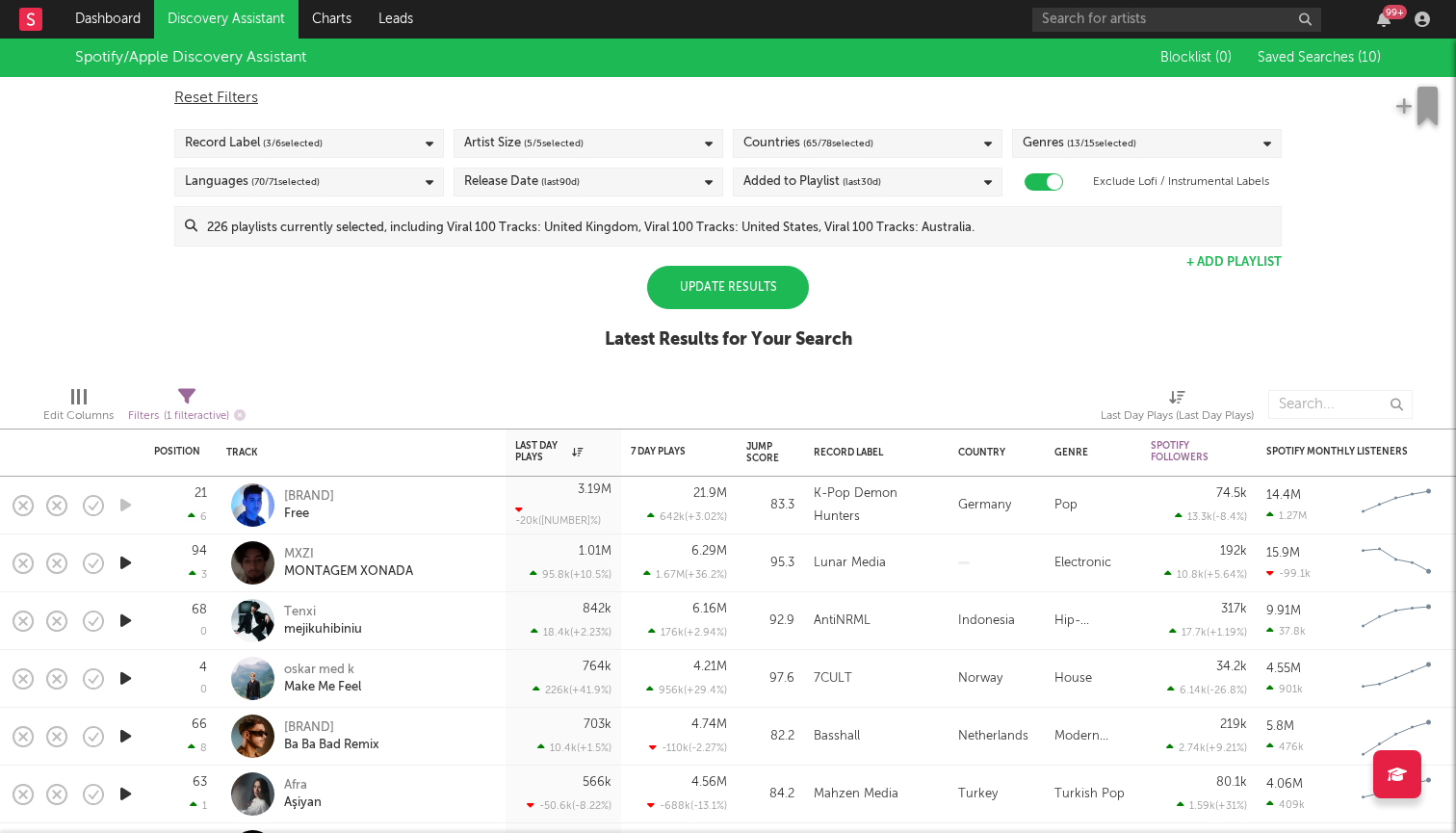 click on "Languages ( 70 / 71  selected)" at bounding box center [309, 182] 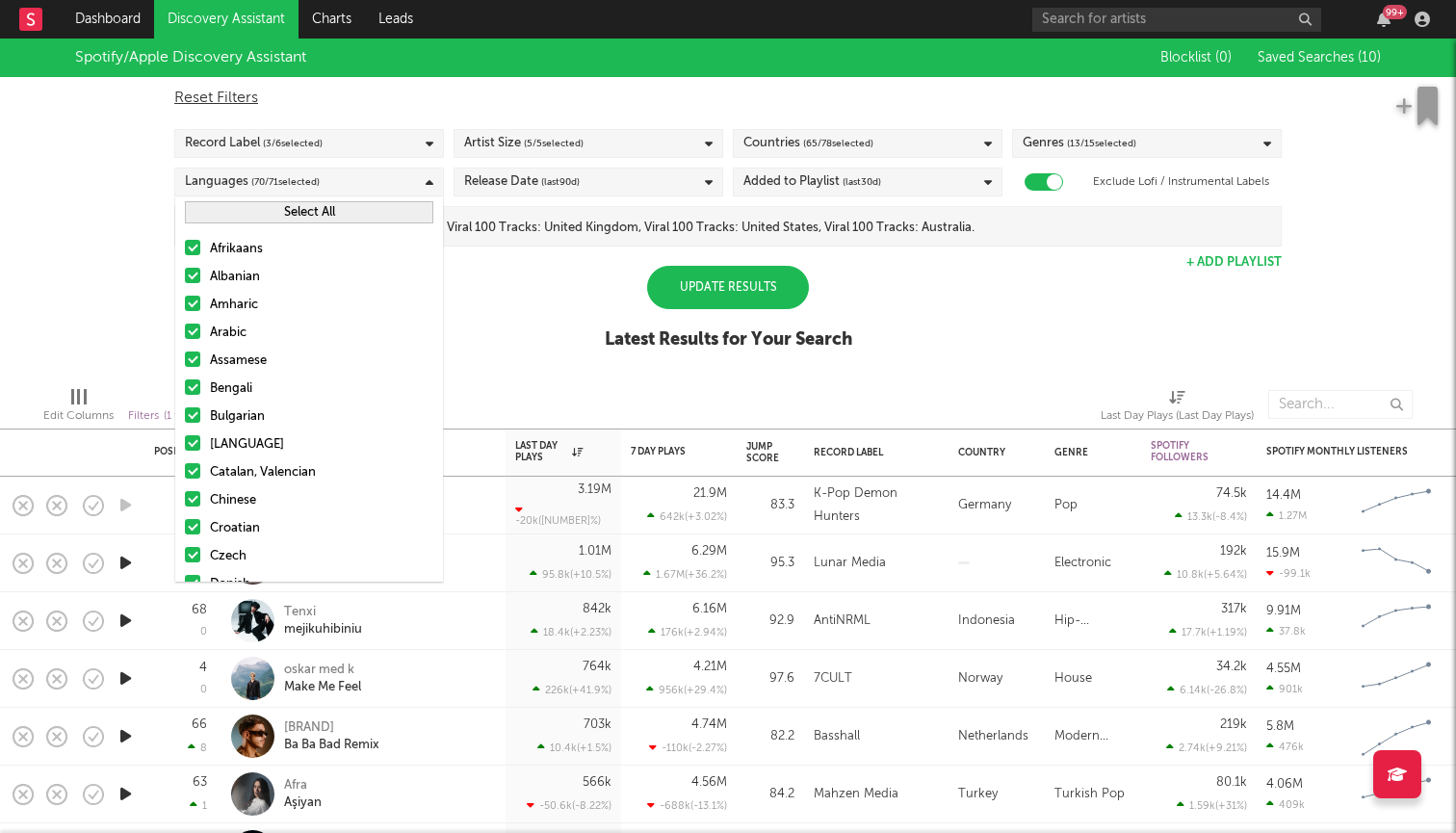 click on "Select All" at bounding box center (309, 212) 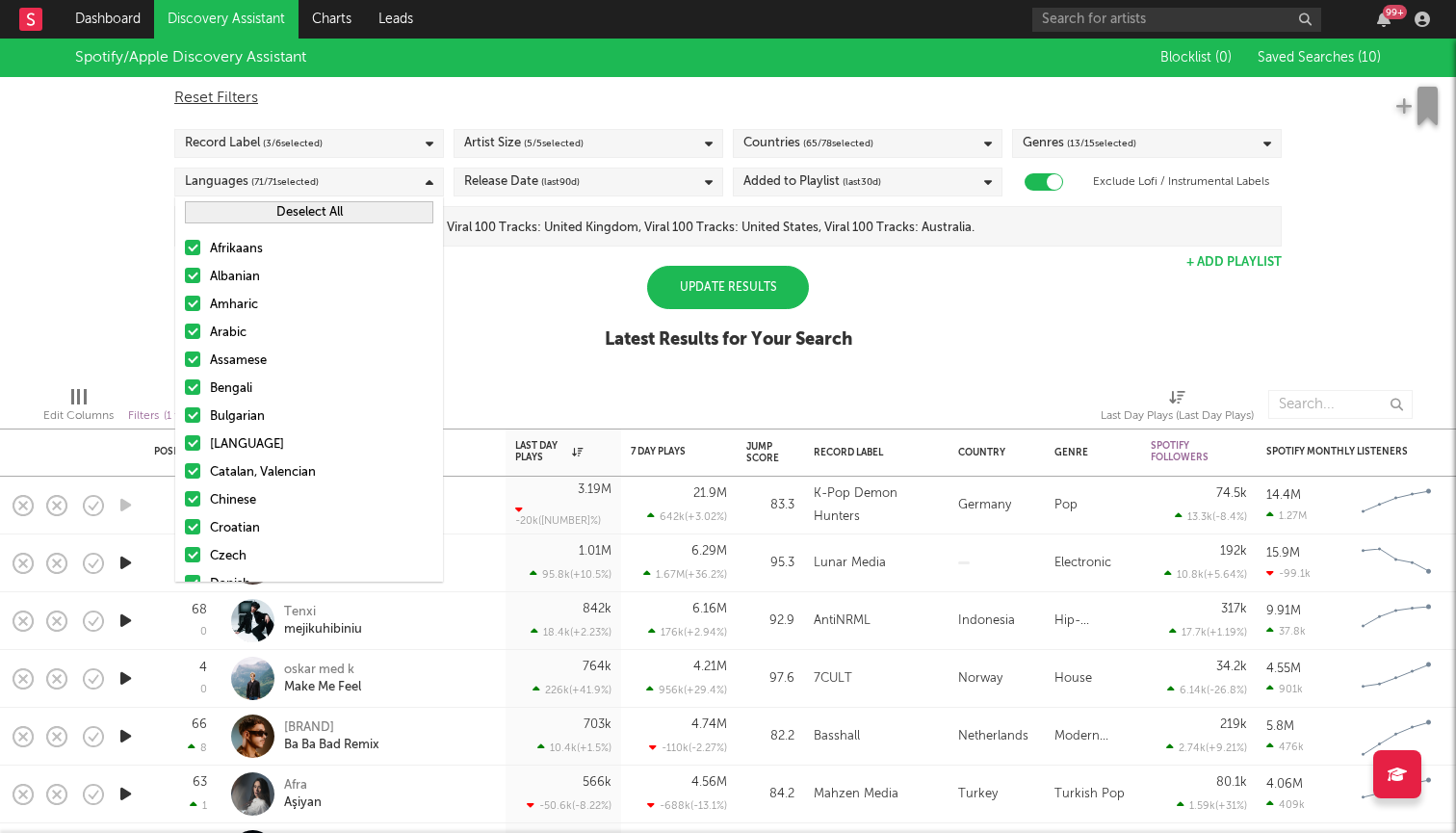 click on "Deselect All" at bounding box center (309, 212) 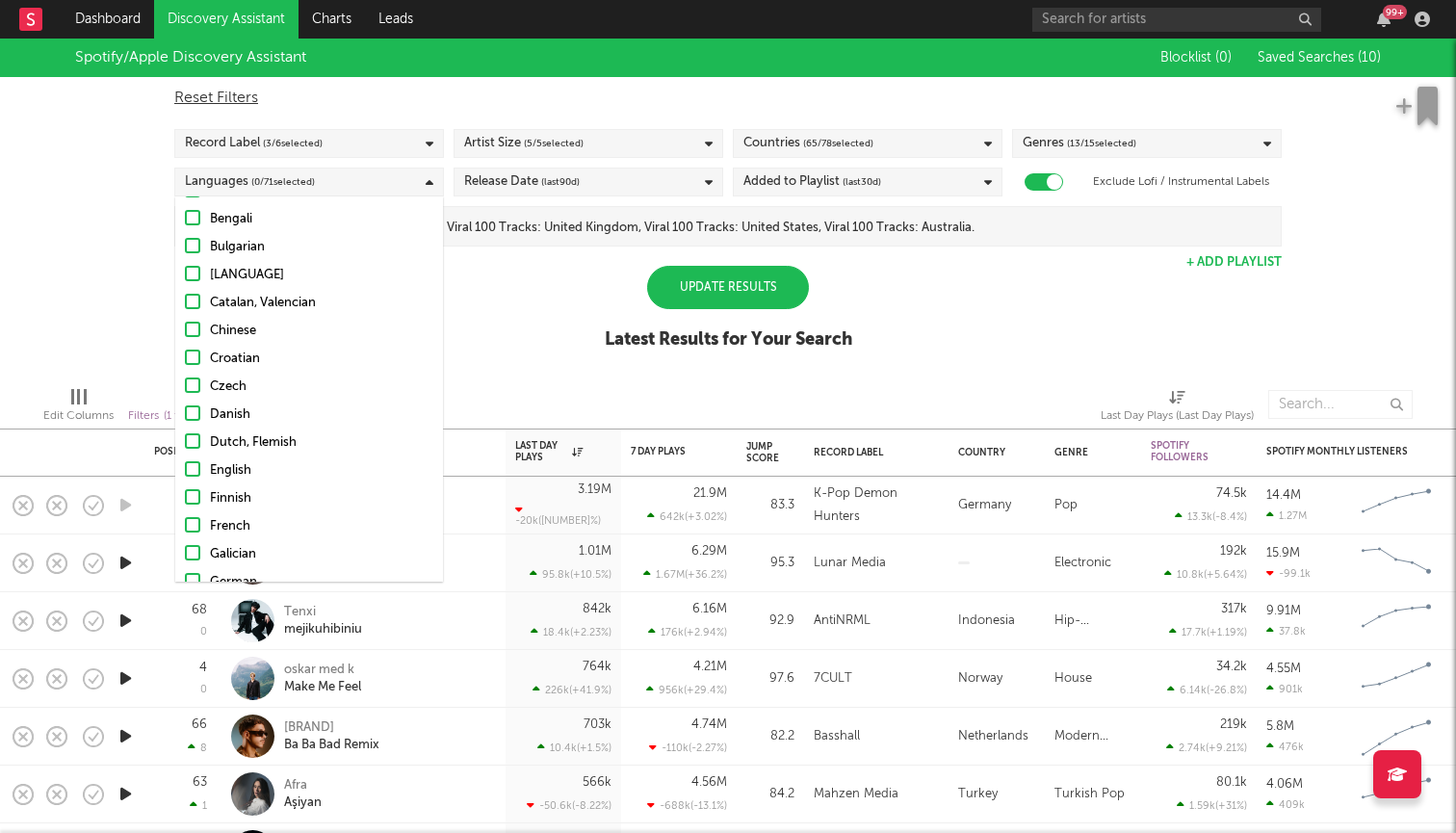 scroll, scrollTop: 170, scrollLeft: 0, axis: vertical 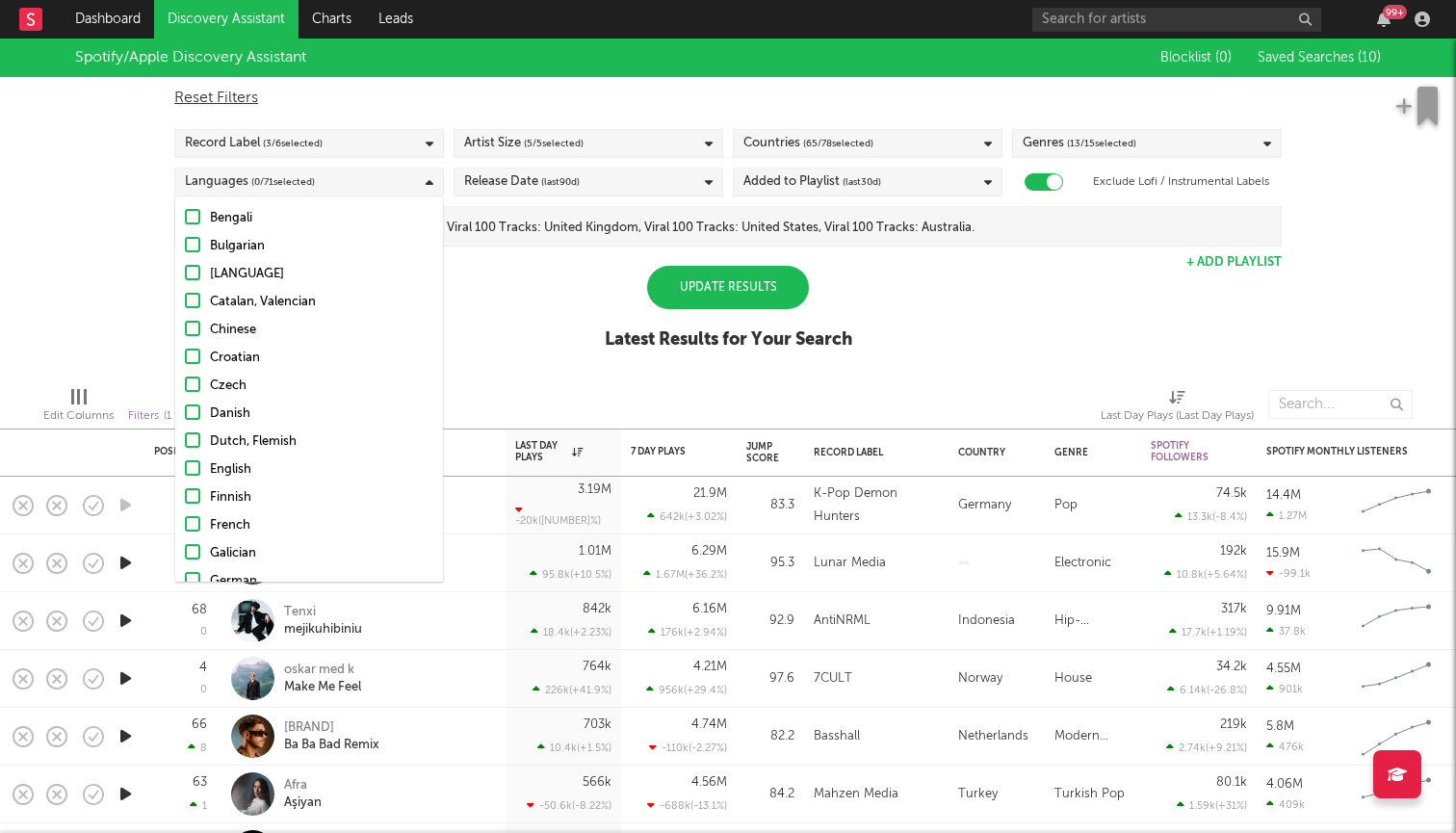 click on "English" at bounding box center [322, 470] 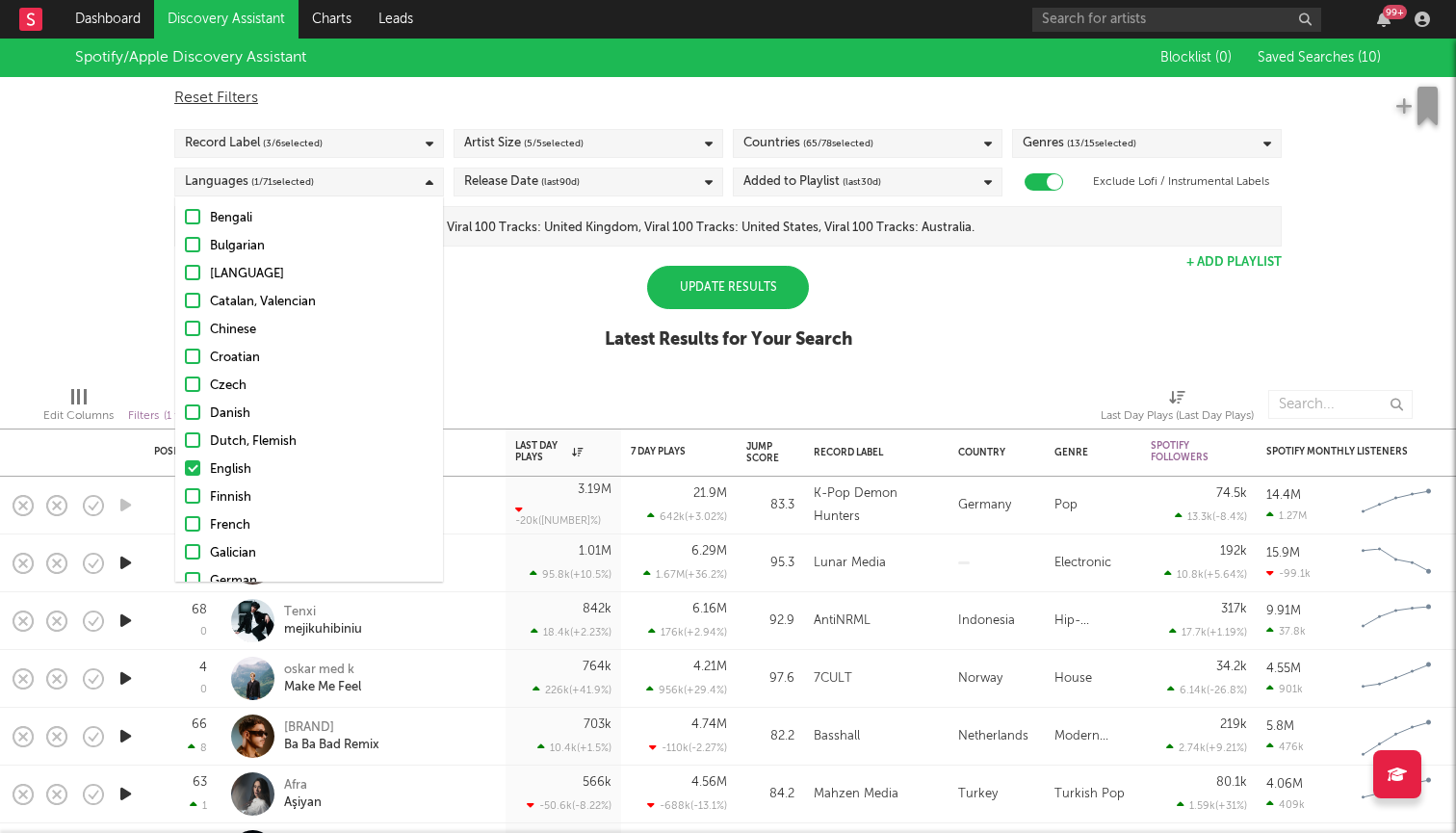 click on "Spotify/Apple Discovery Assistant Blocklist ( 0 ) Saved Searches ( 10 ) Reset Filters Record Label ( 3 / 6 selected) Artist Size ( 5 / 5 selected) Countries ( 65 / 78 selected) Genres ( 13 / 15 selected) Languages ( 1 / 71 selected) Release Date (last 90 d) Added to Playlist (last 30 d) Exclude Lofi / Instrumental Labels Update Results + Add Playlist Update Results Latest Results for Your Search" at bounding box center [728, 204] 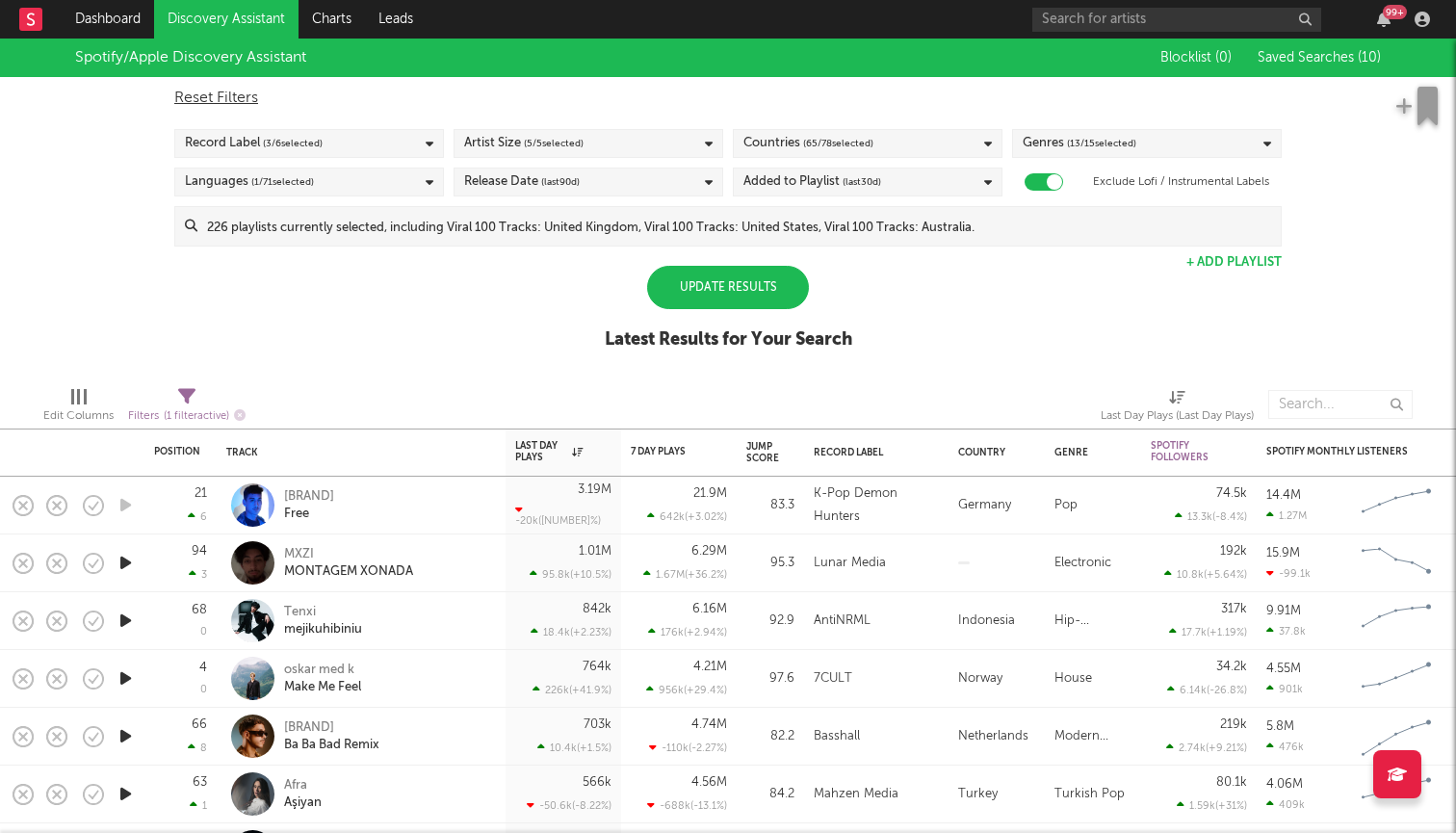 click on "( 65 / 78 selected)" at bounding box center (838, 143) 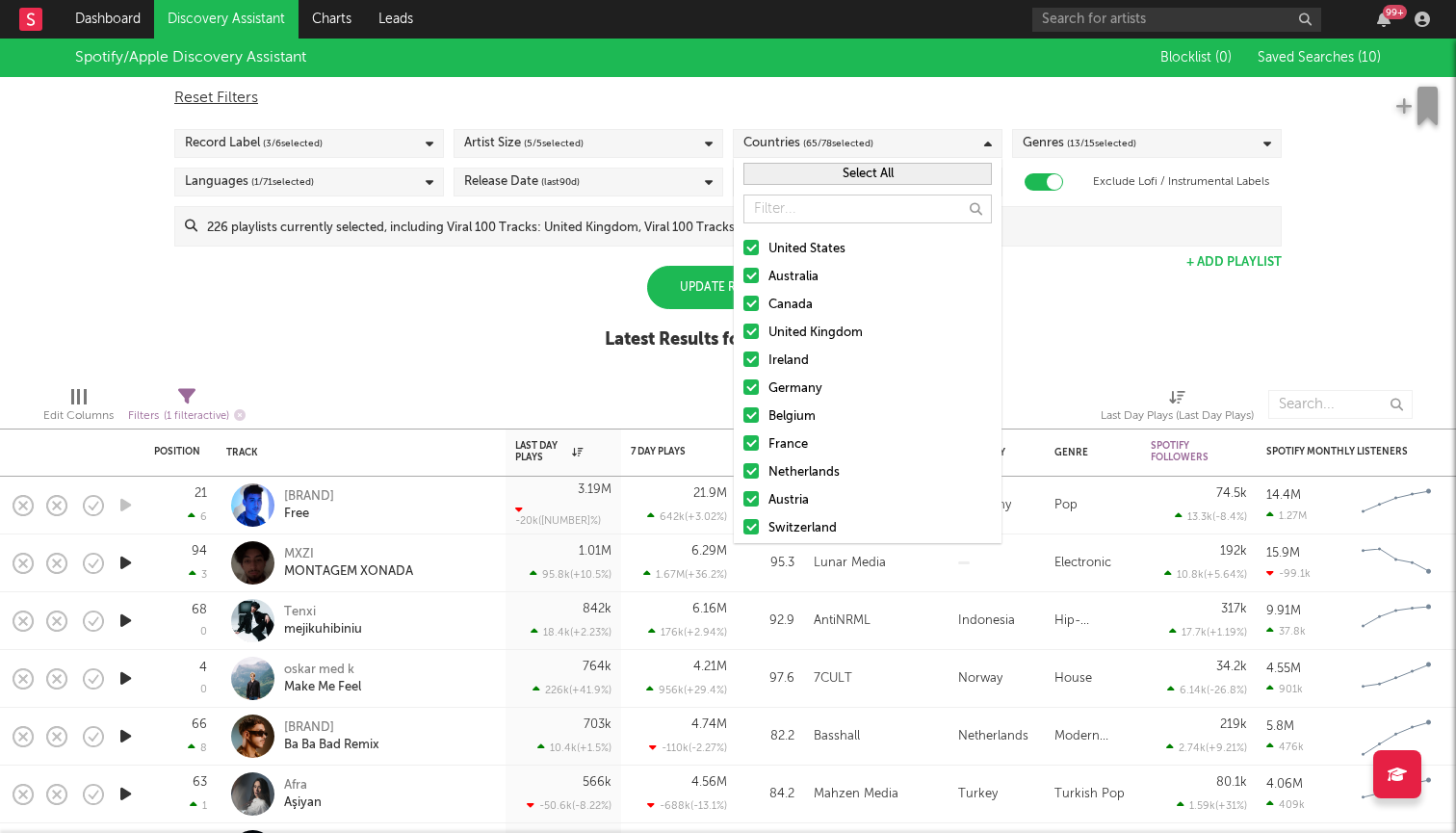 click on "Select All" at bounding box center (868, 173) 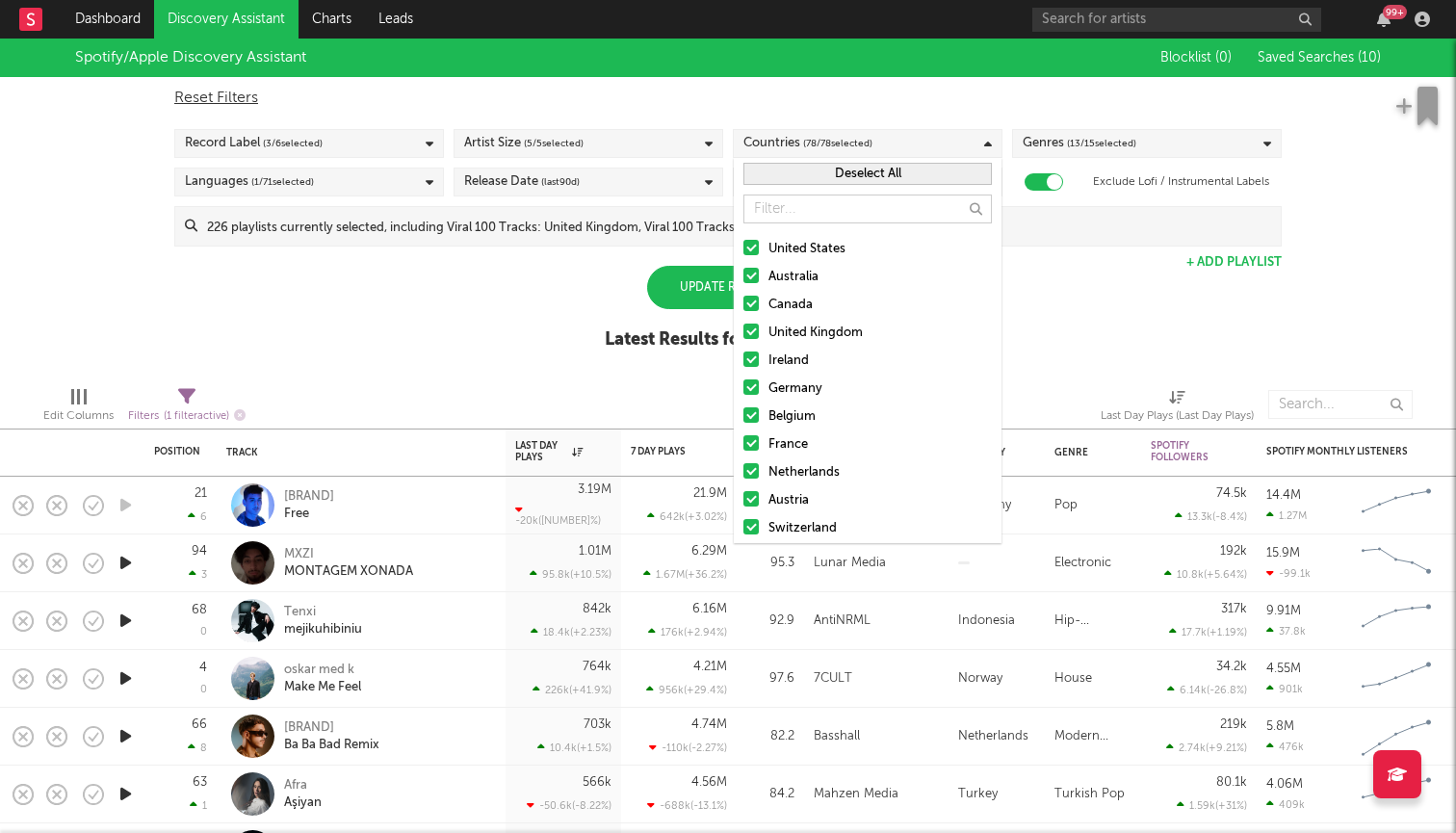 click on "Deselect All" at bounding box center [868, 173] 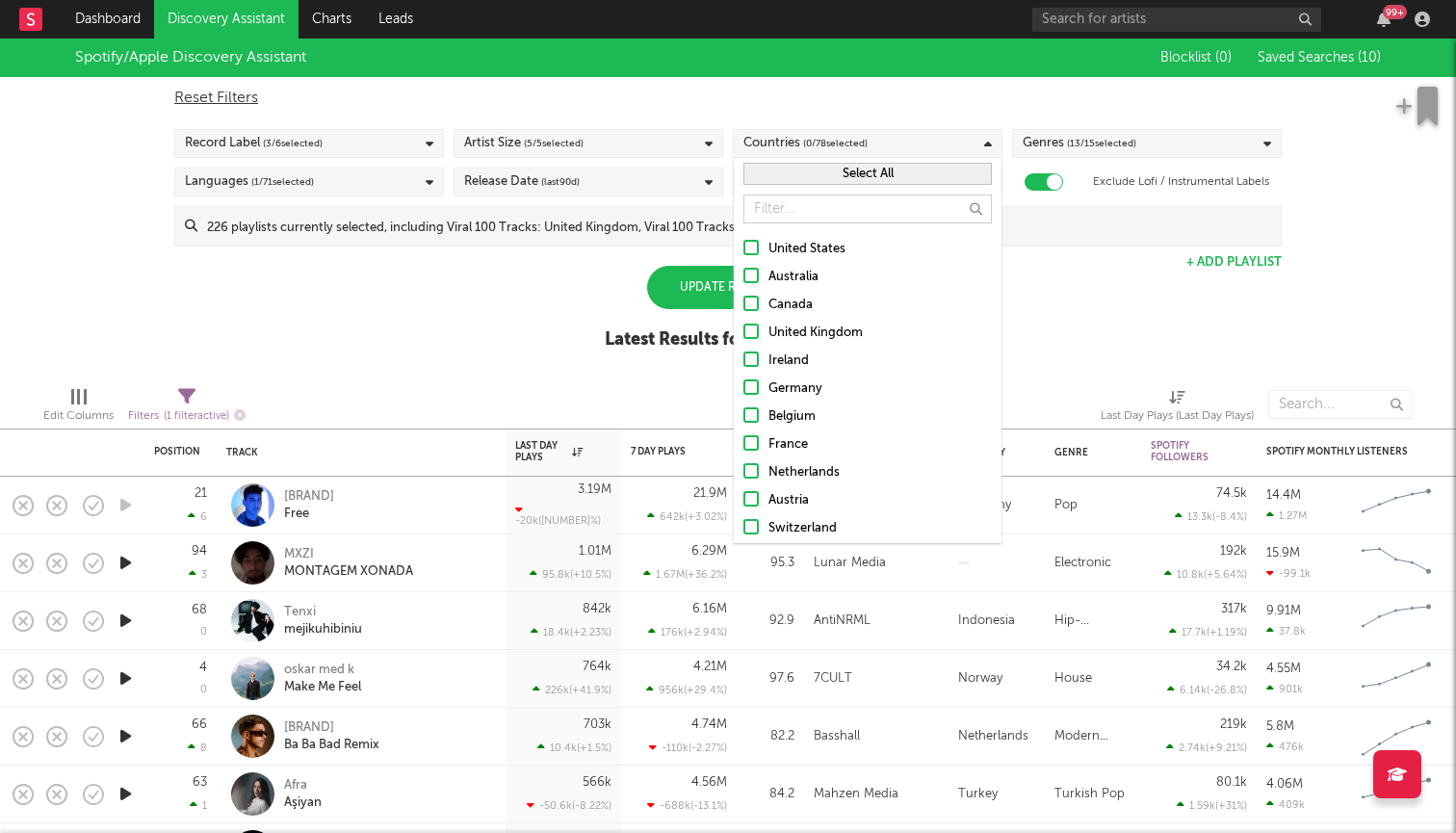click on "United Kingdom" at bounding box center [880, 333] 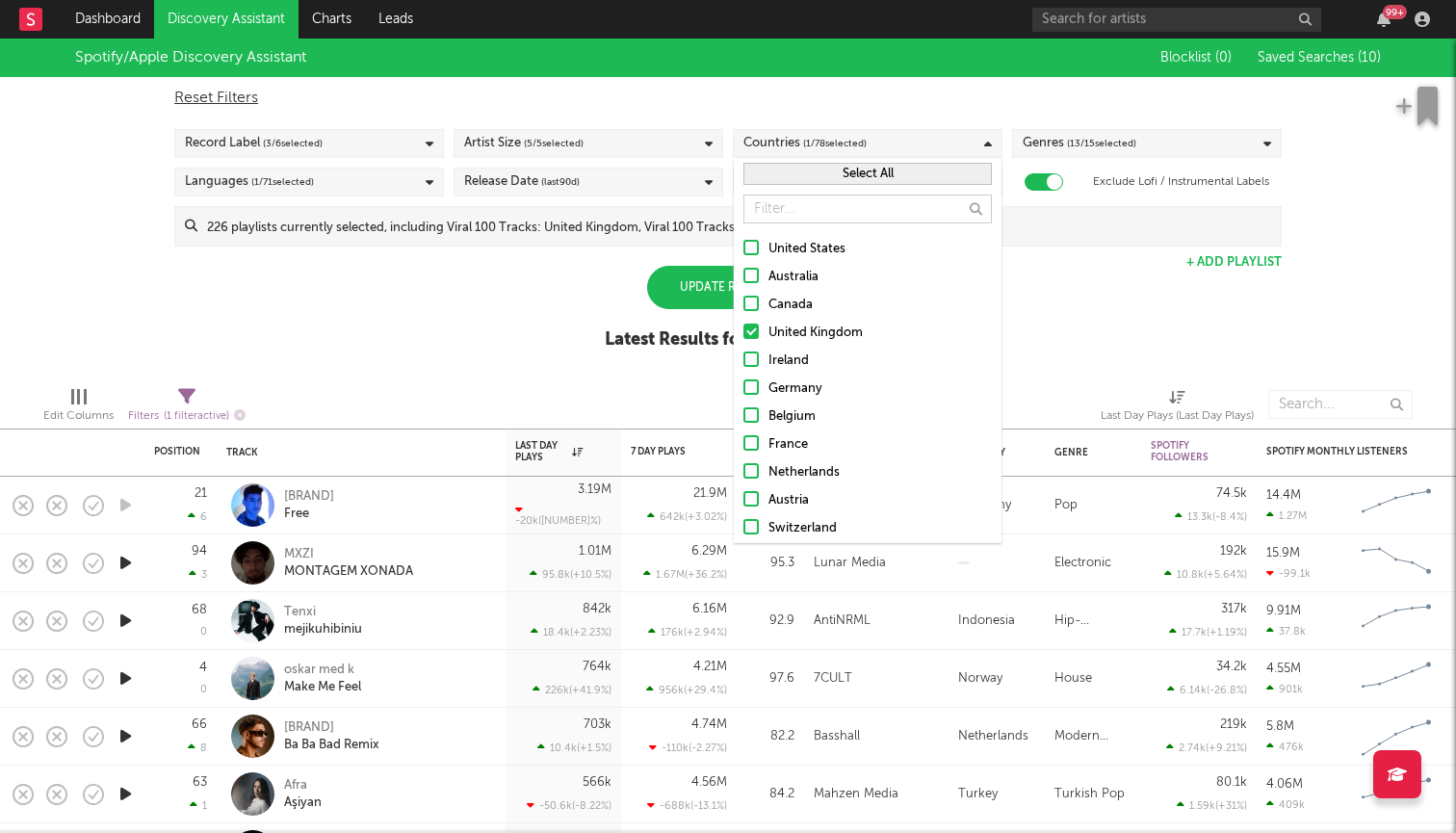 click on "Ireland" at bounding box center [880, 361] 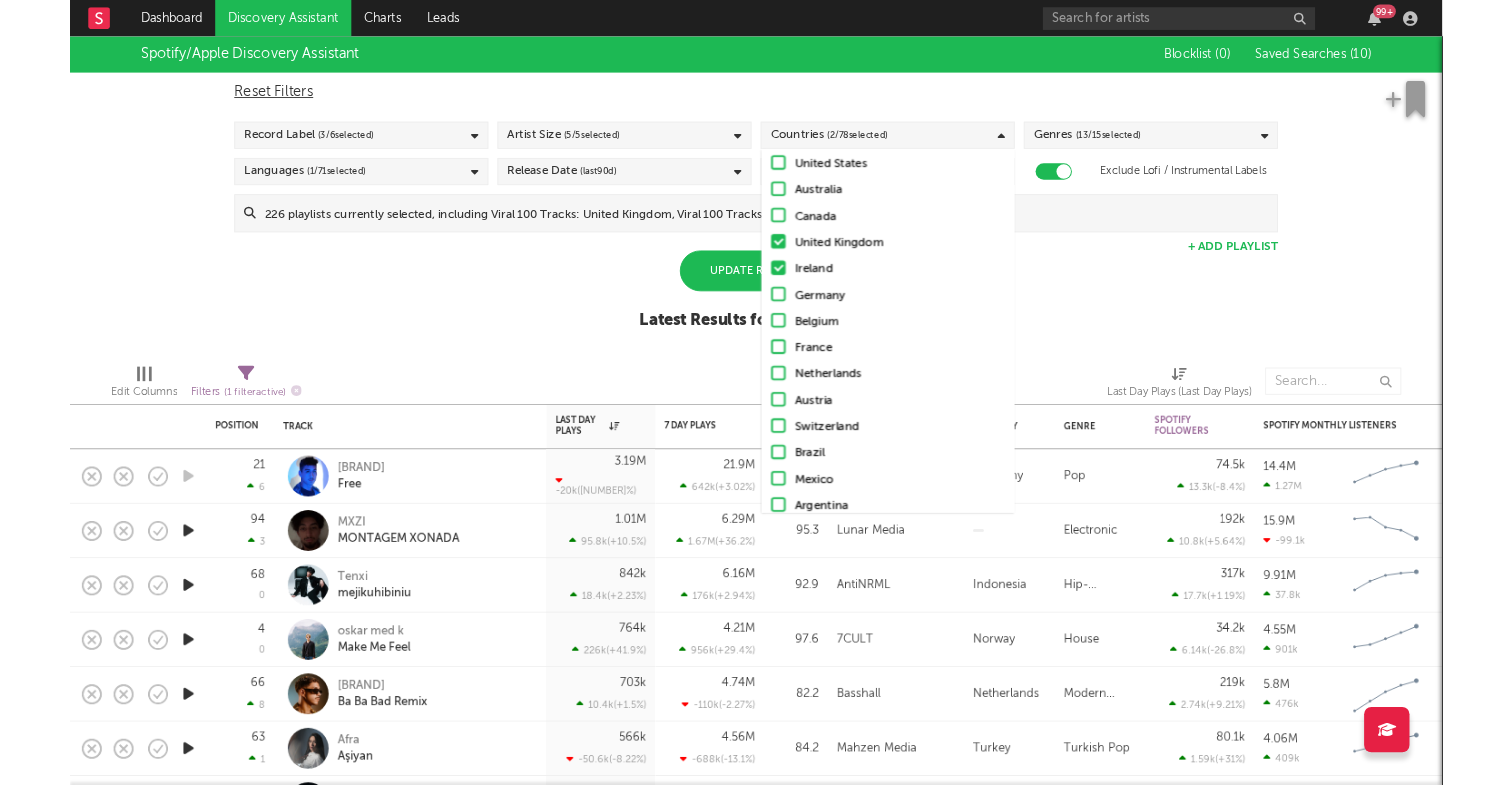 scroll, scrollTop: 86, scrollLeft: 0, axis: vertical 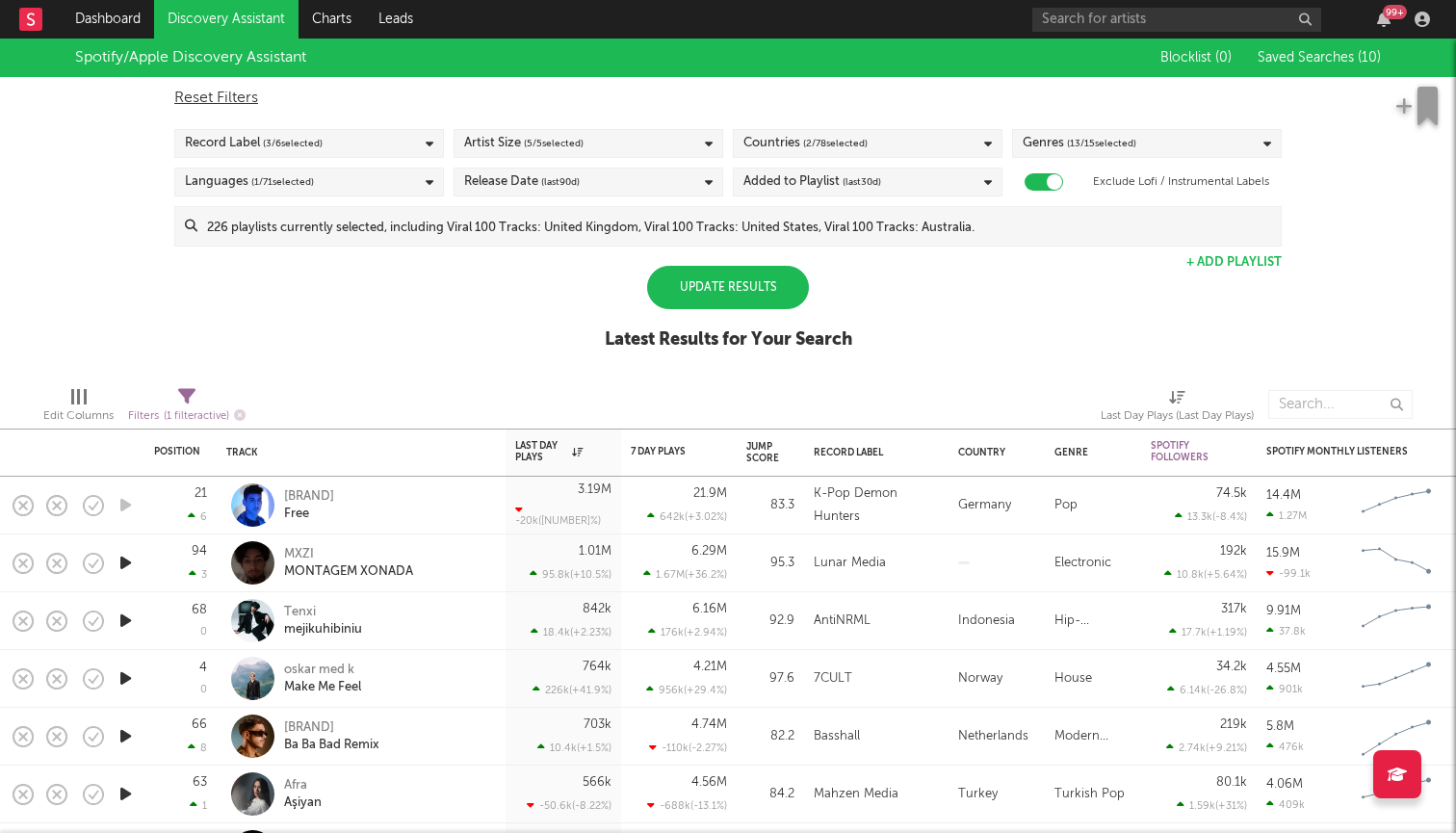 click on "Update Results" at bounding box center [728, 287] 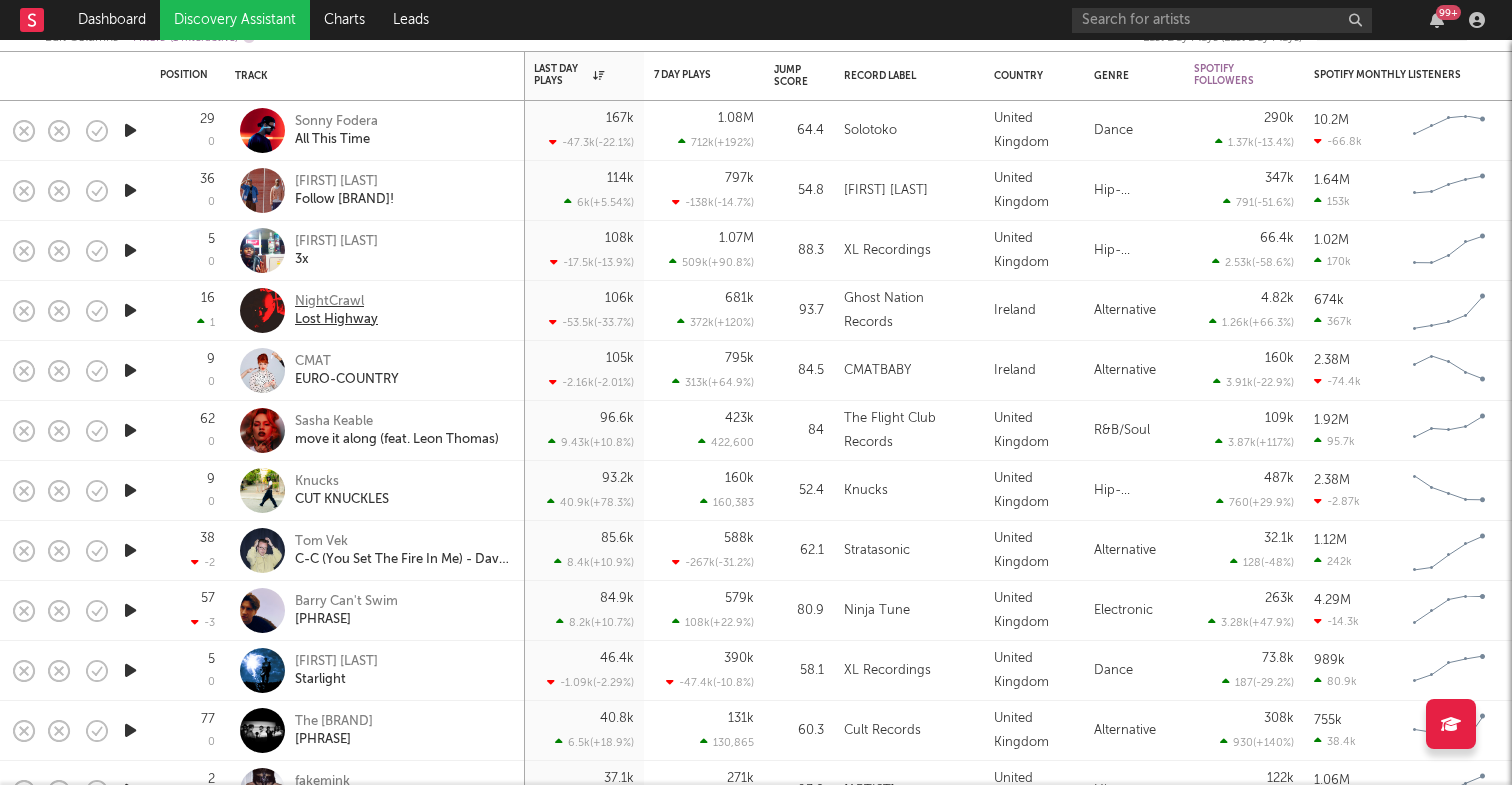 click on "NightCrawl" at bounding box center [336, 302] 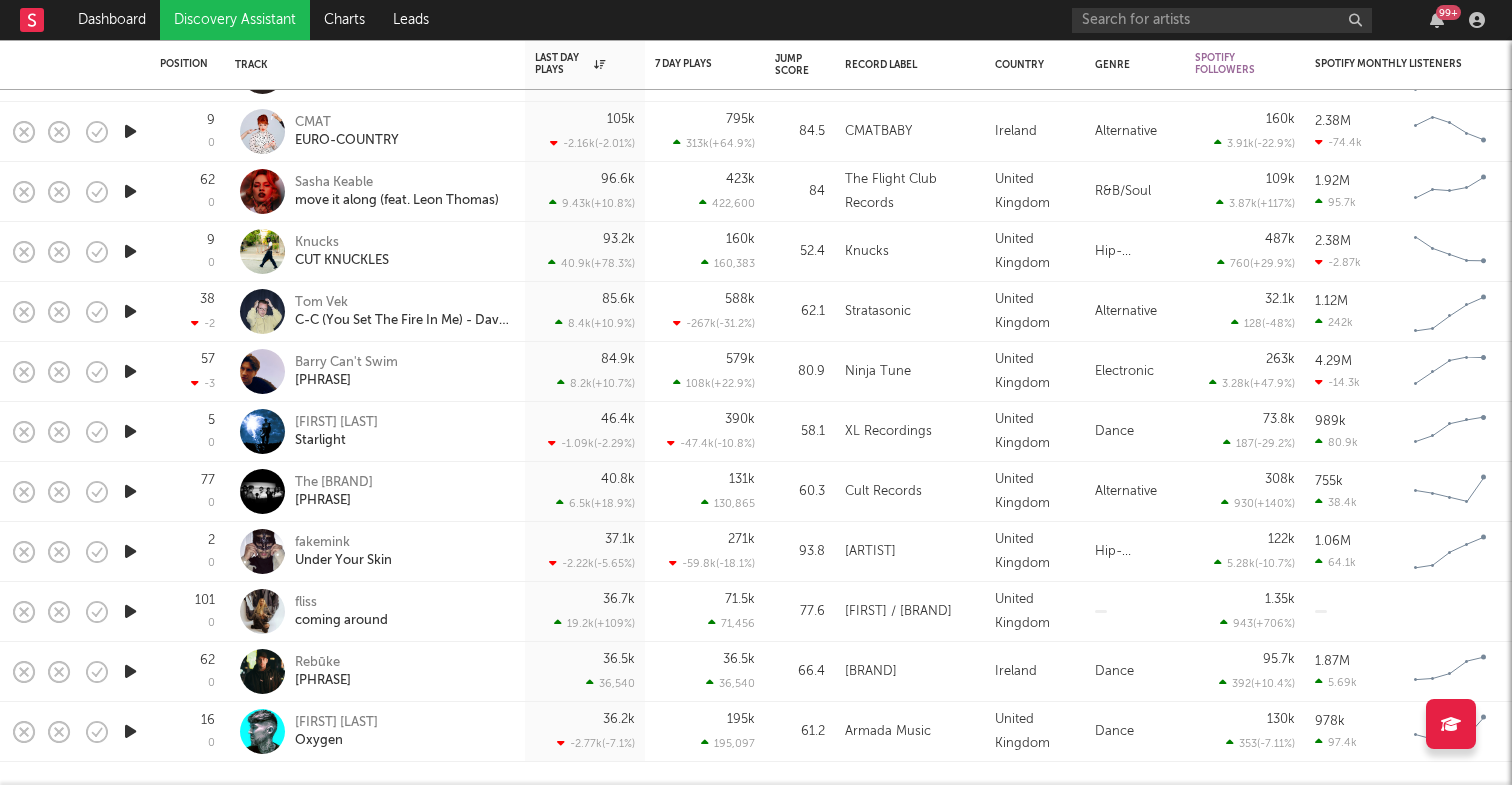 drag, startPoint x: 908, startPoint y: 552, endPoint x: 853, endPoint y: 553, distance: 55.00909 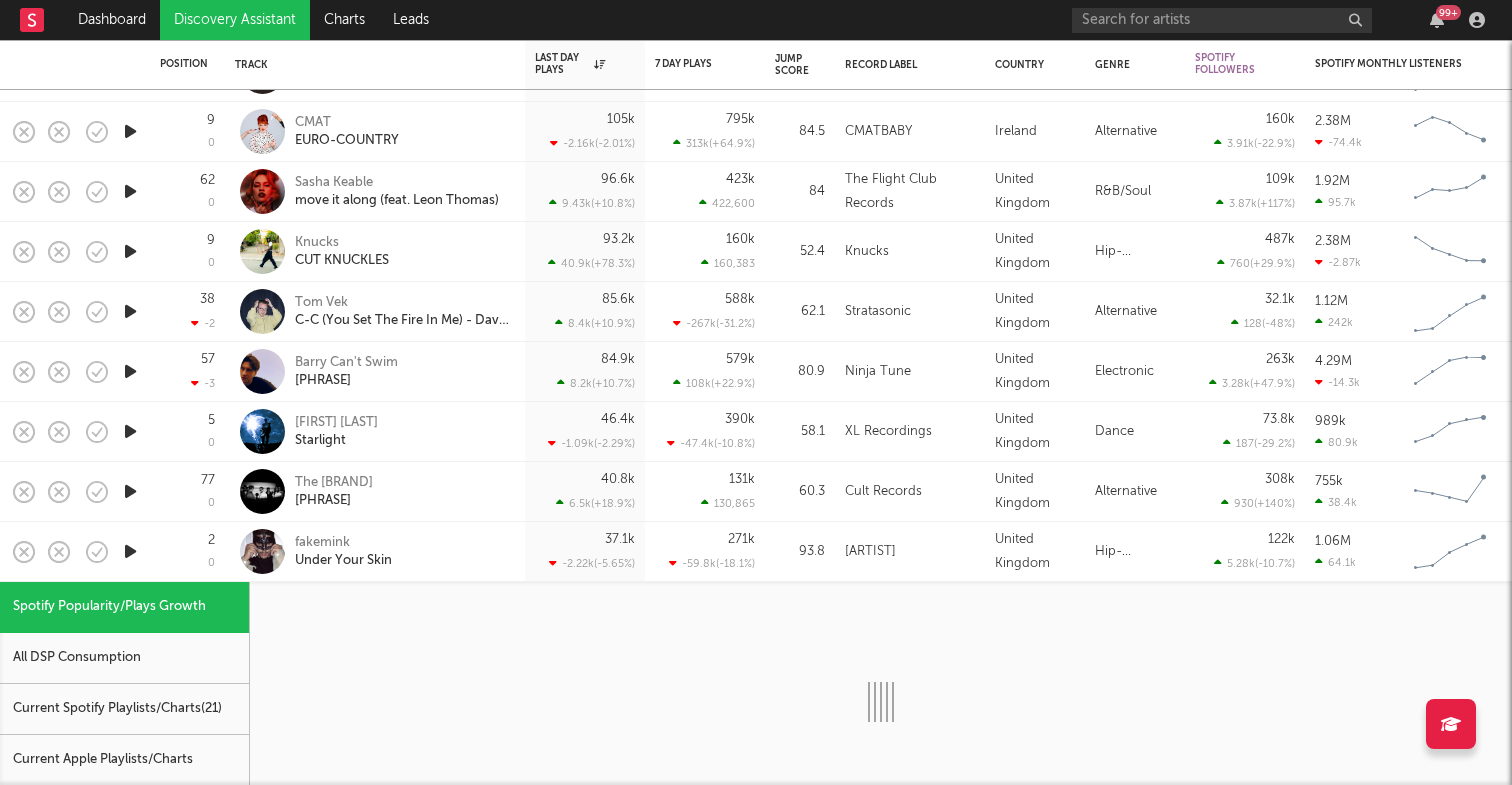 drag, startPoint x: 923, startPoint y: 552, endPoint x: 847, endPoint y: 552, distance: 76 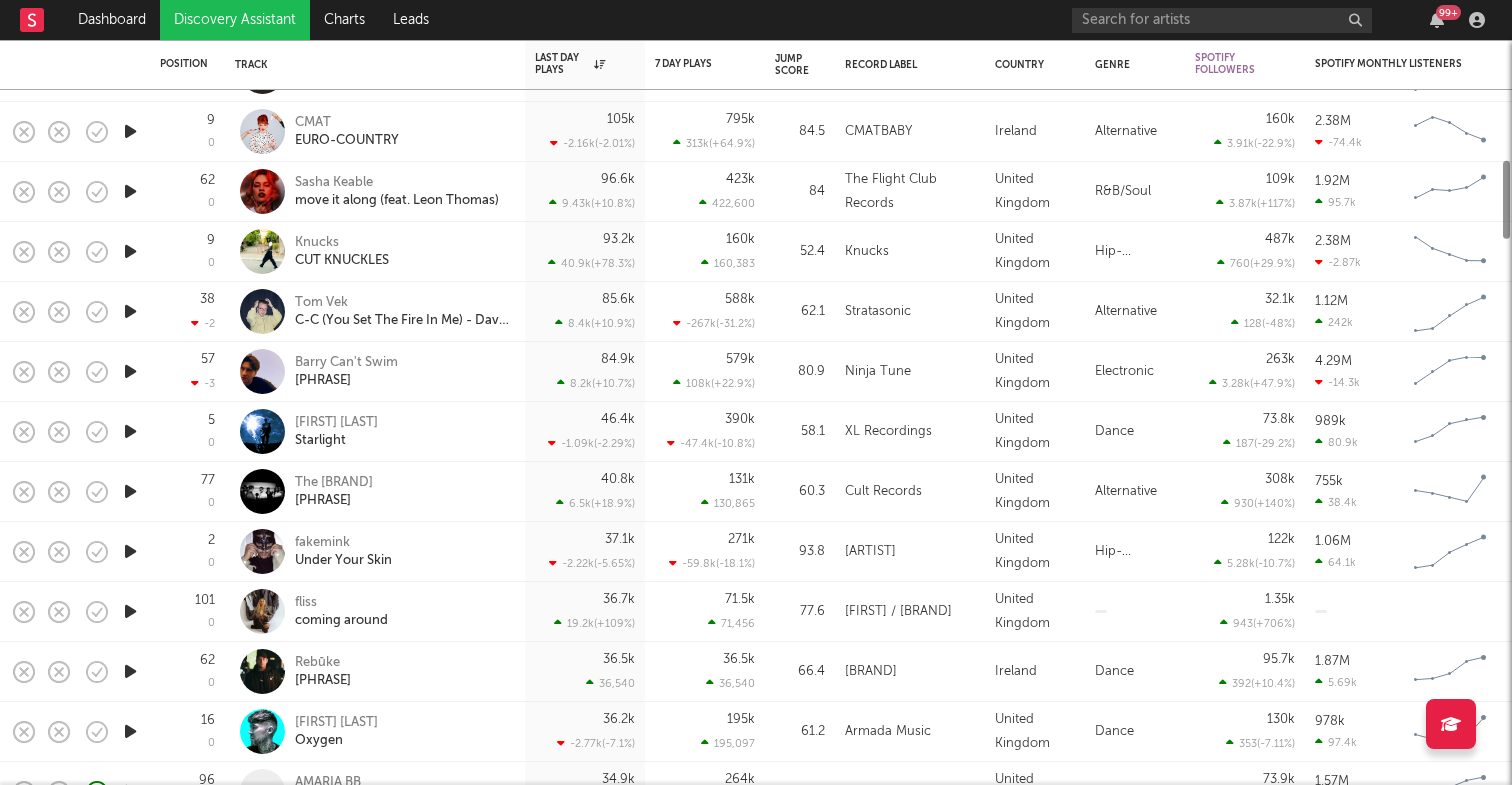 copy on "[ARTIST]" 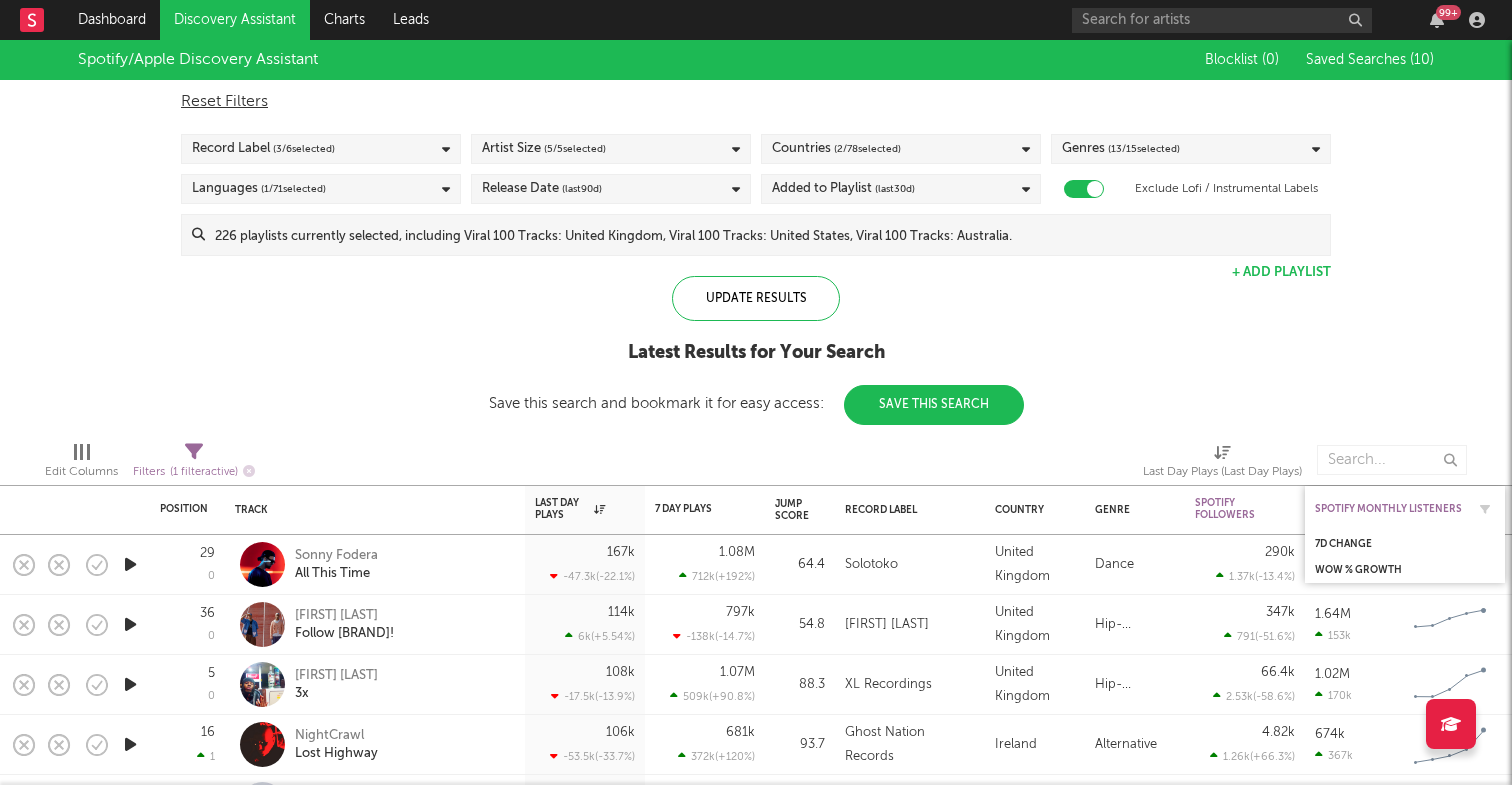 click on "Spotify Monthly Listeners" at bounding box center (1390, 509) 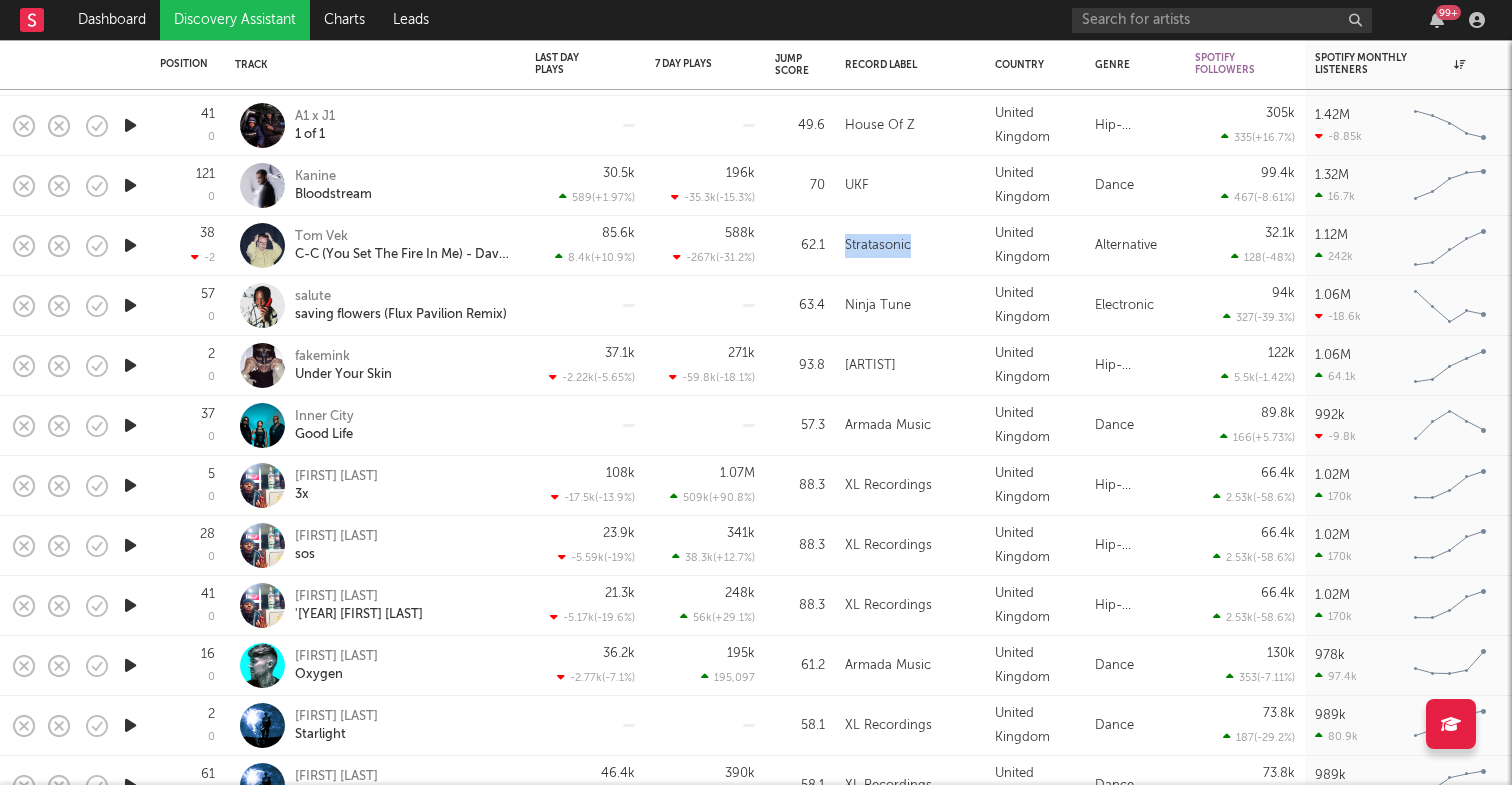 drag, startPoint x: 911, startPoint y: 240, endPoint x: 842, endPoint y: 243, distance: 69.065186 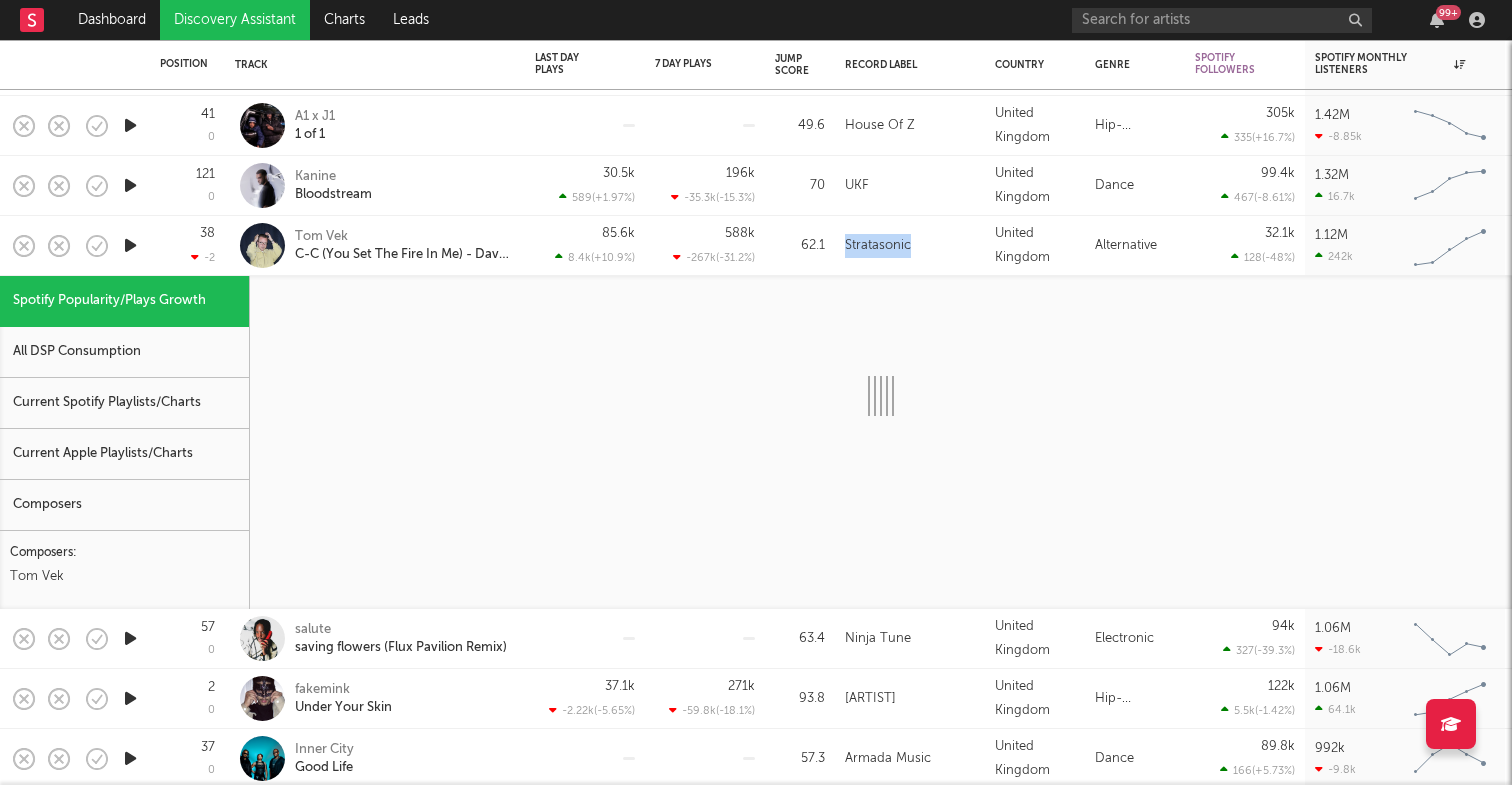 copy on "Stratasonic" 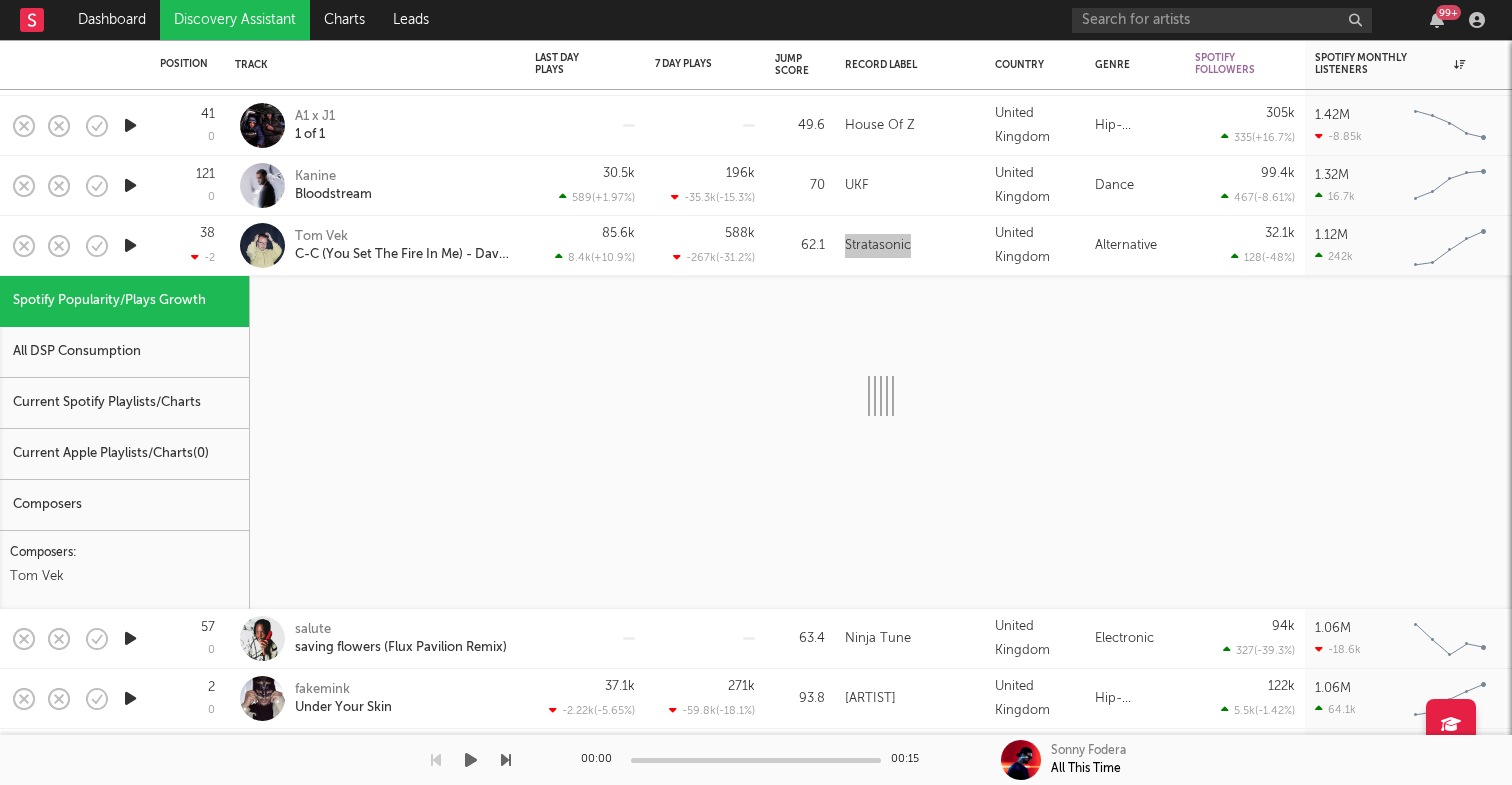 select on "1w" 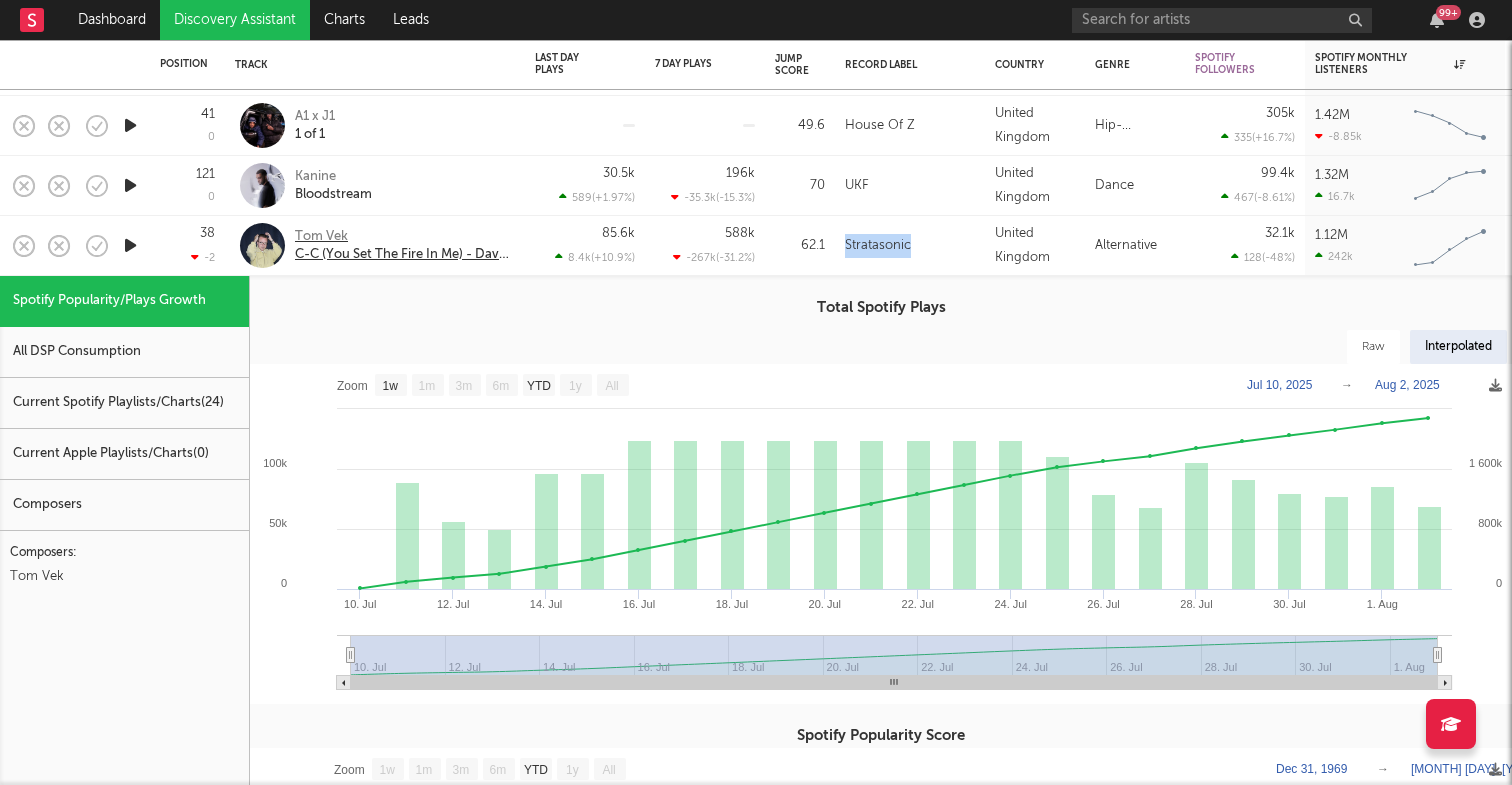 click on "Tom Vek" at bounding box center (402, 237) 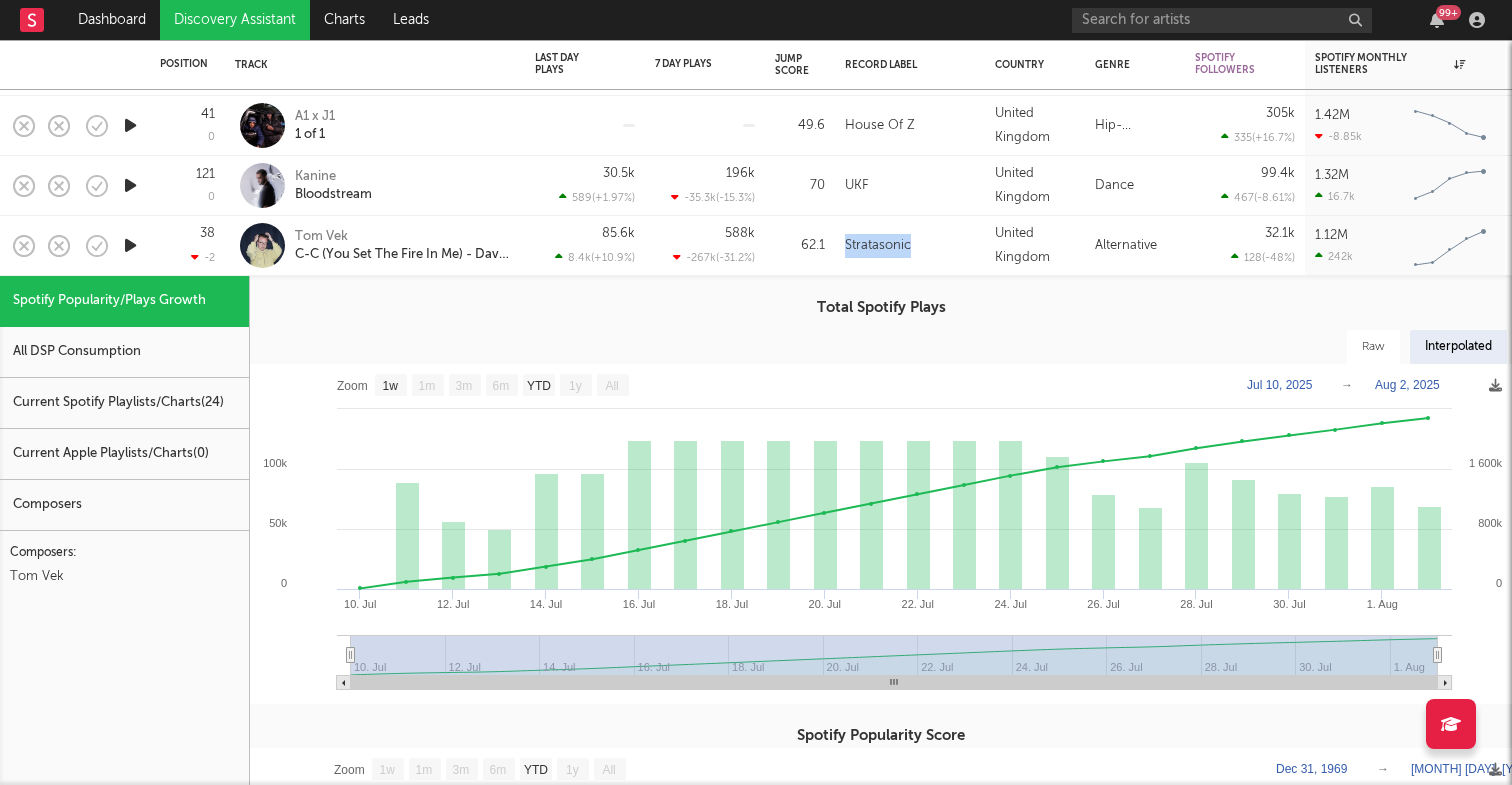 click on "Stratasonic" at bounding box center [910, 246] 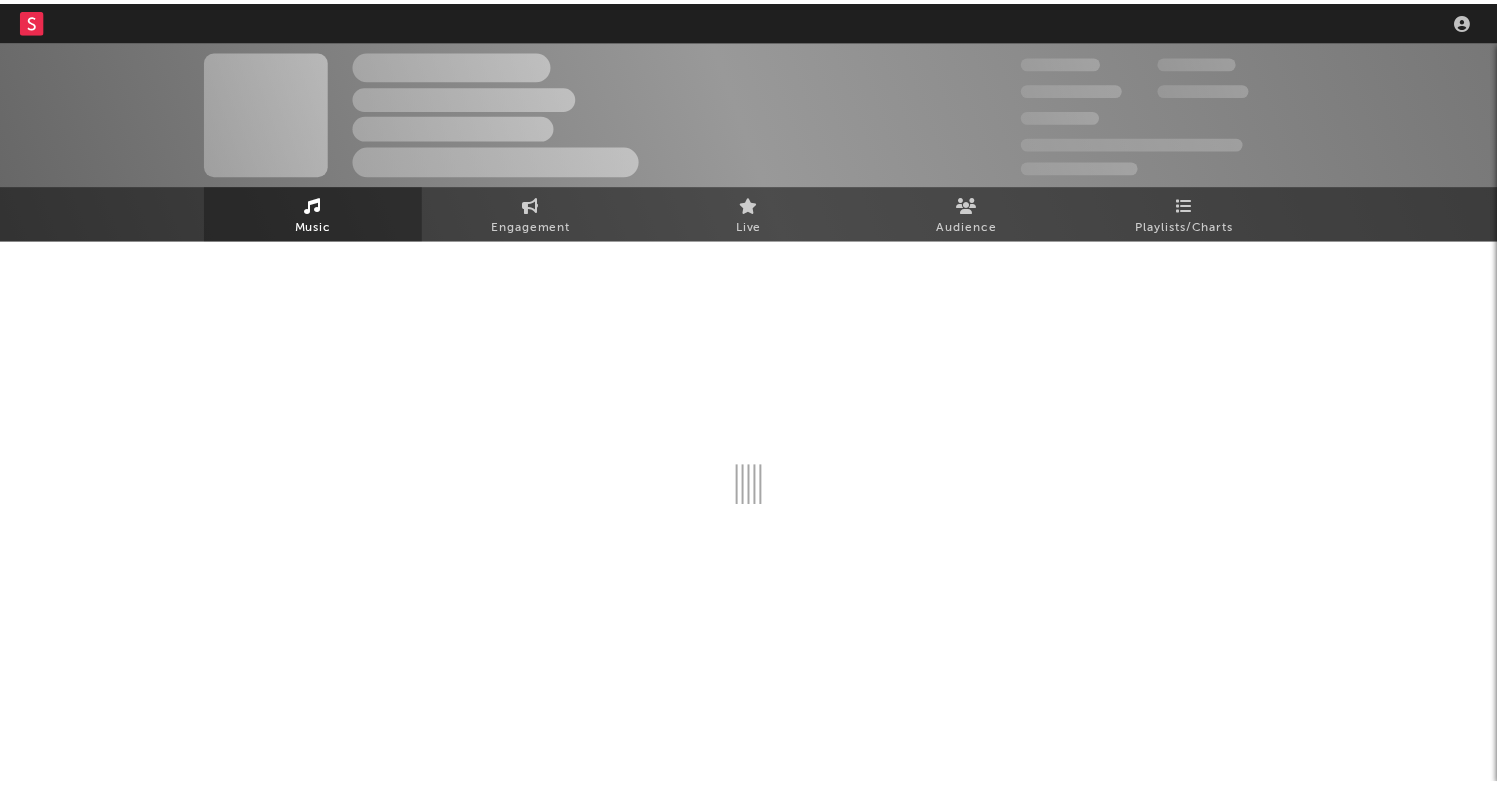 scroll, scrollTop: 0, scrollLeft: 0, axis: both 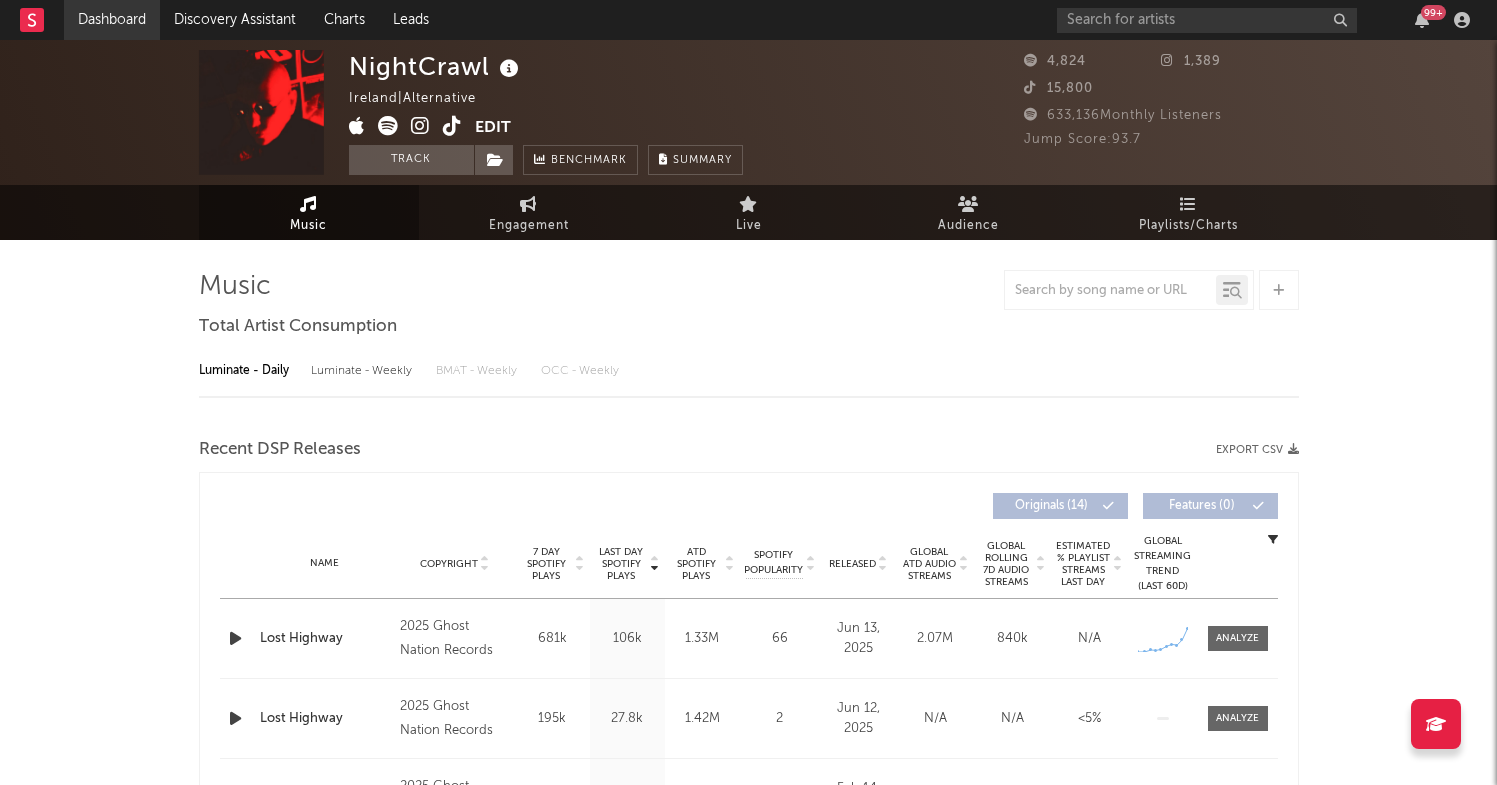 select on "1w" 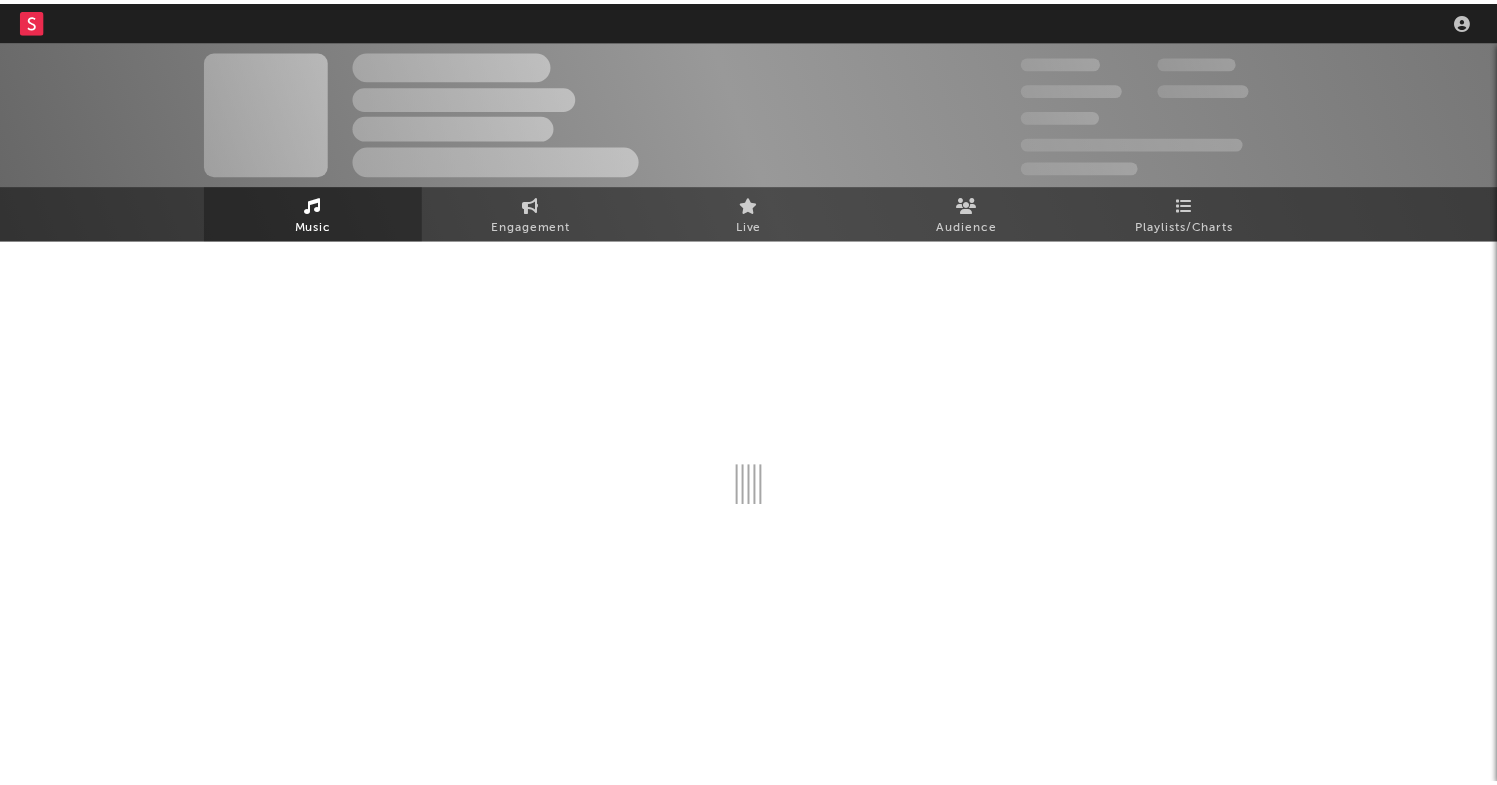 scroll, scrollTop: 0, scrollLeft: 0, axis: both 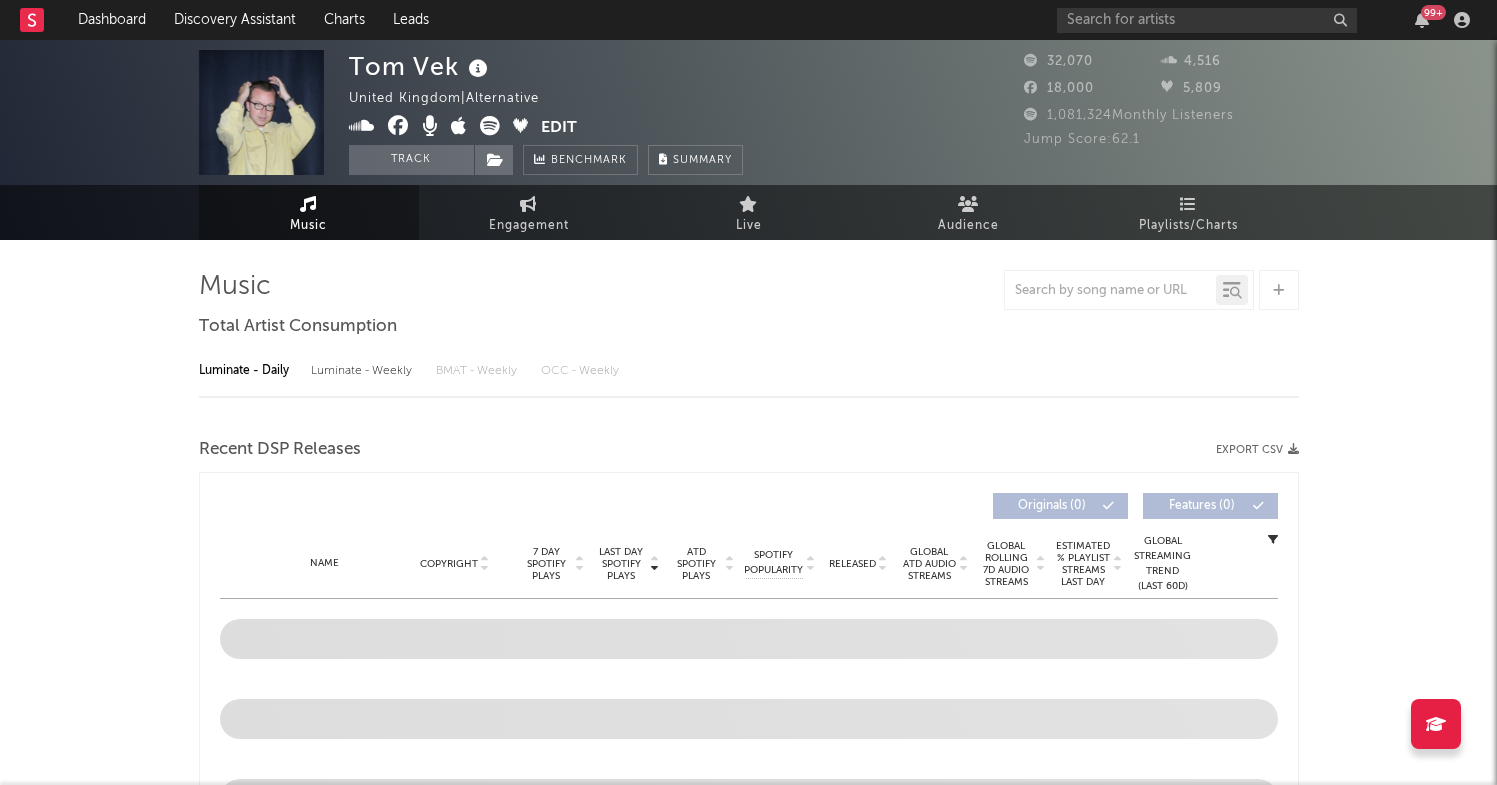 select on "1w" 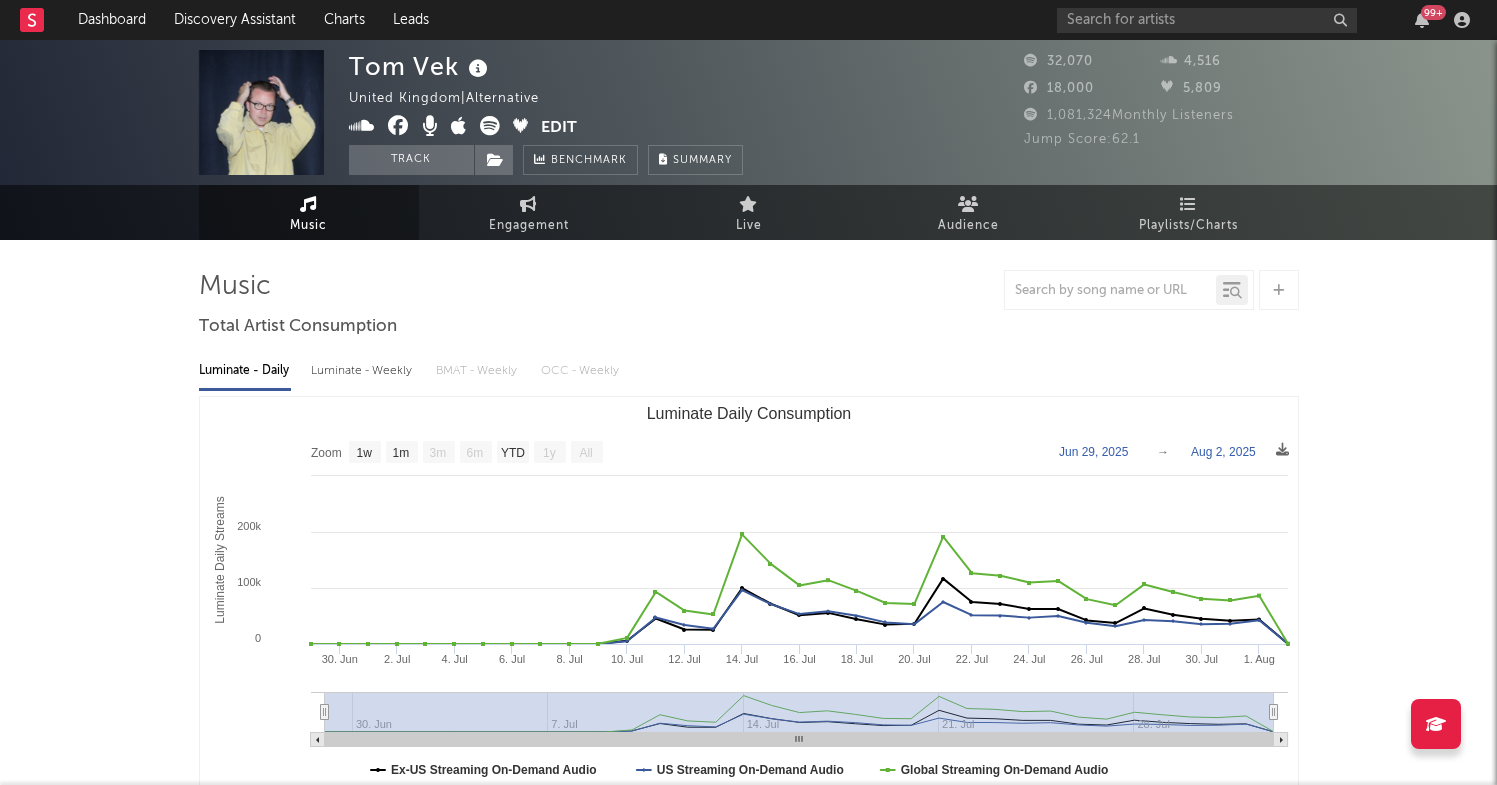 scroll, scrollTop: 0, scrollLeft: 0, axis: both 